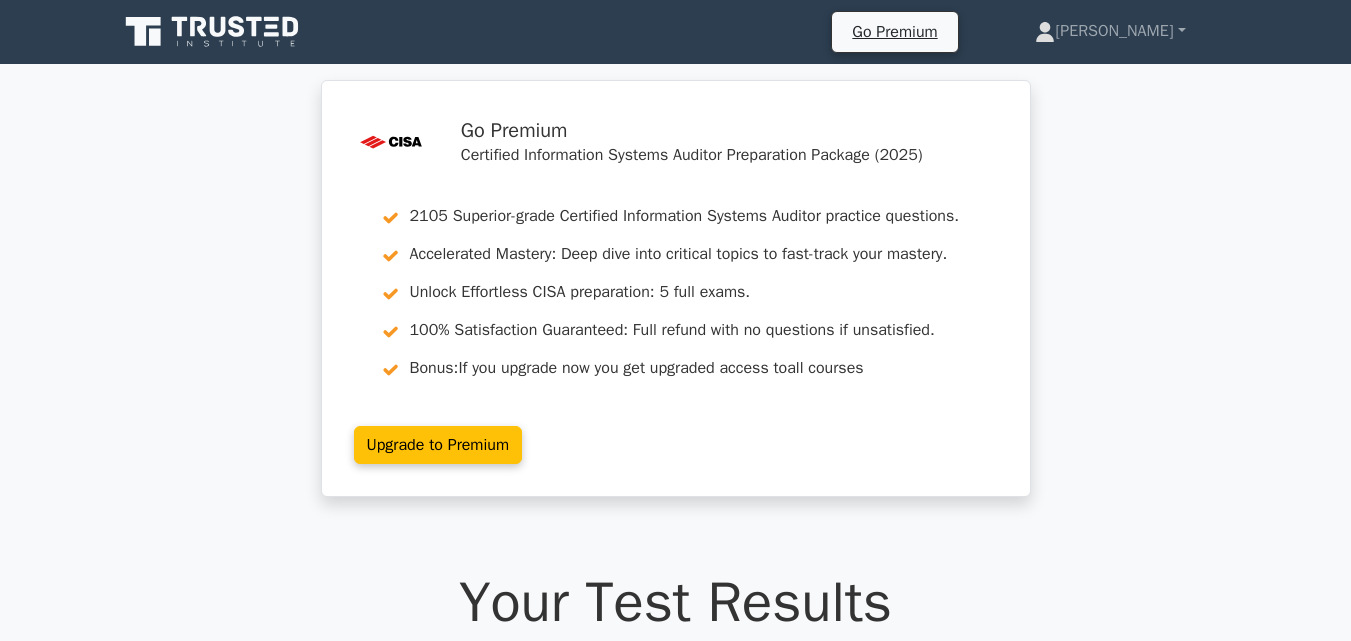 scroll, scrollTop: 34200, scrollLeft: 0, axis: vertical 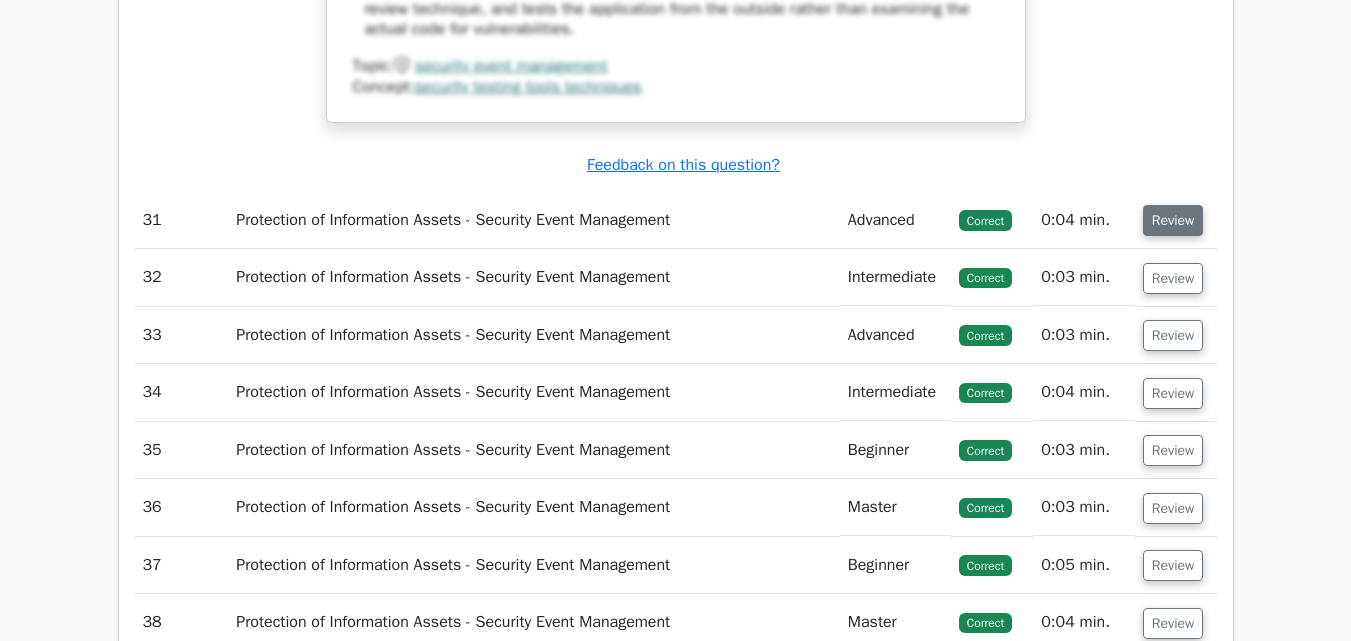 click on "Review" at bounding box center [1173, 220] 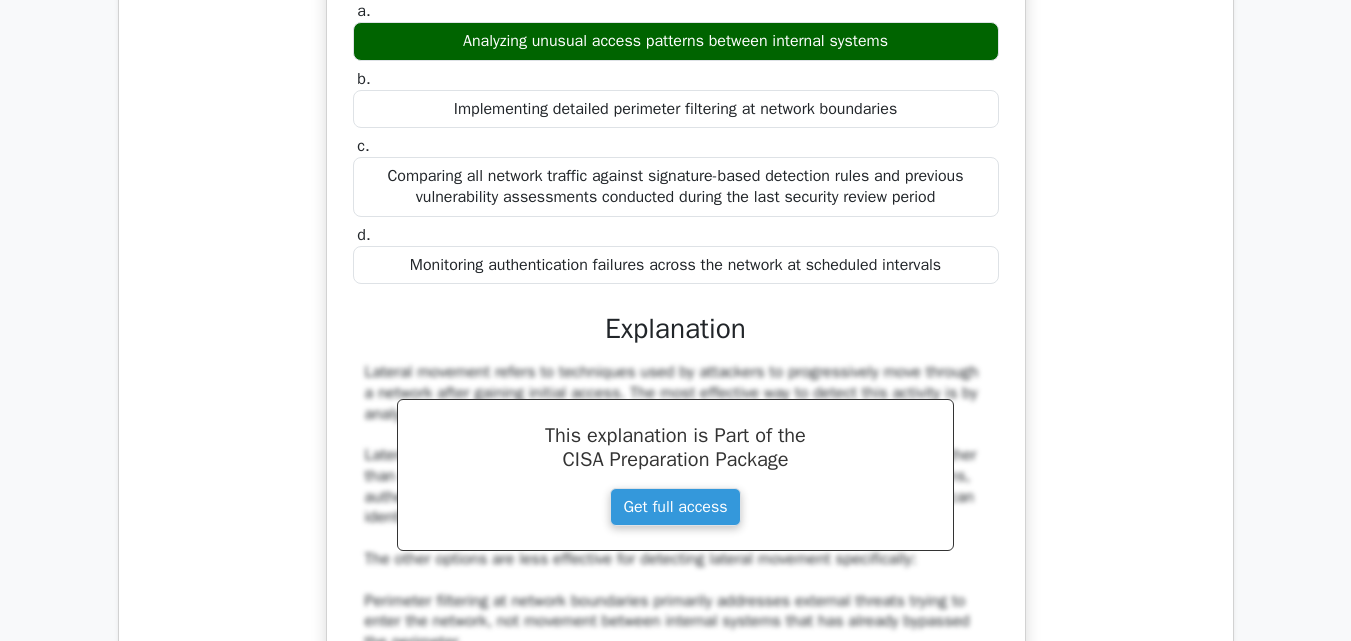scroll, scrollTop: 35300, scrollLeft: 0, axis: vertical 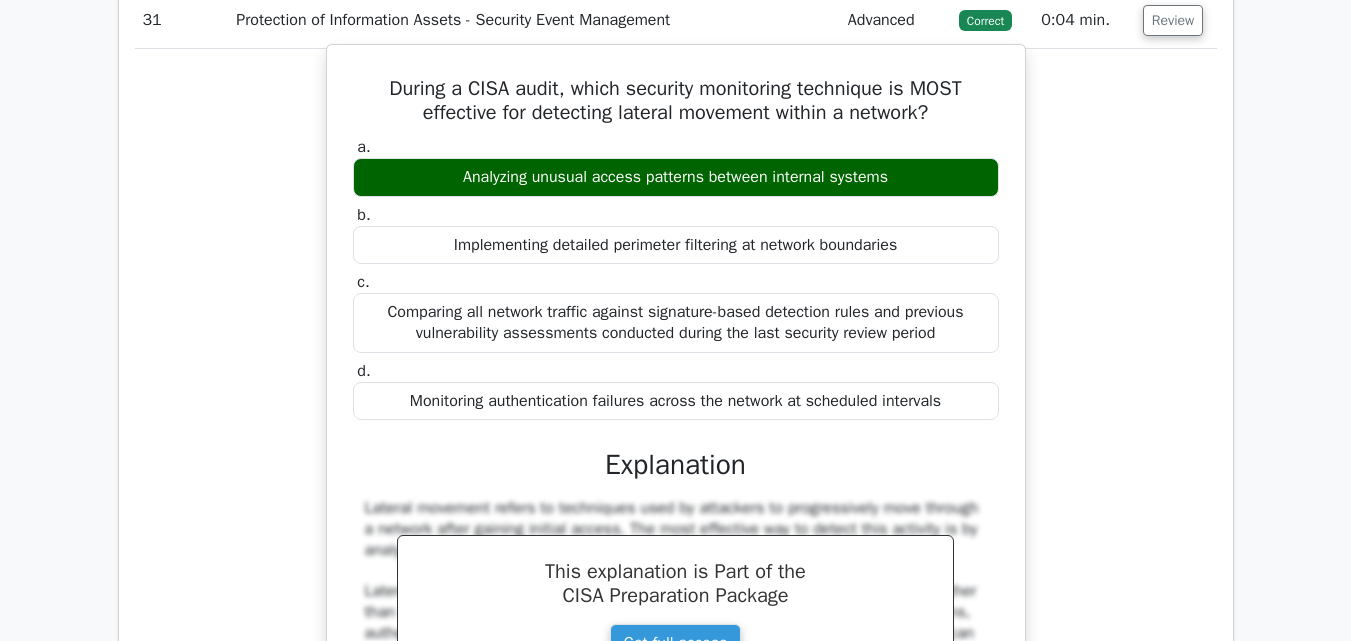 drag, startPoint x: 377, startPoint y: 107, endPoint x: 932, endPoint y: 192, distance: 561.47125 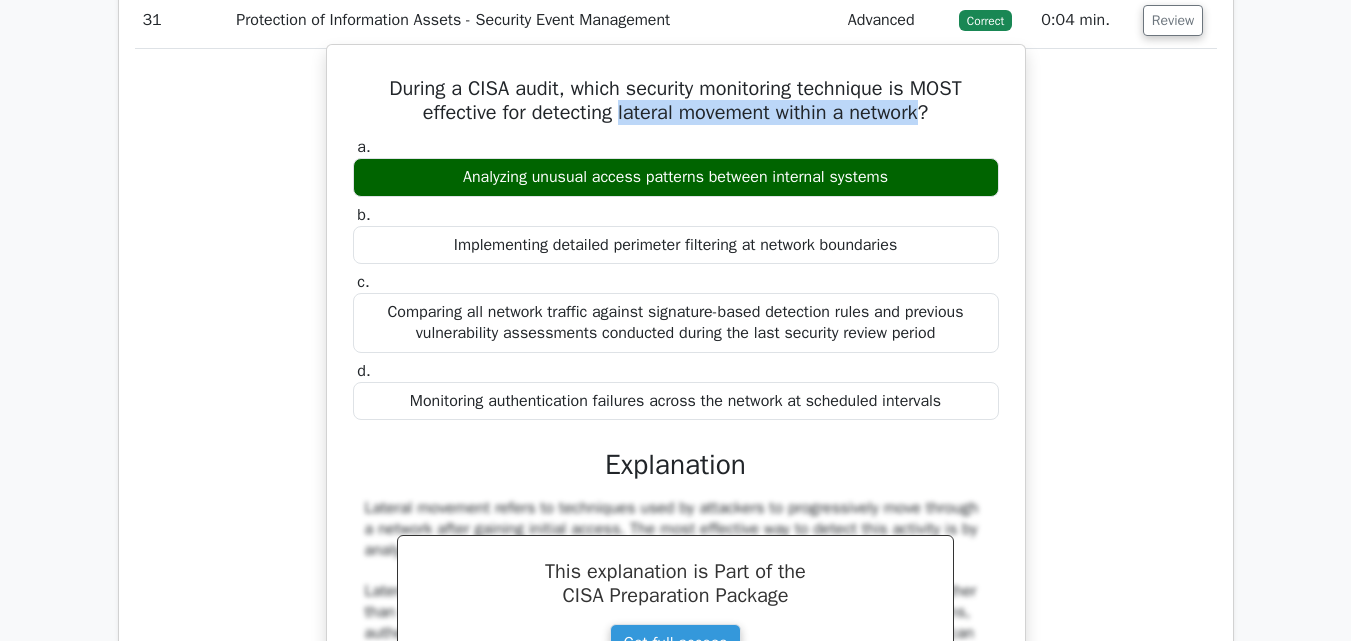 drag, startPoint x: 617, startPoint y: 131, endPoint x: 933, endPoint y: 135, distance: 316.02533 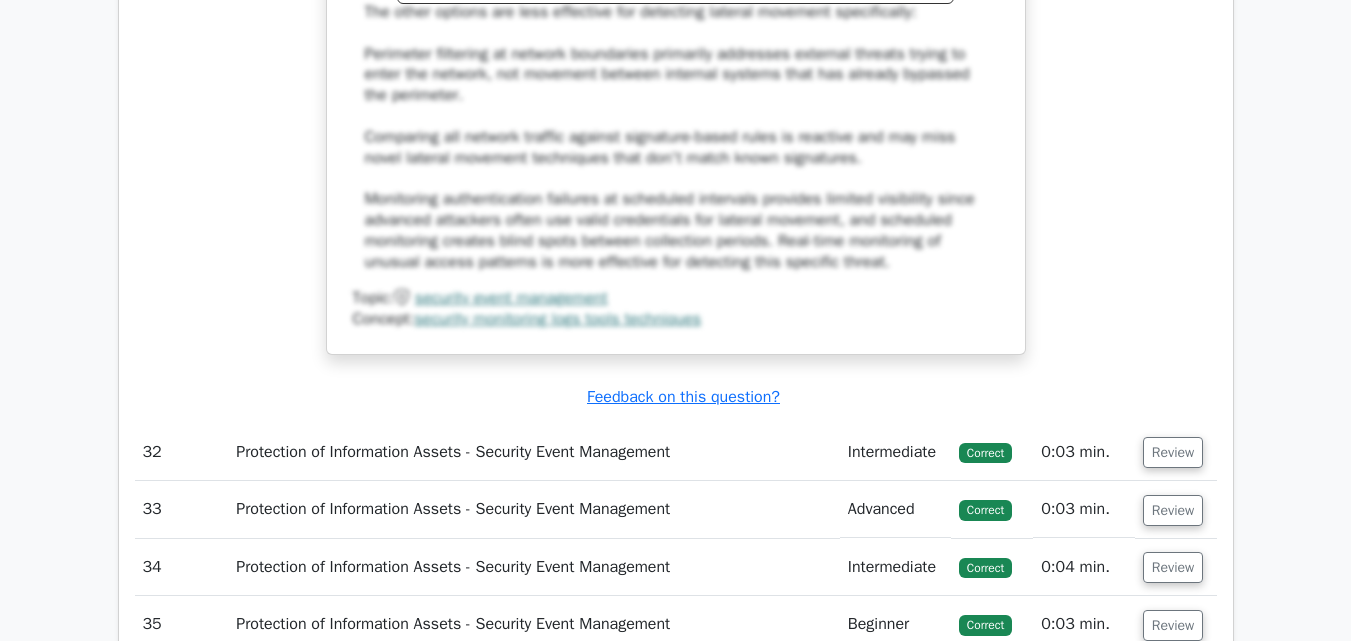 scroll, scrollTop: 36000, scrollLeft: 0, axis: vertical 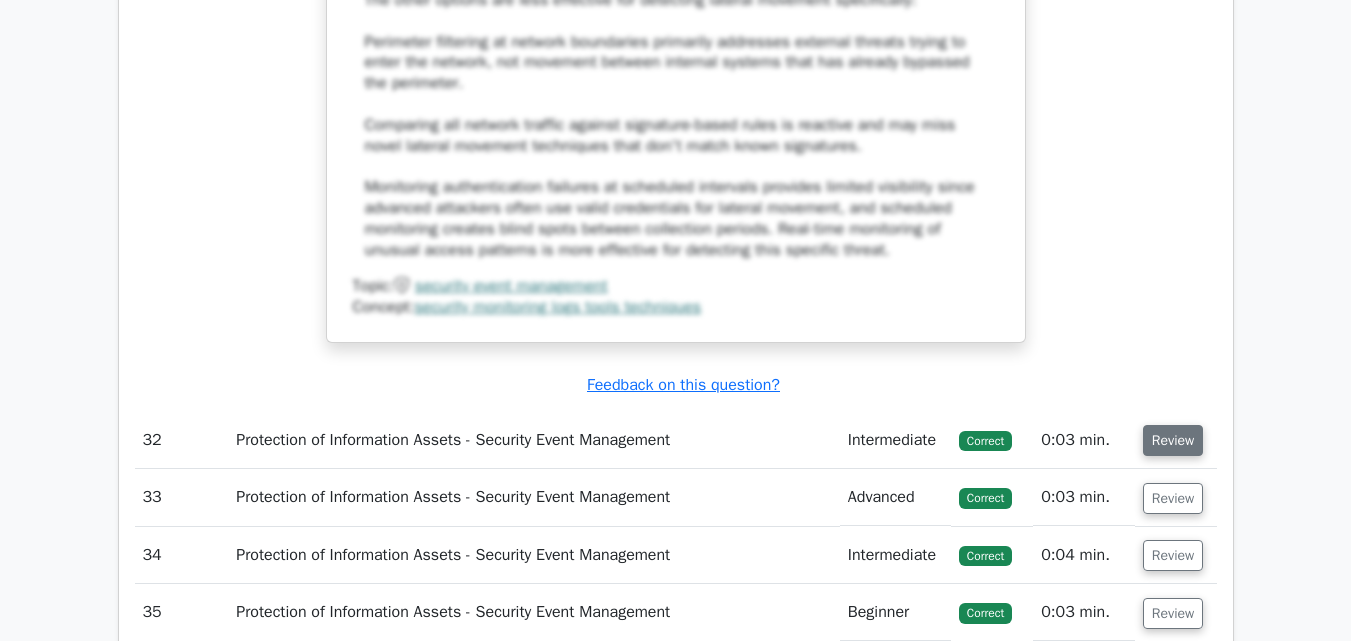 click on "Review" at bounding box center [1173, 440] 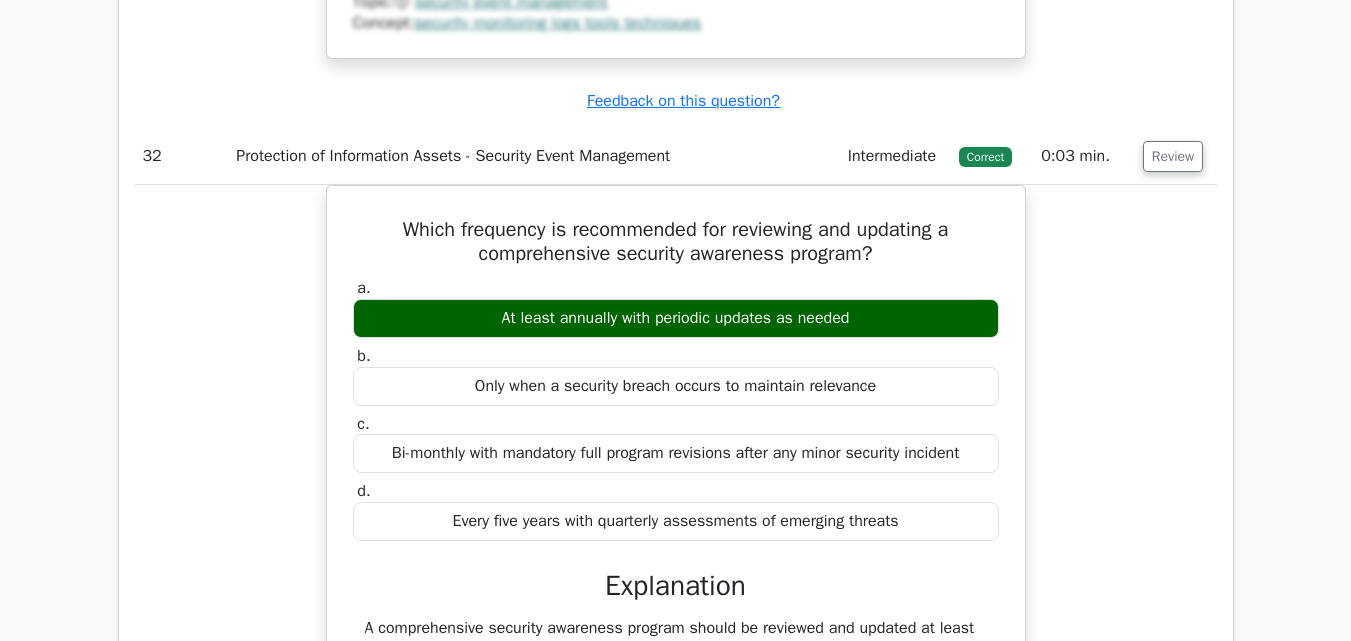scroll, scrollTop: 36300, scrollLeft: 0, axis: vertical 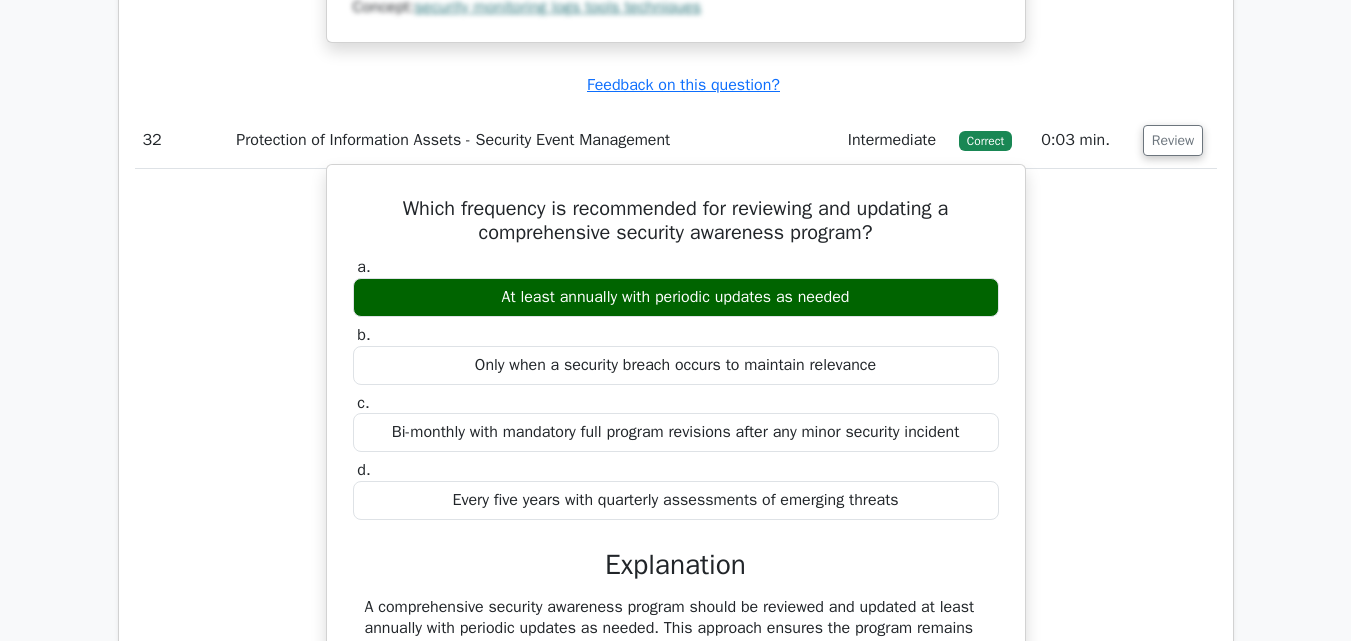 click on "Which frequency is recommended for reviewing and updating a comprehensive security awareness program?" at bounding box center (676, 221) 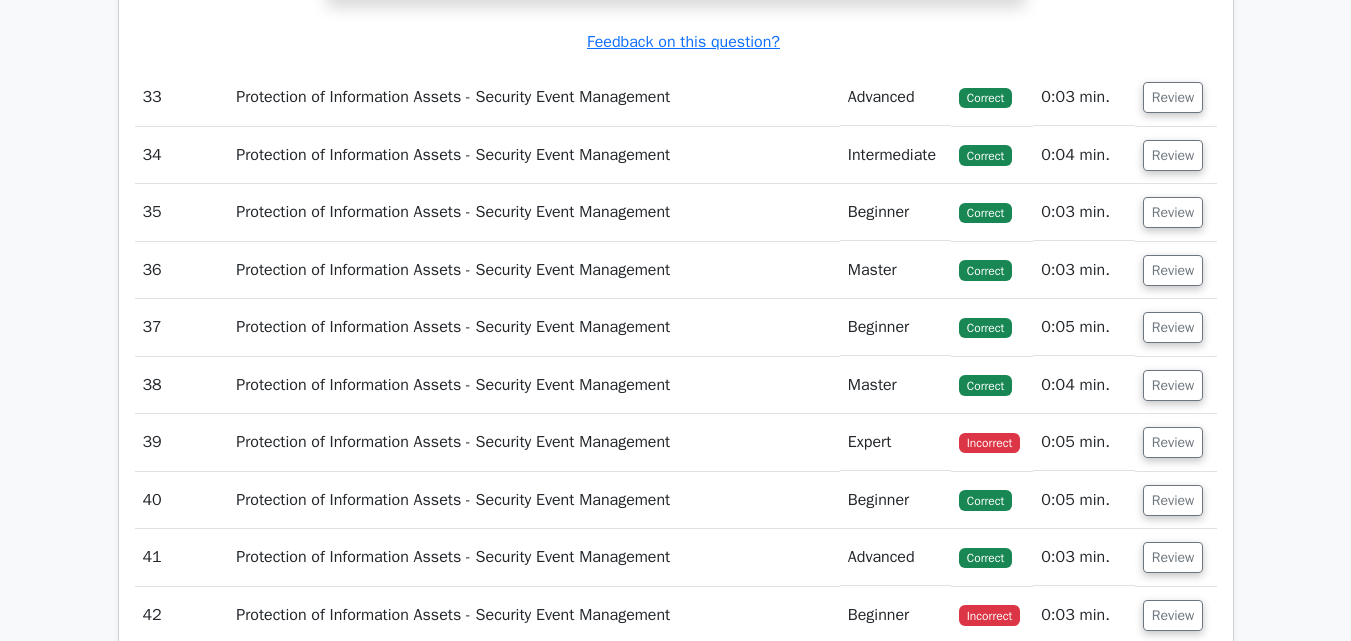 scroll, scrollTop: 37400, scrollLeft: 0, axis: vertical 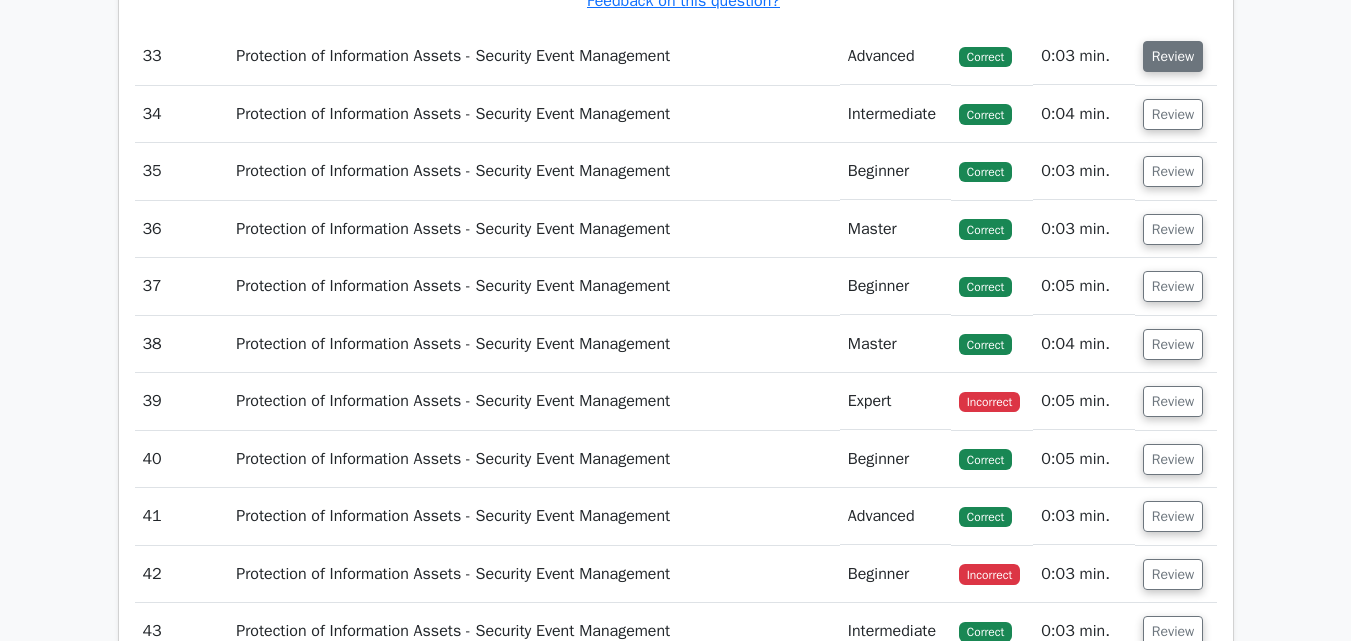 click on "Review" at bounding box center [1173, 56] 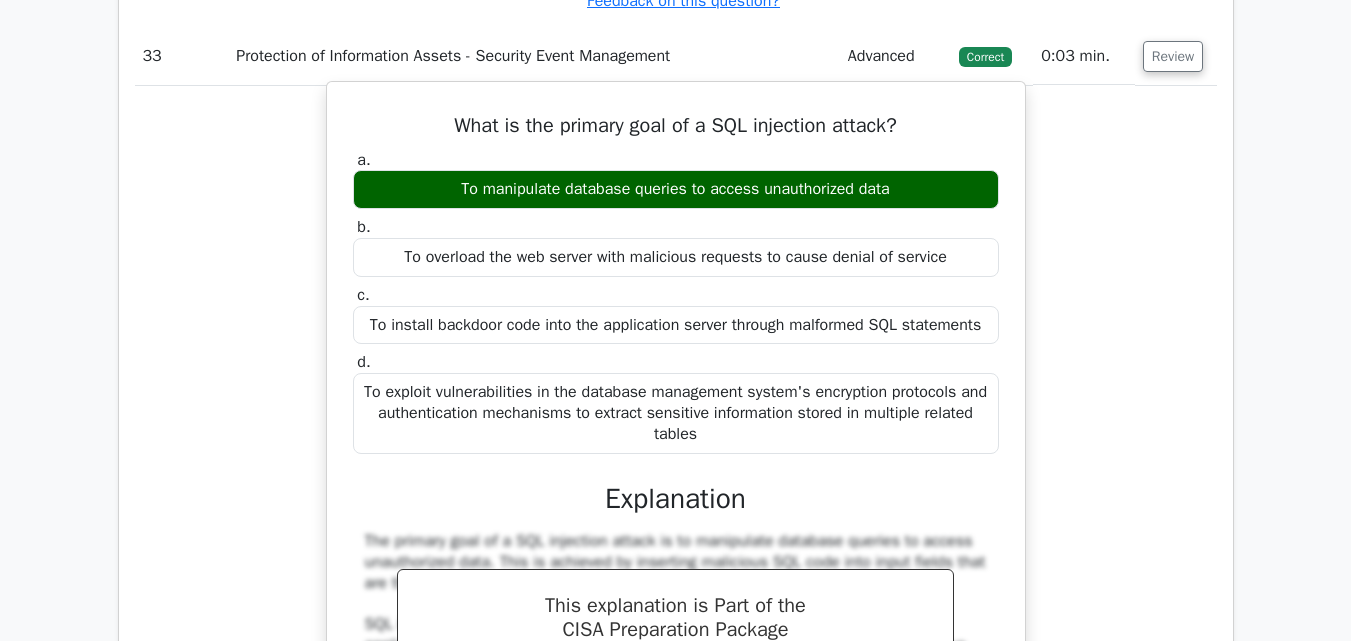 drag, startPoint x: 446, startPoint y: 141, endPoint x: 916, endPoint y: 212, distance: 475.33252 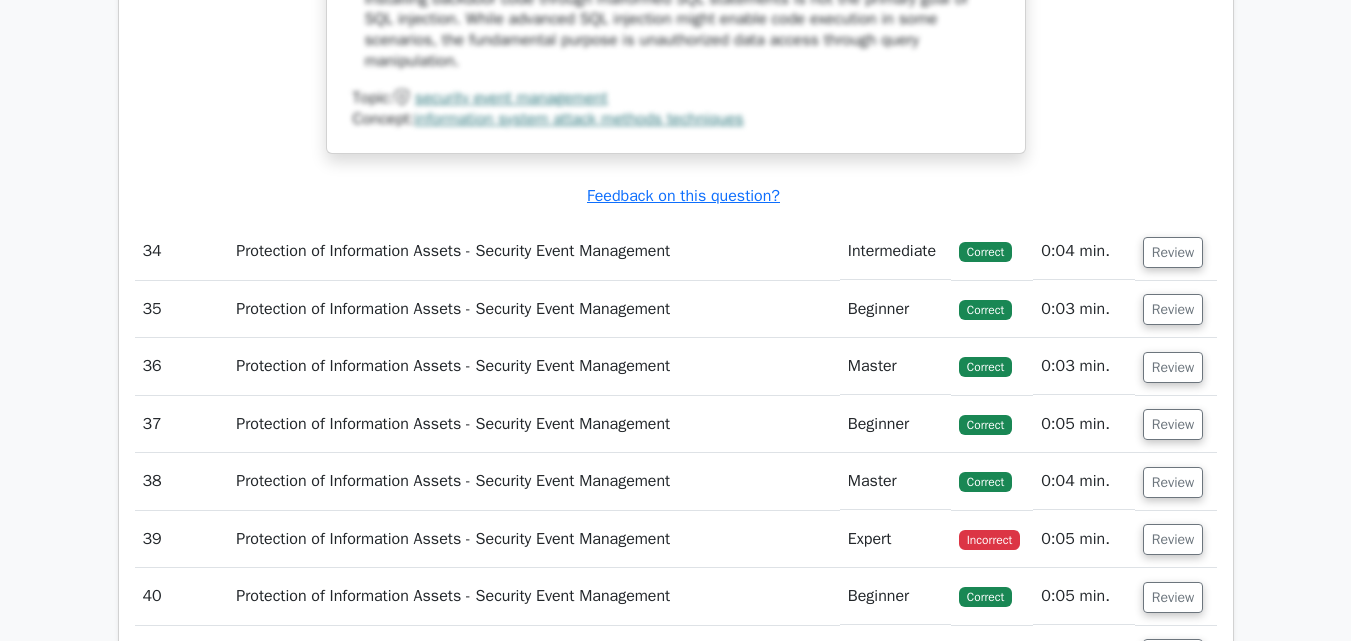 scroll, scrollTop: 38300, scrollLeft: 0, axis: vertical 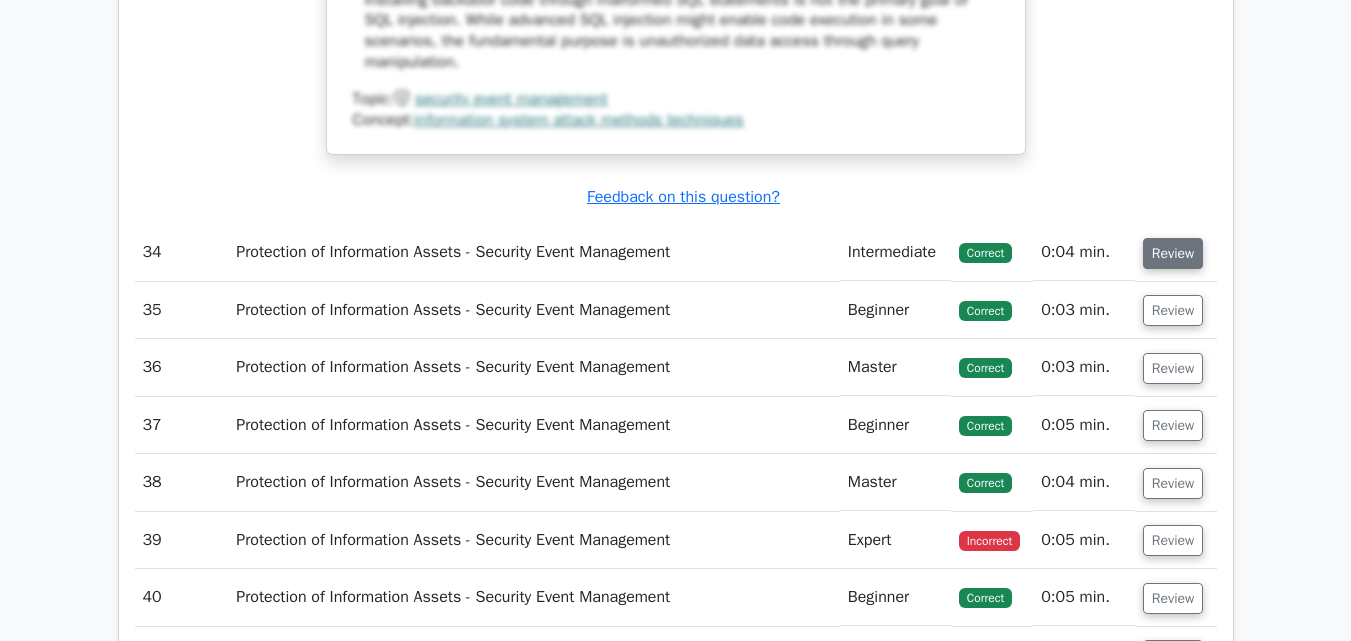click on "Review" at bounding box center (1173, 253) 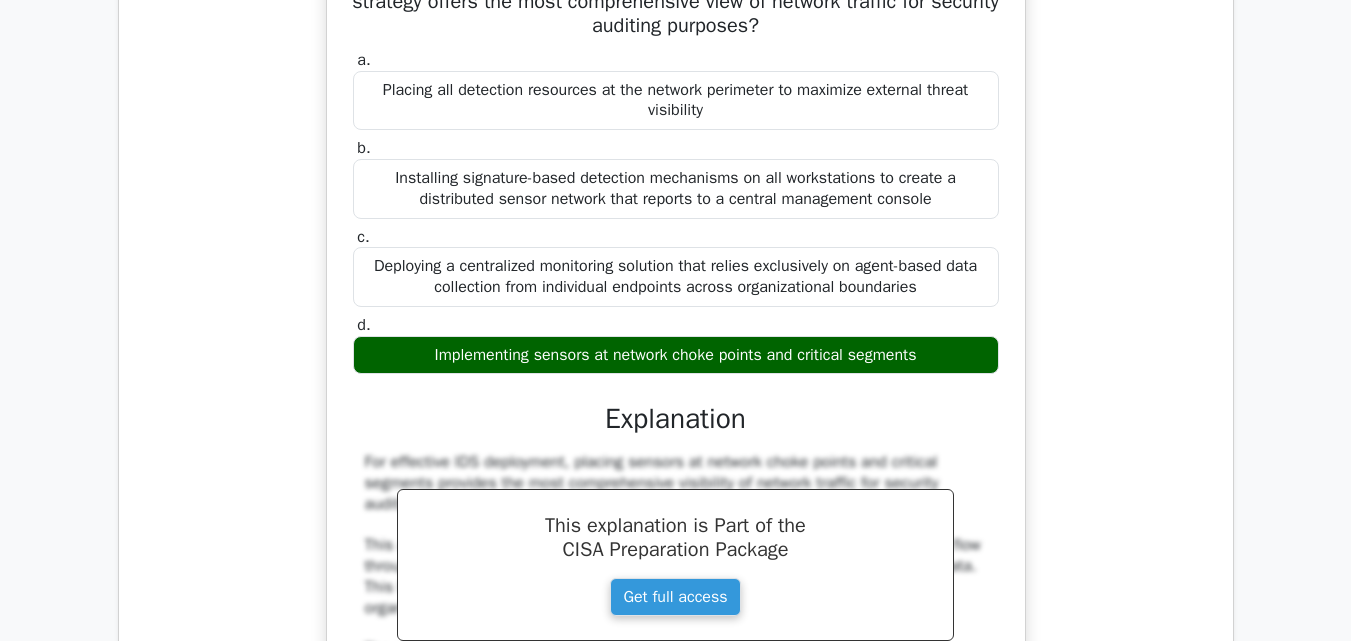 scroll, scrollTop: 38600, scrollLeft: 0, axis: vertical 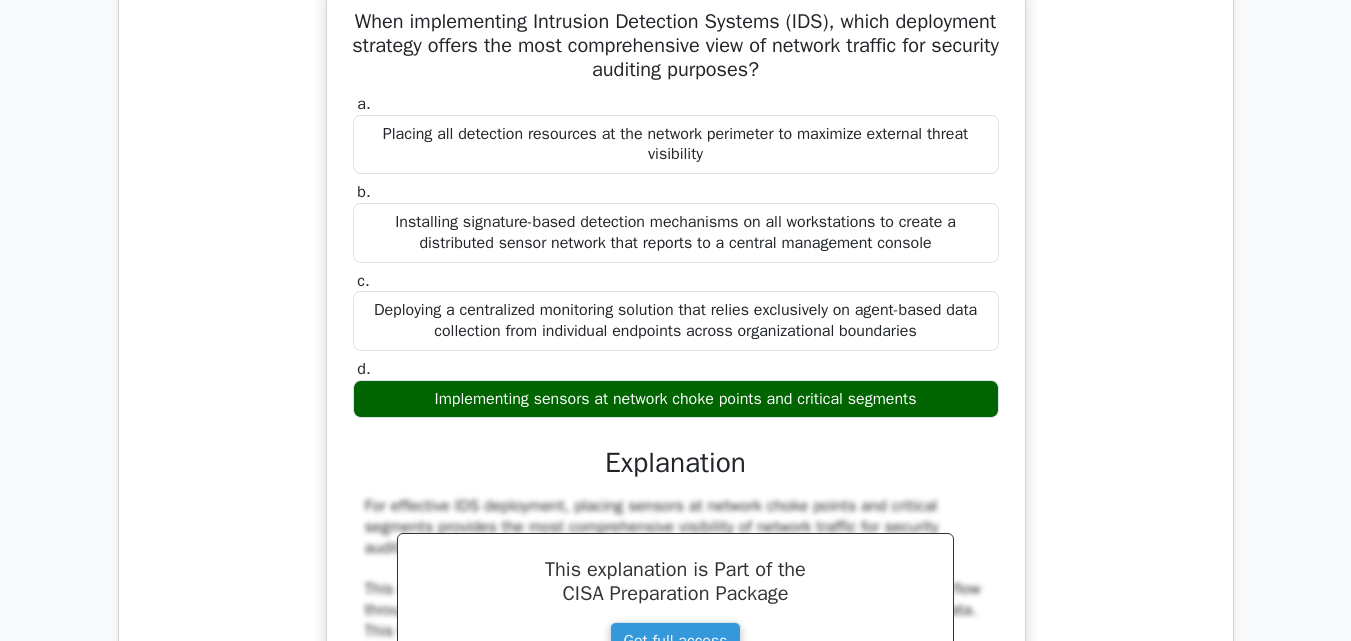 drag, startPoint x: 398, startPoint y: 43, endPoint x: 936, endPoint y: 422, distance: 658.0919 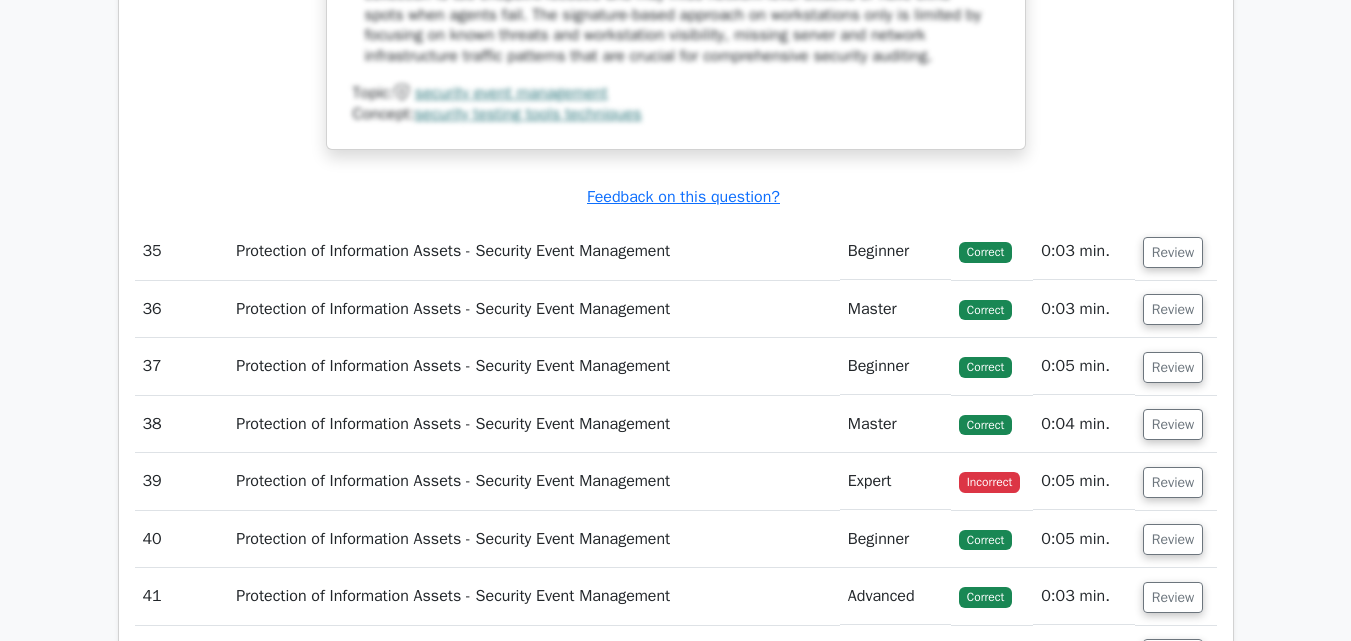 scroll, scrollTop: 39400, scrollLeft: 0, axis: vertical 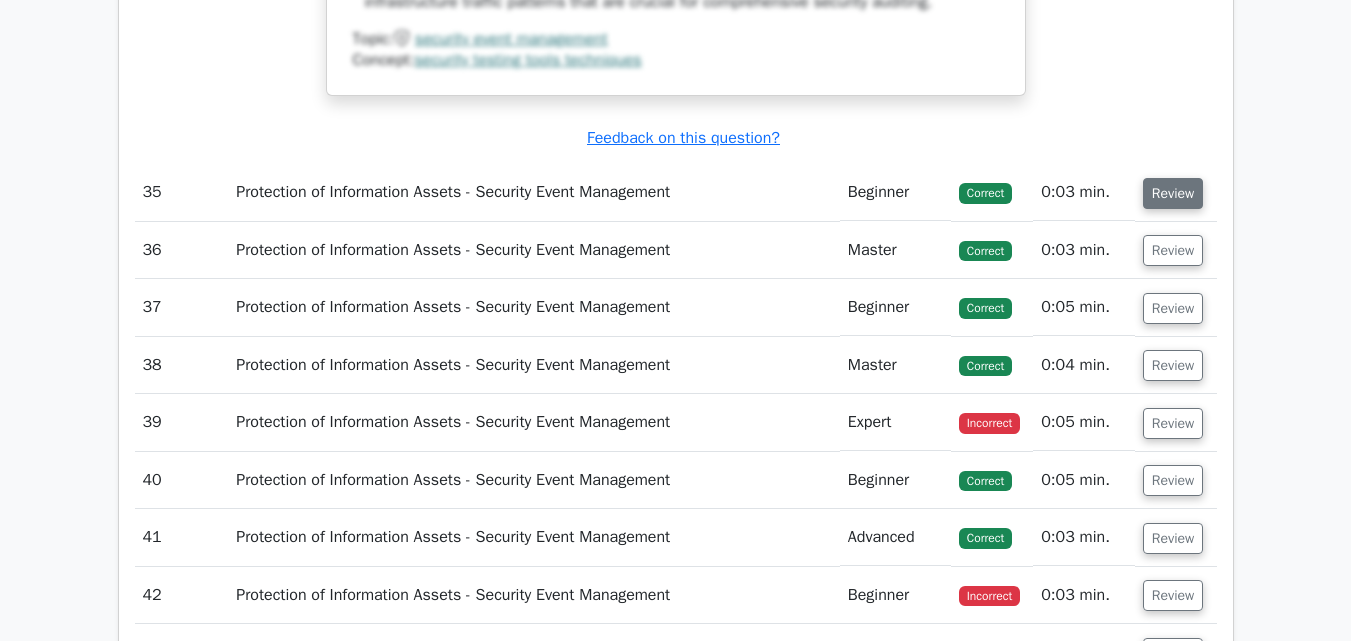 click on "Review" at bounding box center [1173, 193] 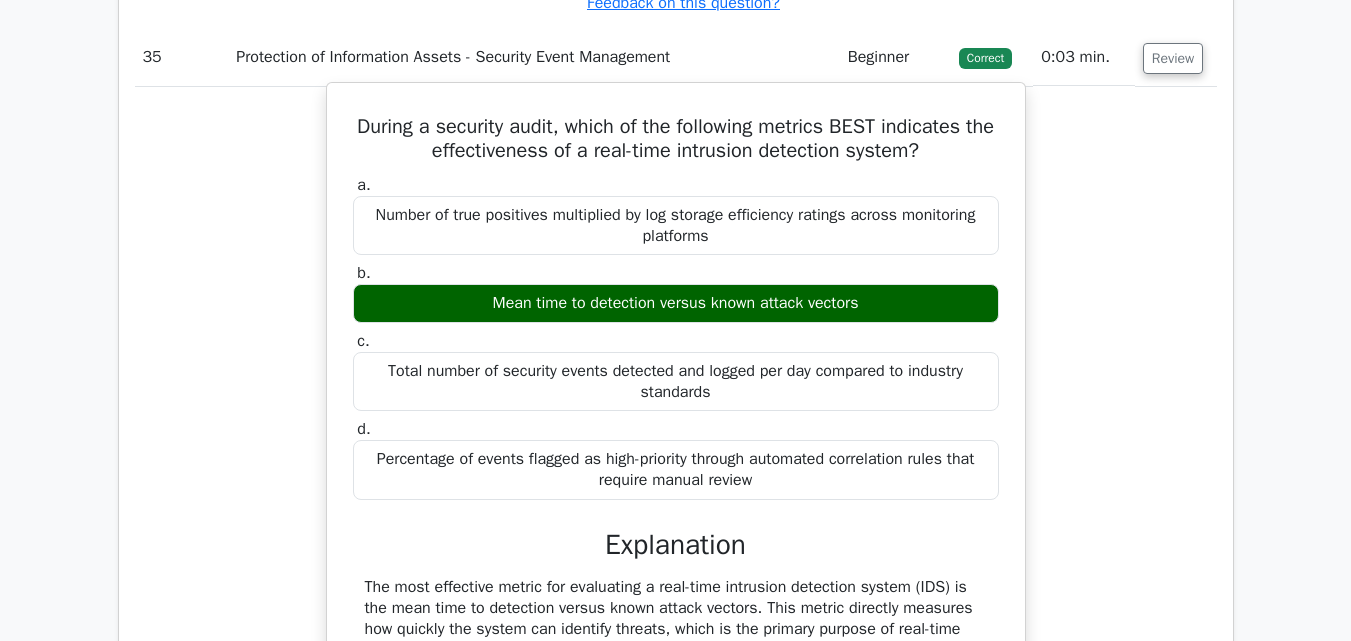 scroll, scrollTop: 39500, scrollLeft: 0, axis: vertical 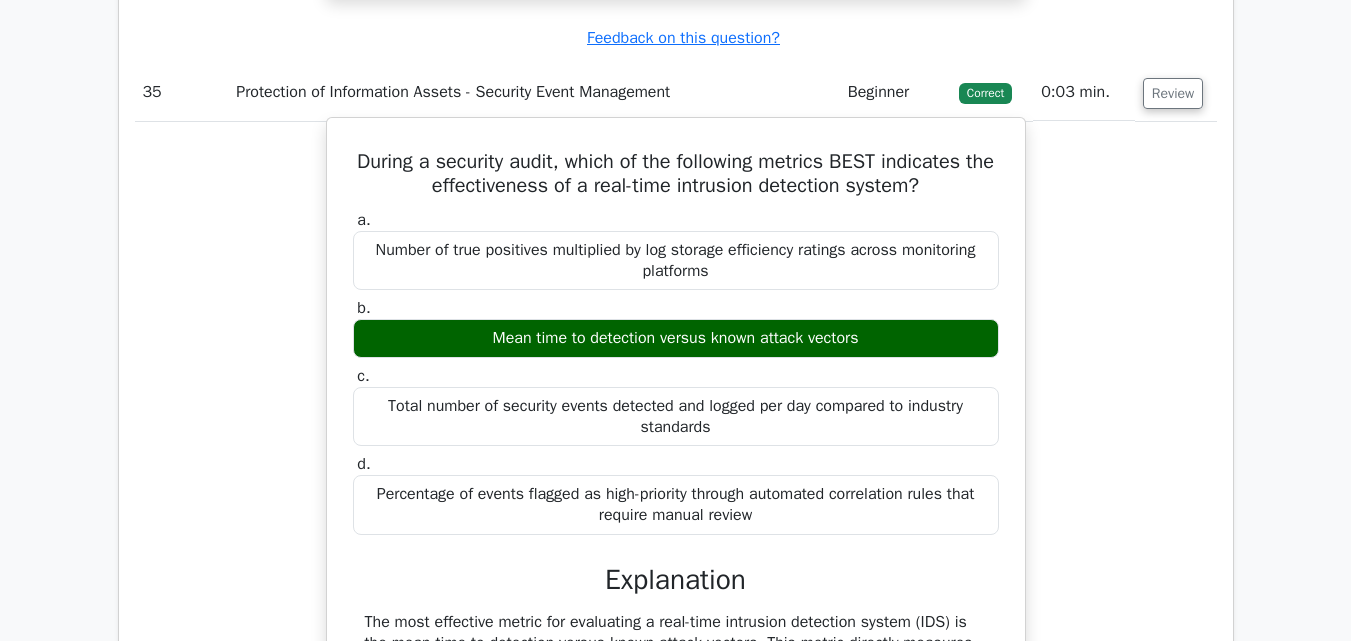 drag, startPoint x: 365, startPoint y: 182, endPoint x: 890, endPoint y: 349, distance: 550.921 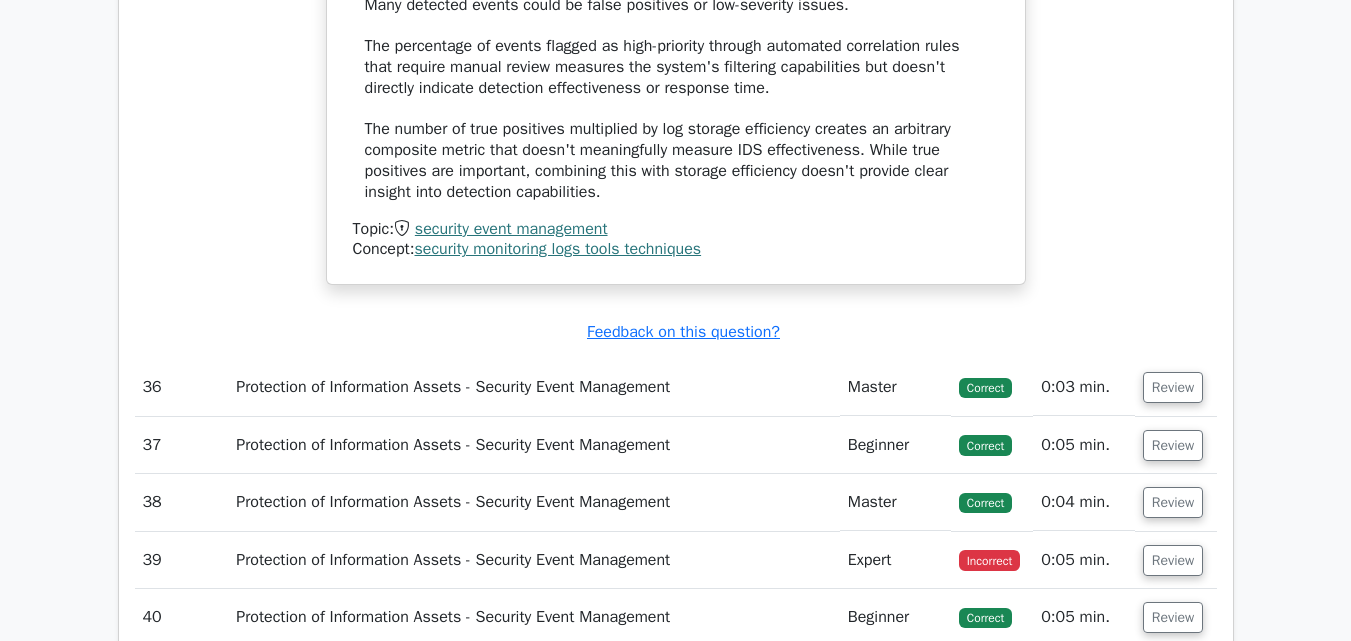 scroll, scrollTop: 40300, scrollLeft: 0, axis: vertical 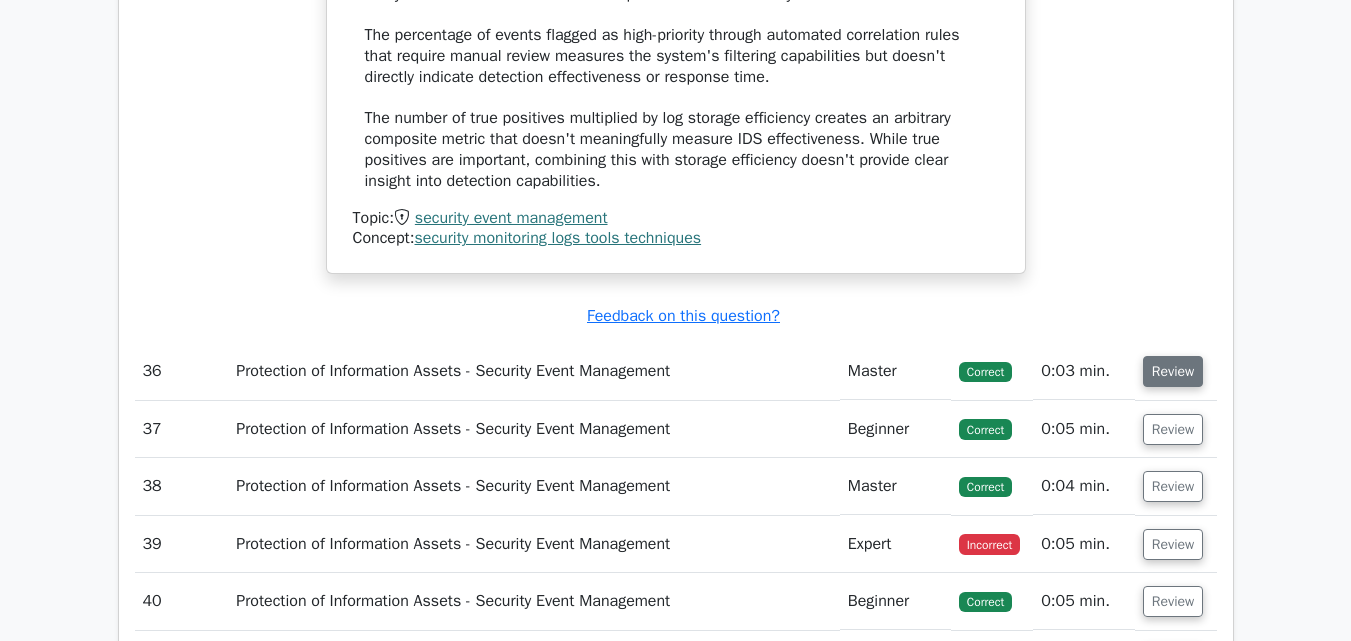 click on "Review" at bounding box center (1173, 371) 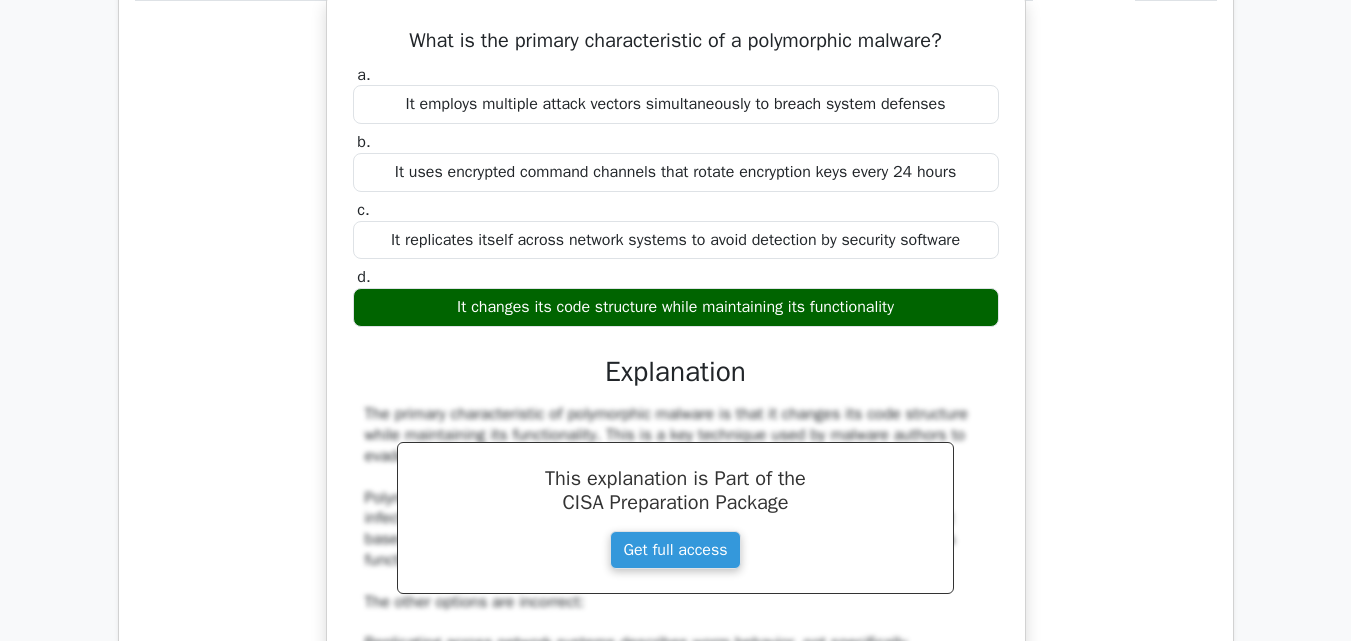 scroll, scrollTop: 40600, scrollLeft: 0, axis: vertical 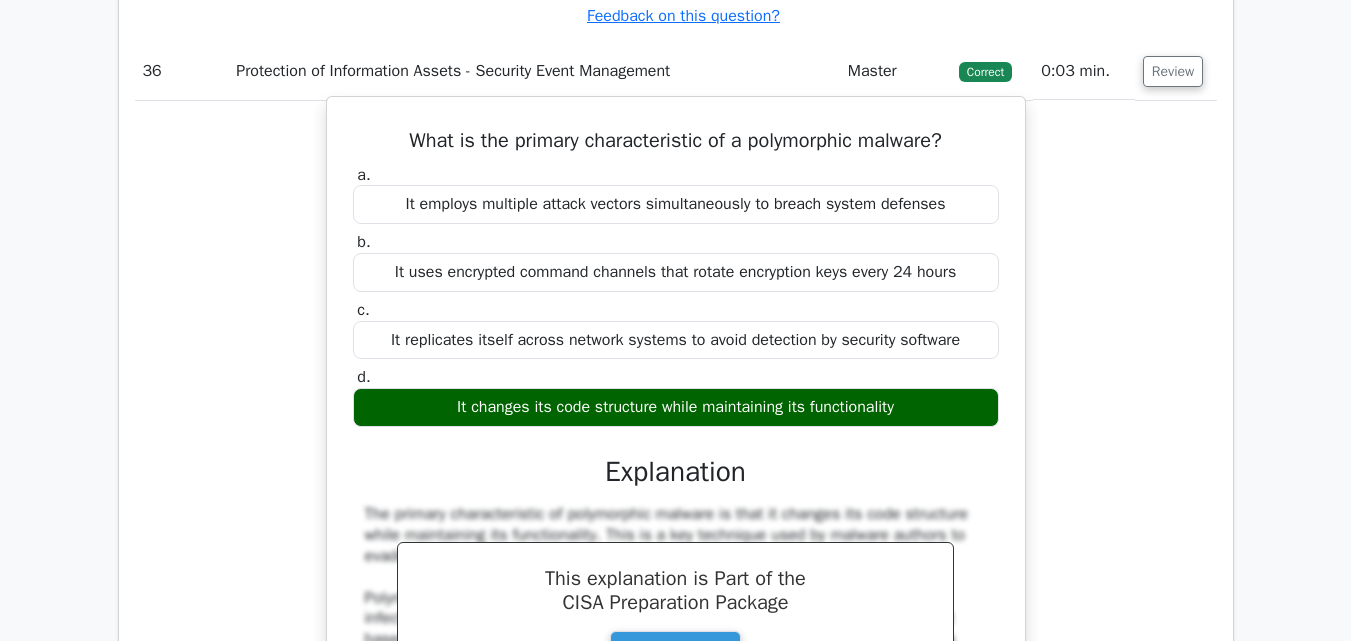 drag, startPoint x: 401, startPoint y: 156, endPoint x: 930, endPoint y: 422, distance: 592.1123 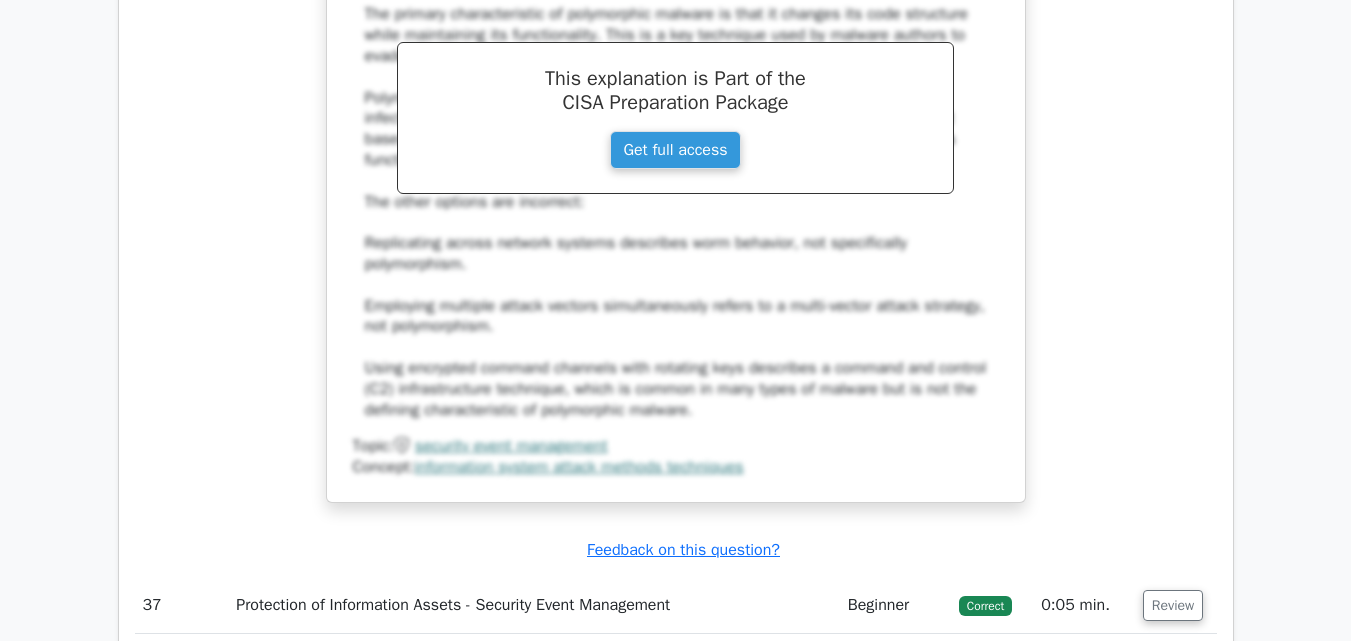 scroll, scrollTop: 41500, scrollLeft: 0, axis: vertical 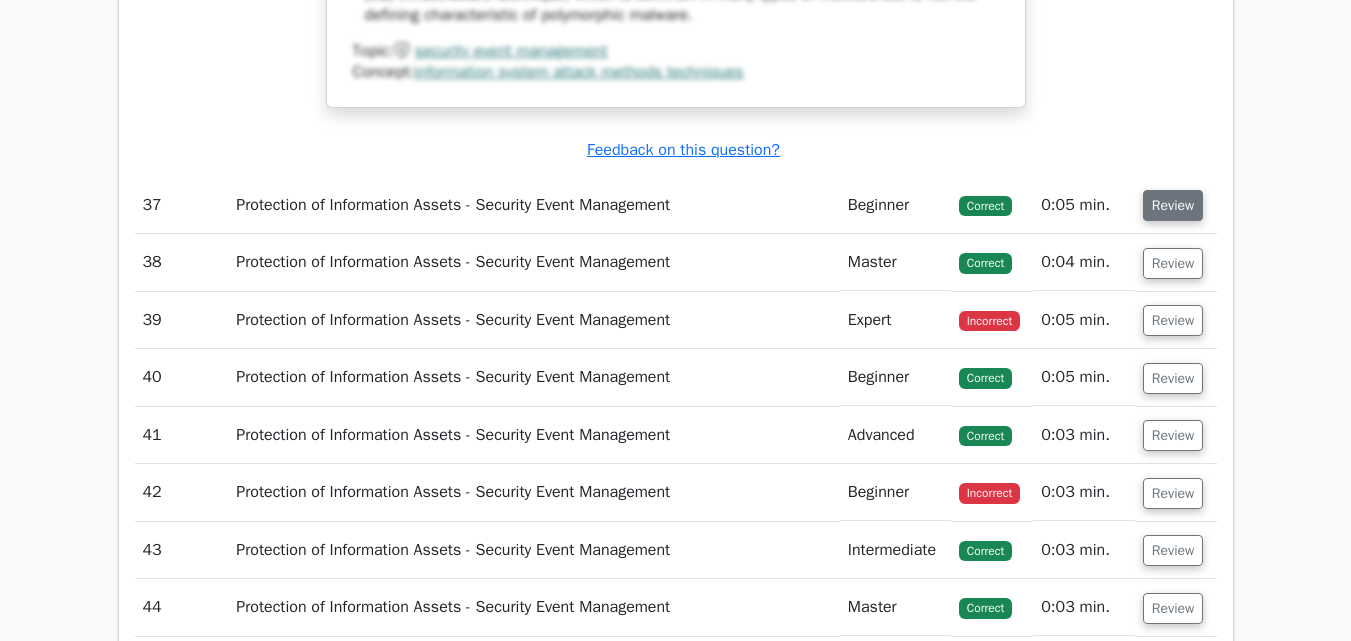 click on "Review" at bounding box center [1173, 205] 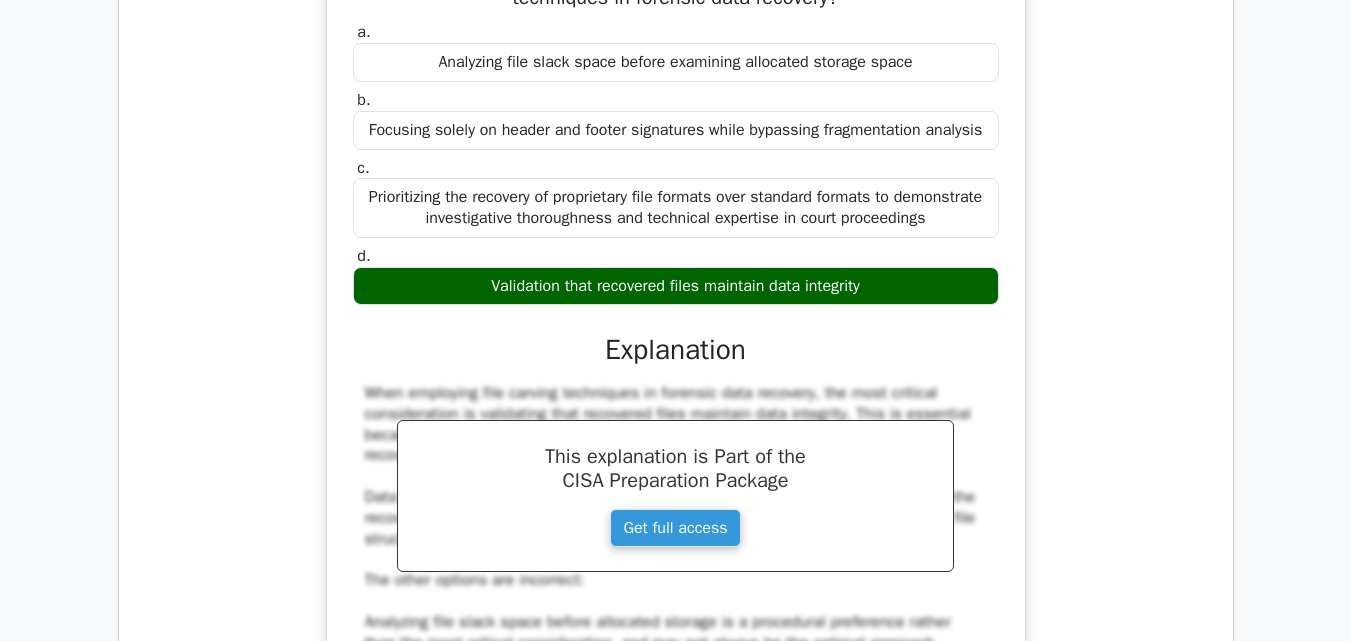 scroll, scrollTop: 41700, scrollLeft: 0, axis: vertical 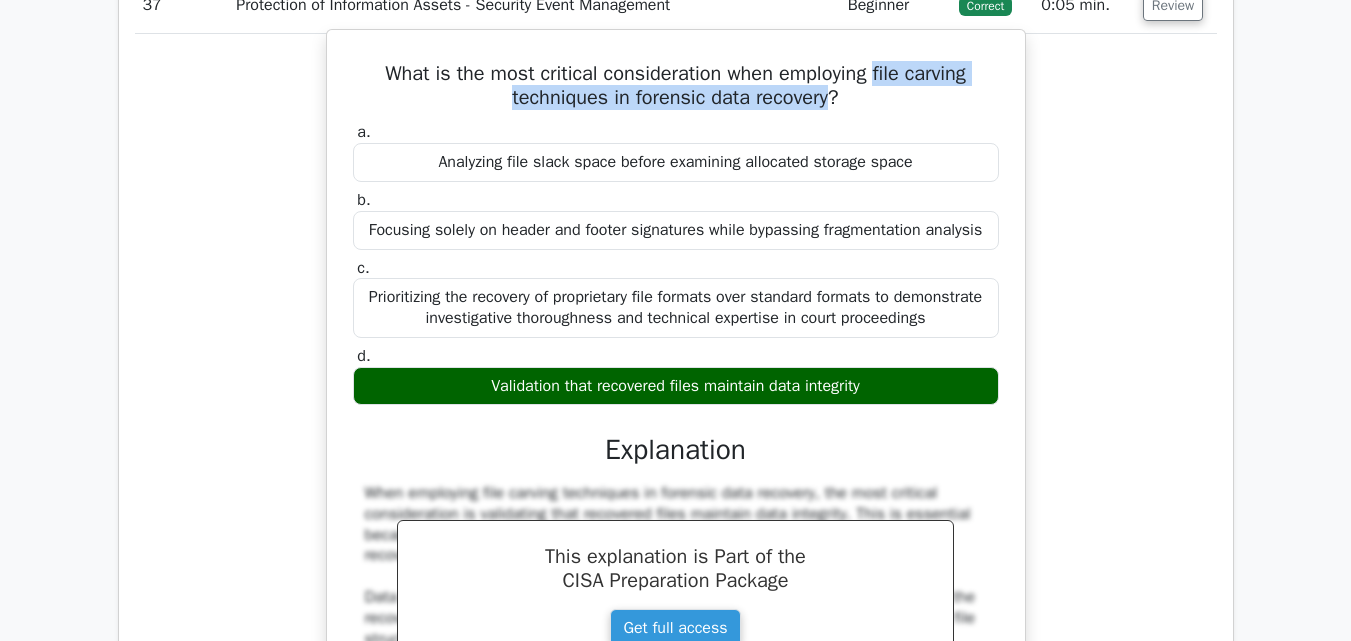 drag, startPoint x: 882, startPoint y: 93, endPoint x: 835, endPoint y: 113, distance: 51.078373 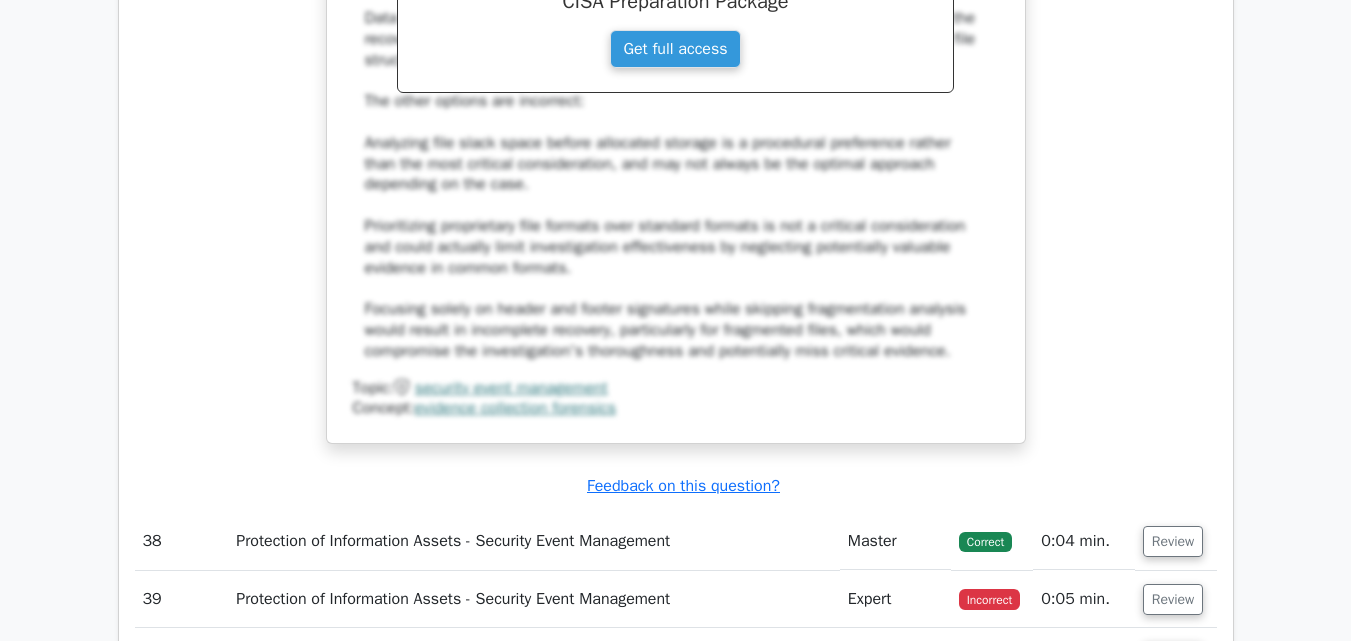 scroll, scrollTop: 42600, scrollLeft: 0, axis: vertical 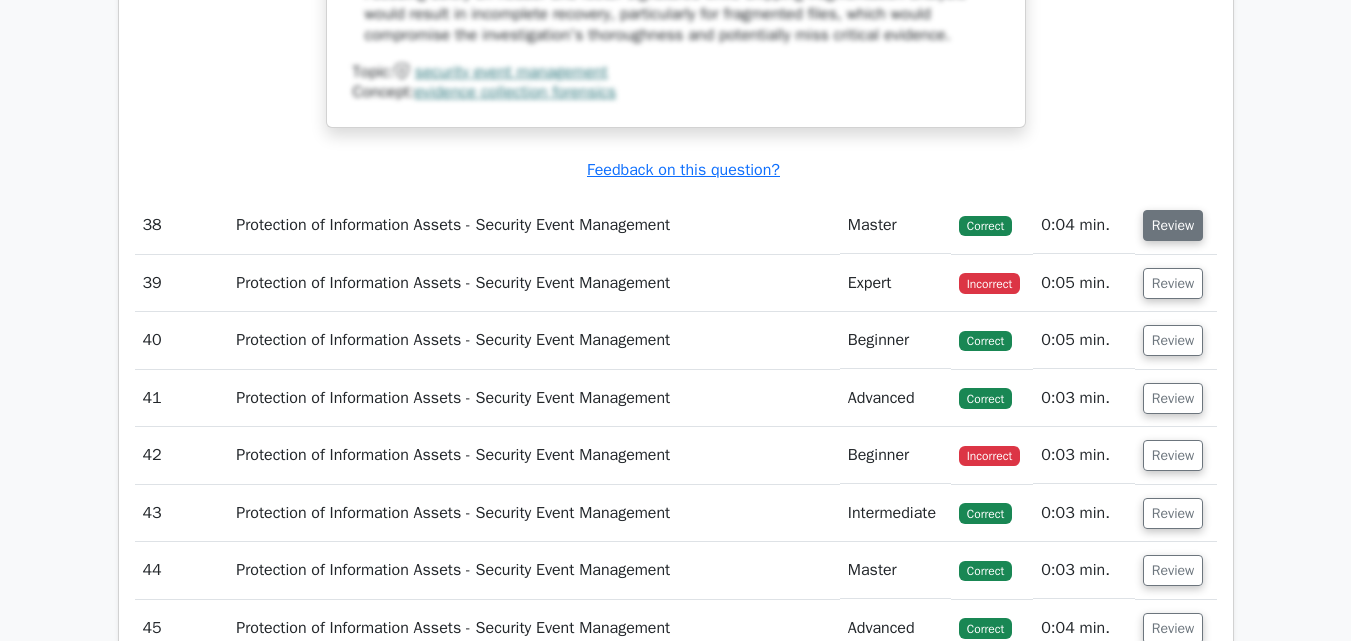 click on "Review" at bounding box center (1173, 225) 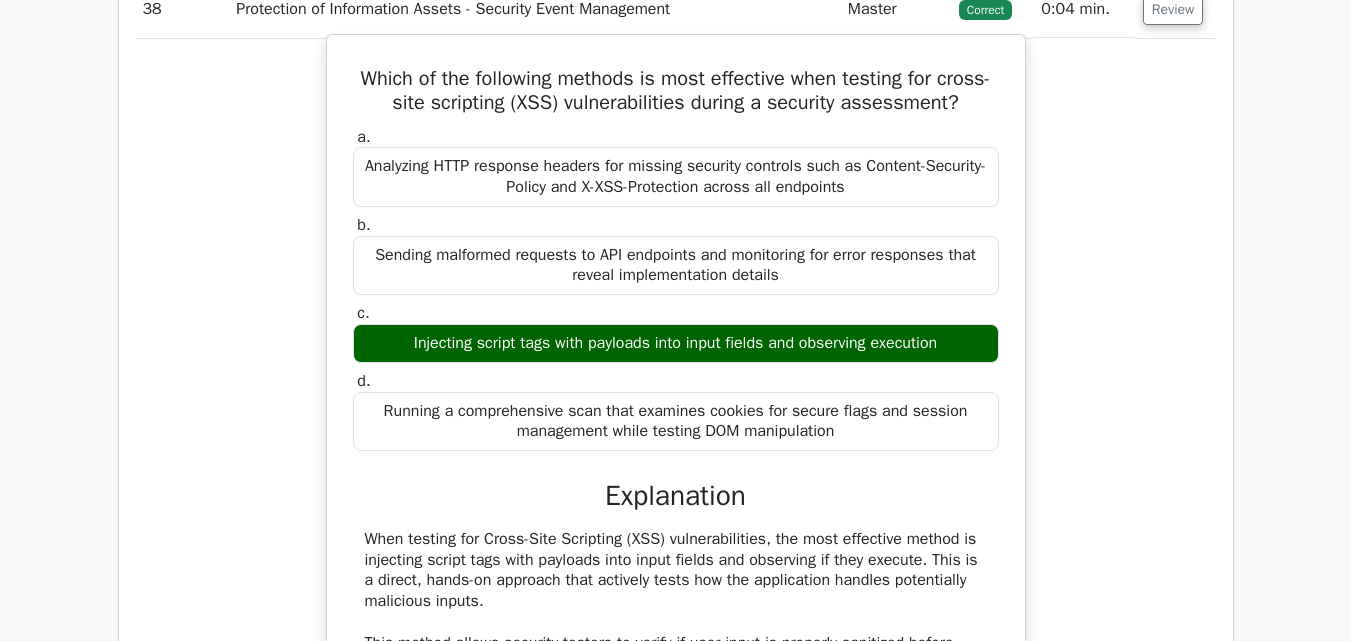 scroll, scrollTop: 42800, scrollLeft: 0, axis: vertical 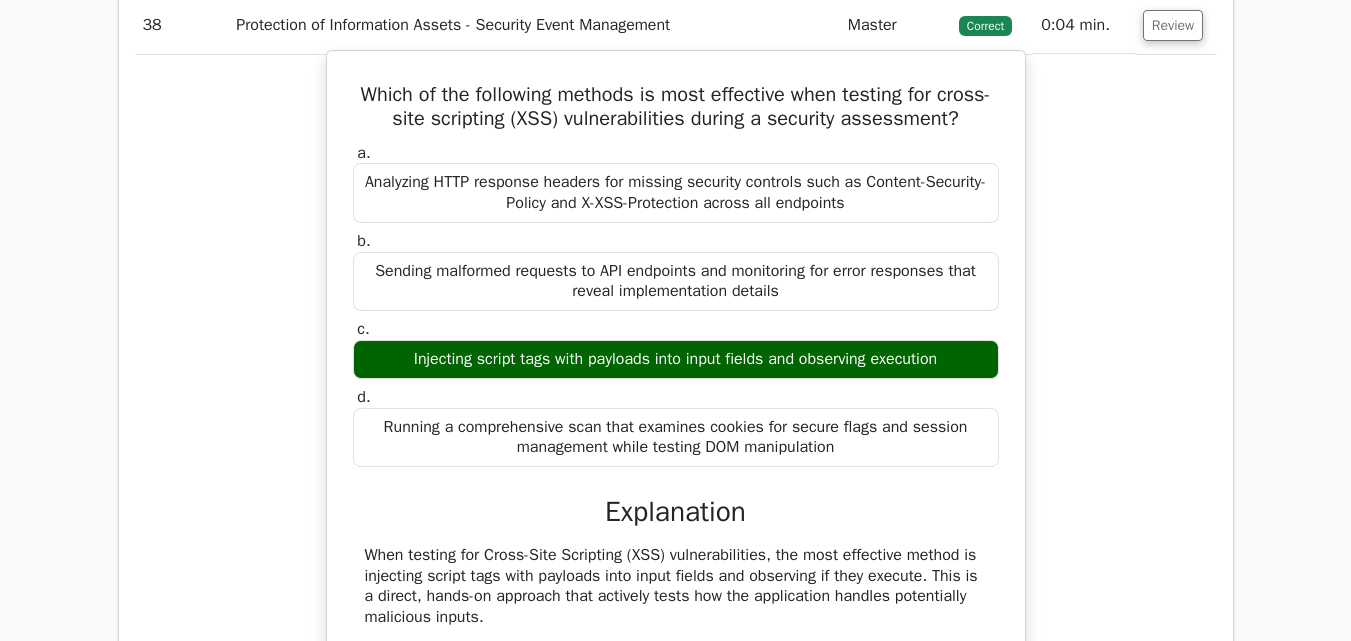 drag, startPoint x: 375, startPoint y: 109, endPoint x: 974, endPoint y: 378, distance: 656.6293 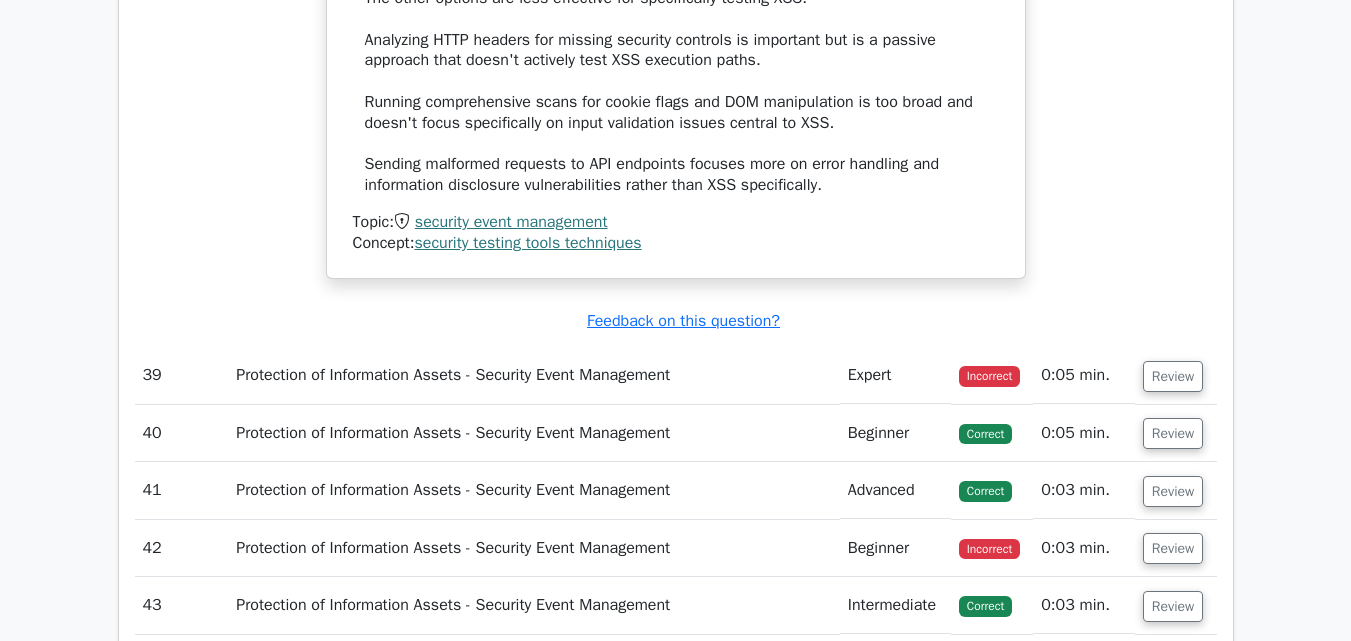 scroll, scrollTop: 43700, scrollLeft: 0, axis: vertical 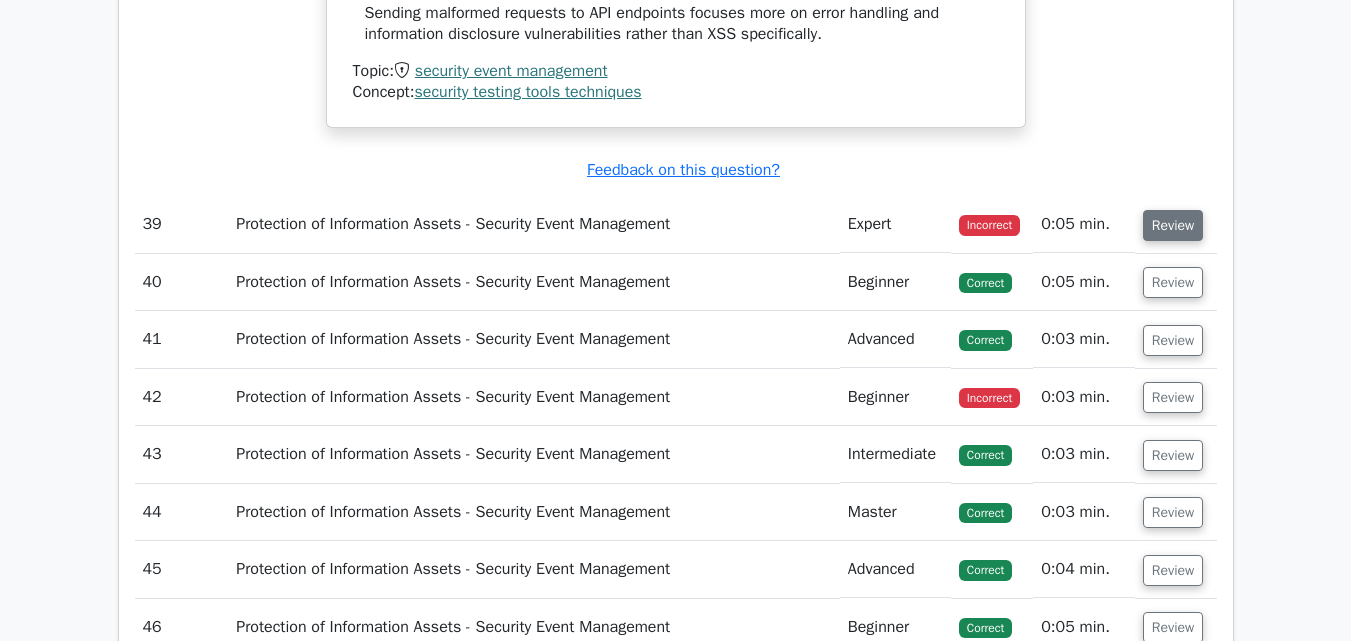 click on "Review" at bounding box center [1173, 225] 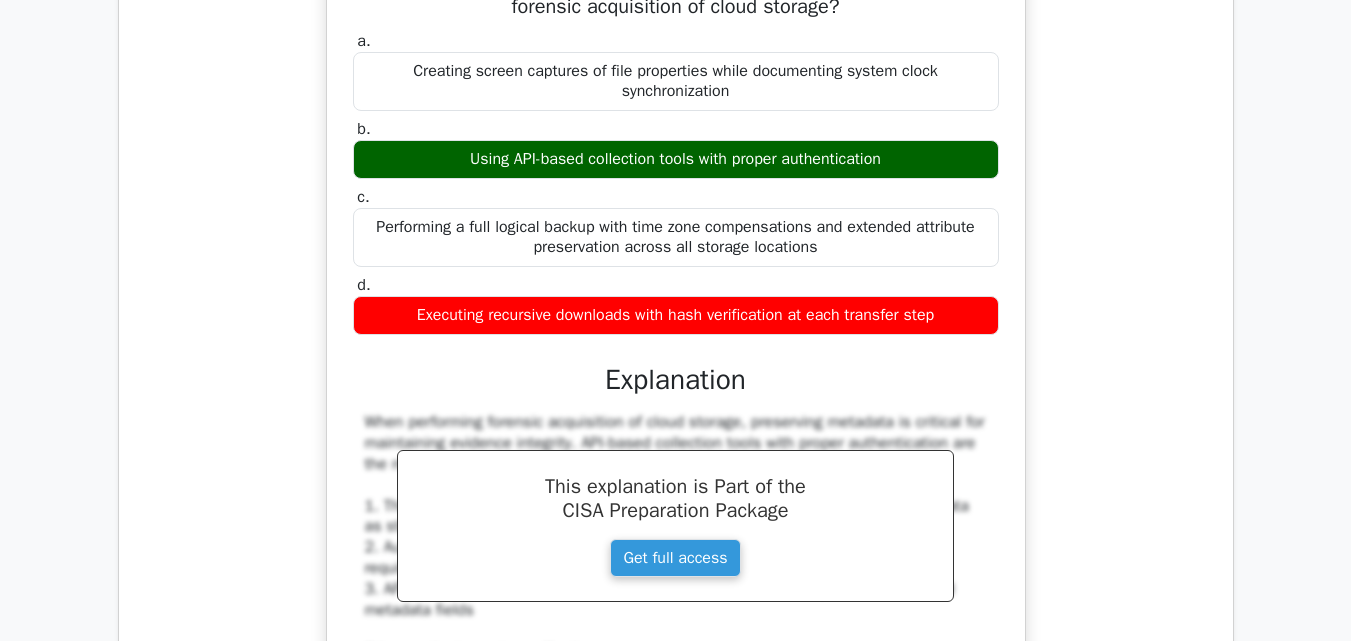 scroll, scrollTop: 43900, scrollLeft: 0, axis: vertical 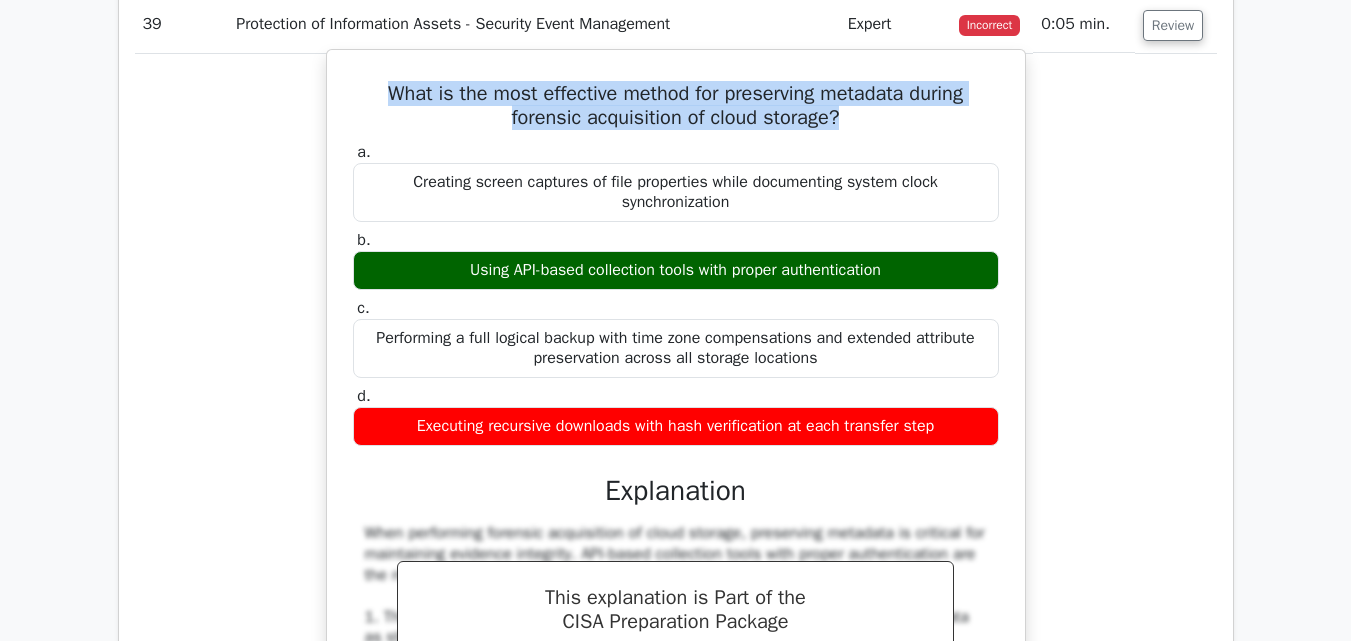 drag, startPoint x: 375, startPoint y: 107, endPoint x: 867, endPoint y: 135, distance: 492.7961 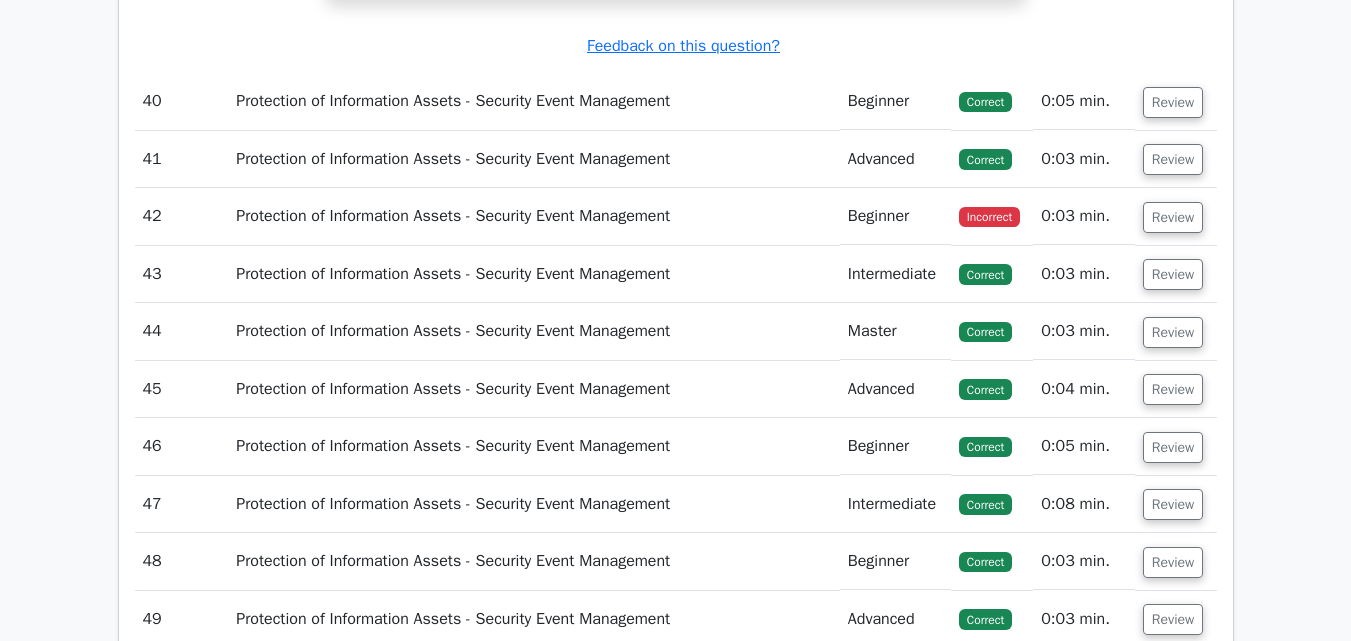 scroll, scrollTop: 45000, scrollLeft: 0, axis: vertical 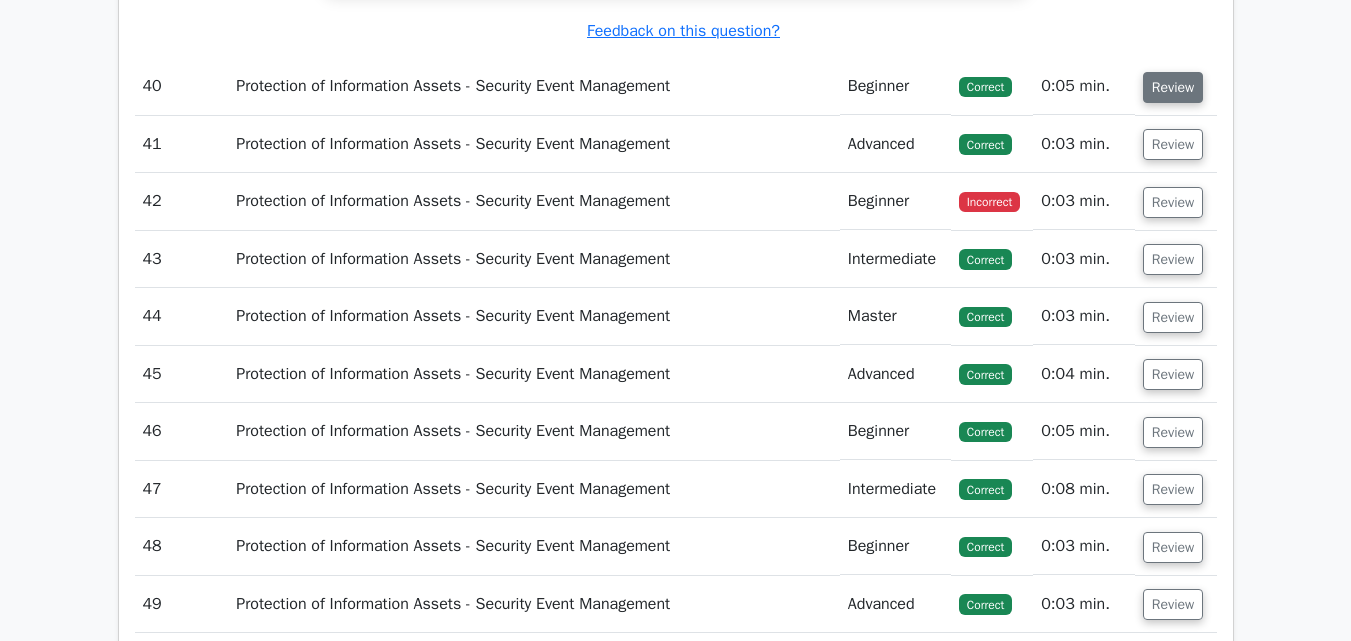 click on "Review" at bounding box center (1173, 87) 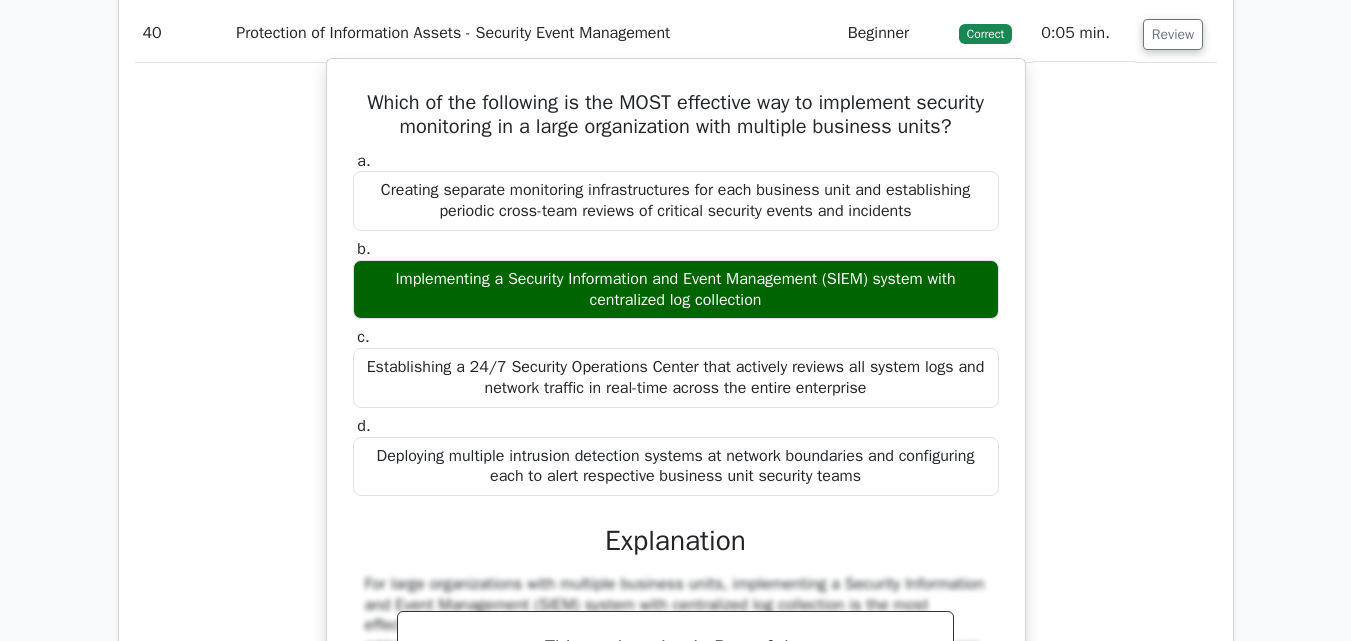 scroll, scrollTop: 45100, scrollLeft: 0, axis: vertical 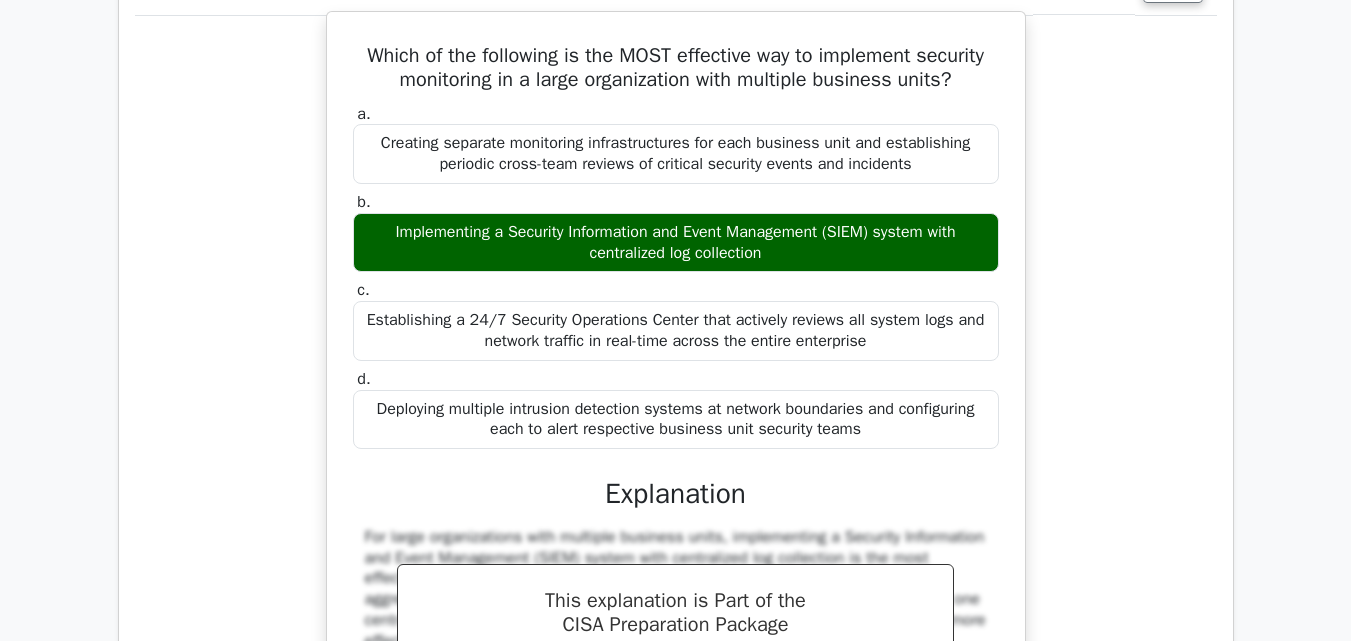 drag, startPoint x: 389, startPoint y: 68, endPoint x: 795, endPoint y: 308, distance: 471.63123 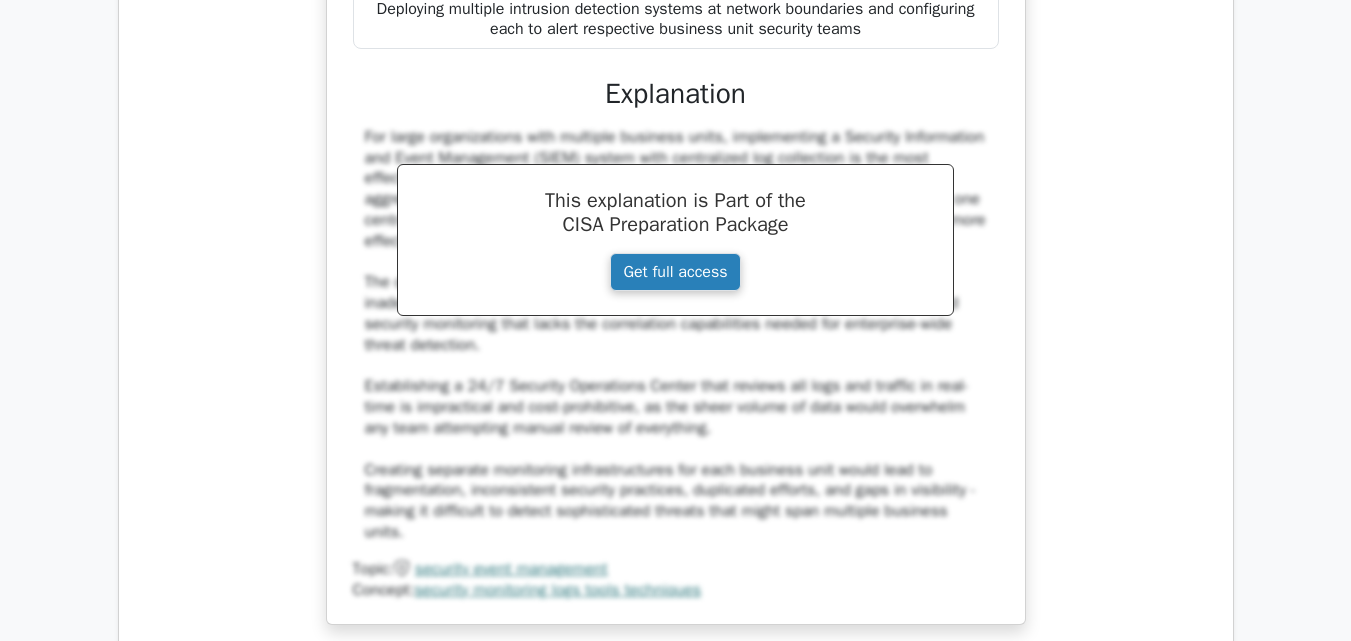 scroll, scrollTop: 45900, scrollLeft: 0, axis: vertical 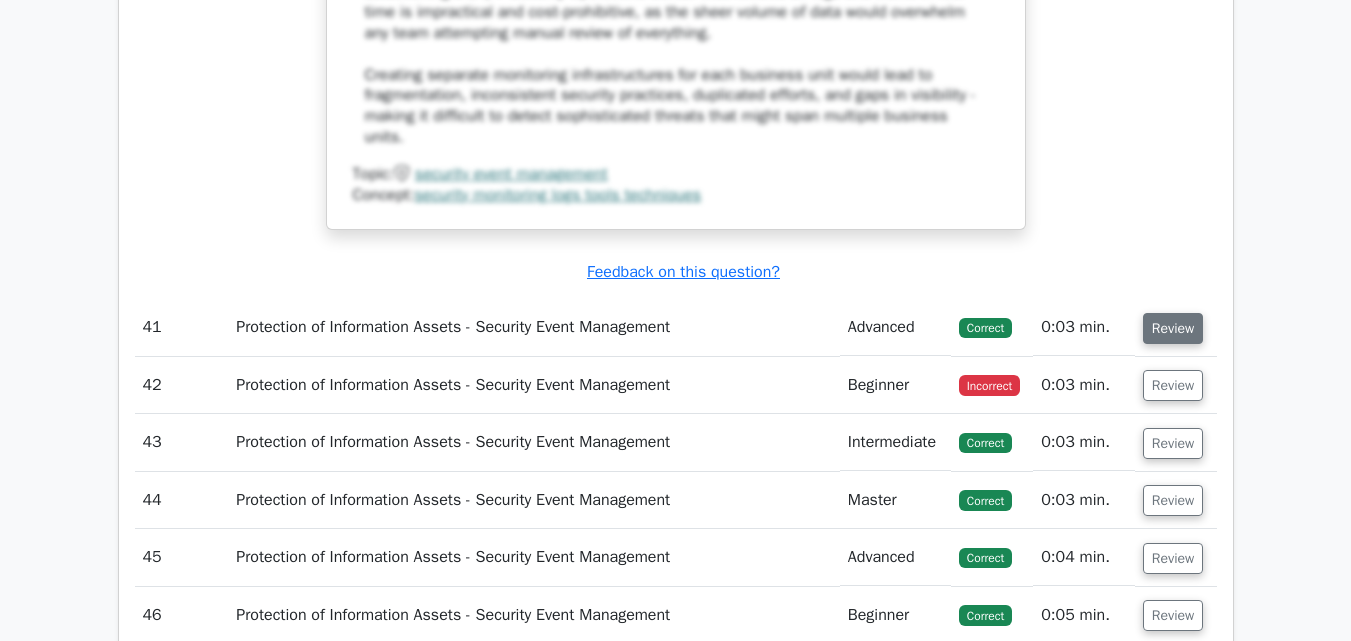 click on "Review" at bounding box center [1173, 328] 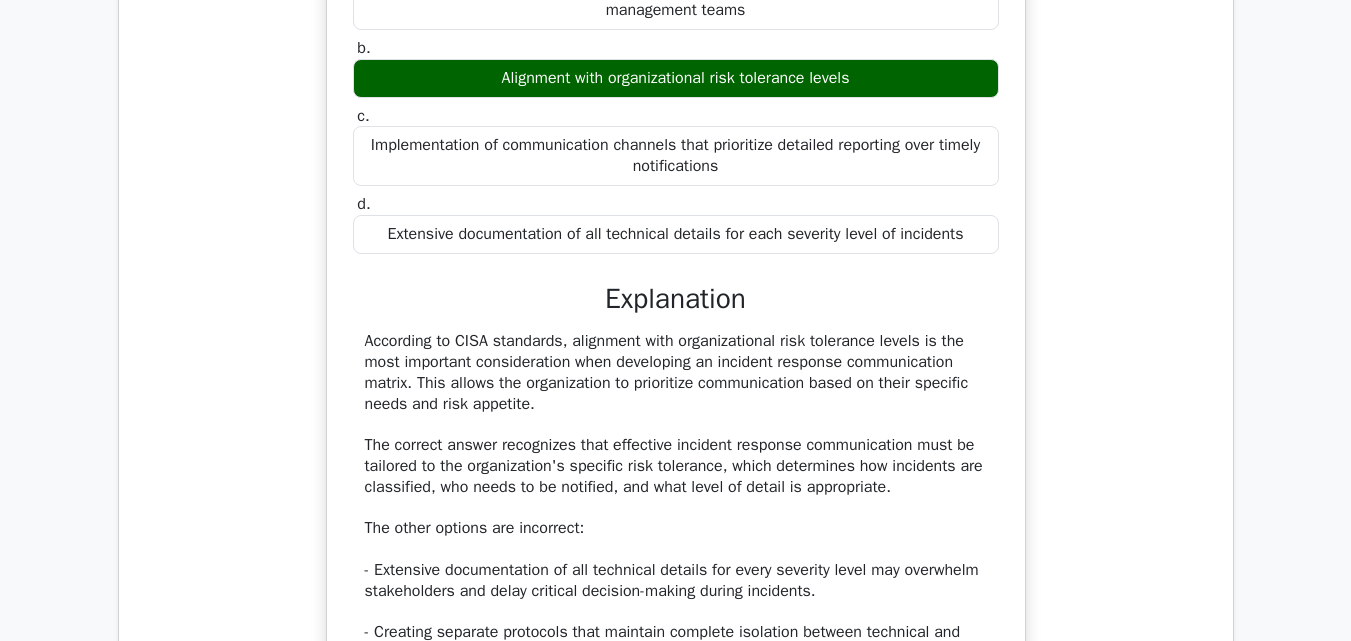 scroll, scrollTop: 46200, scrollLeft: 0, axis: vertical 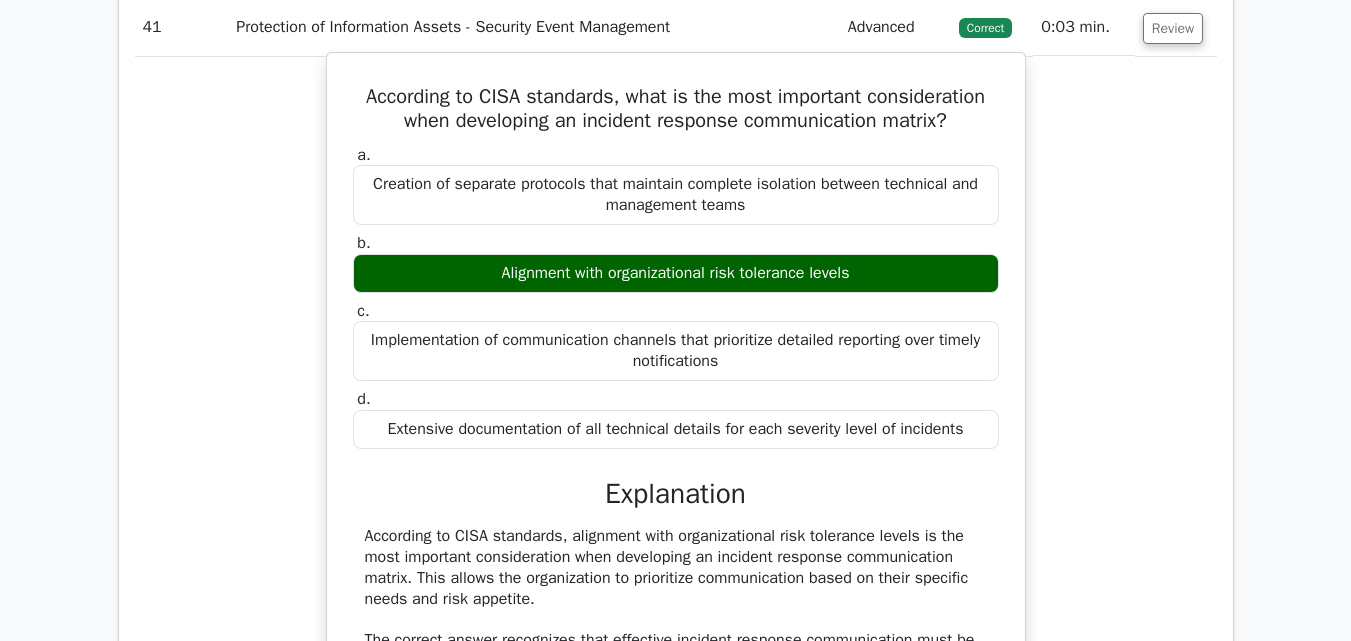 drag, startPoint x: 355, startPoint y: 143, endPoint x: 881, endPoint y: 321, distance: 555.3017 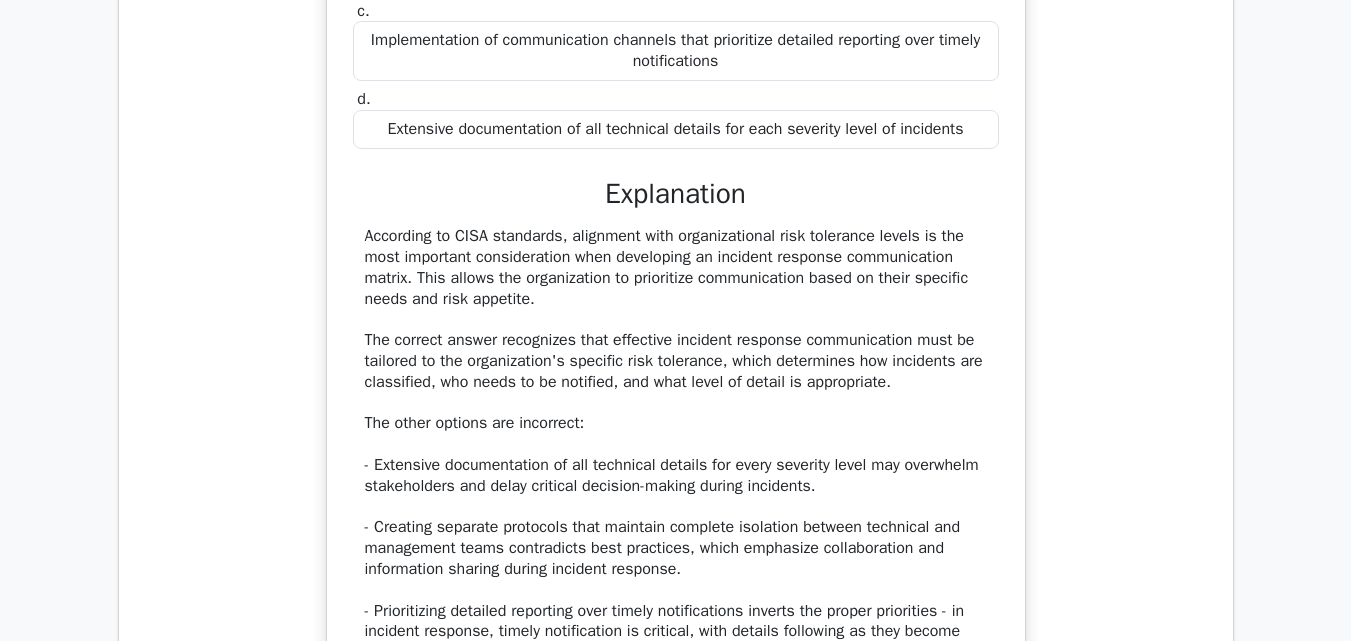 scroll, scrollTop: 46600, scrollLeft: 0, axis: vertical 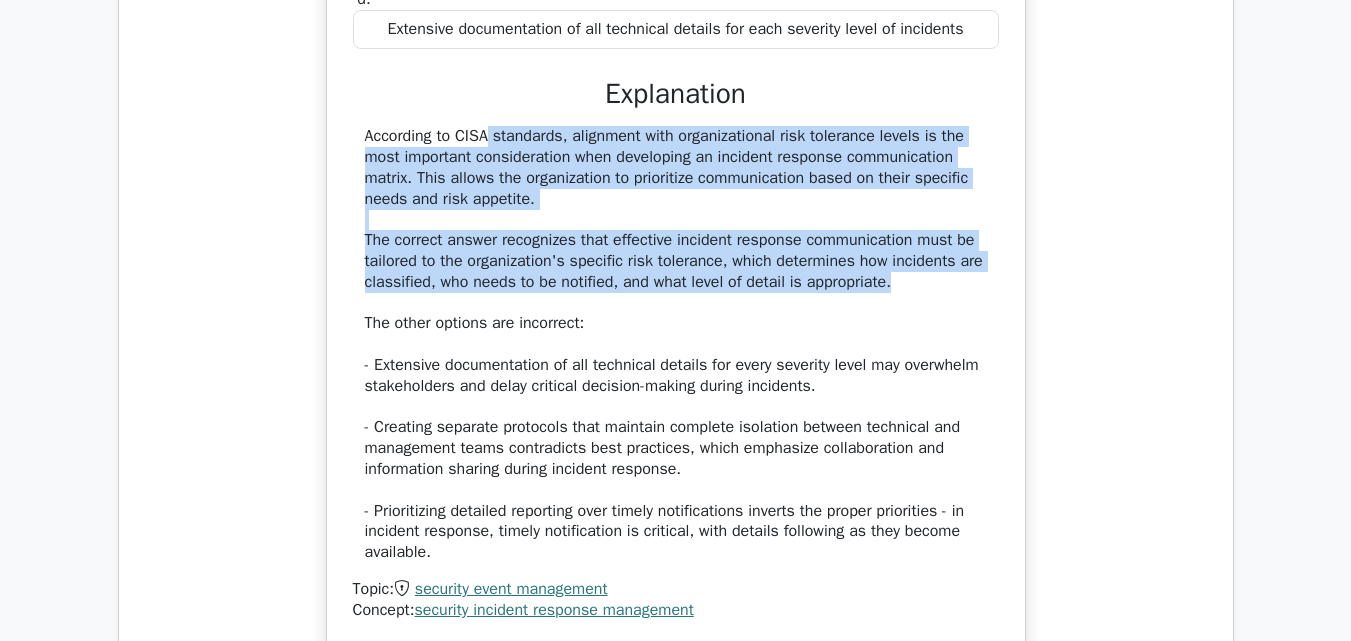 drag, startPoint x: 367, startPoint y: 173, endPoint x: 957, endPoint y: 326, distance: 609.5154 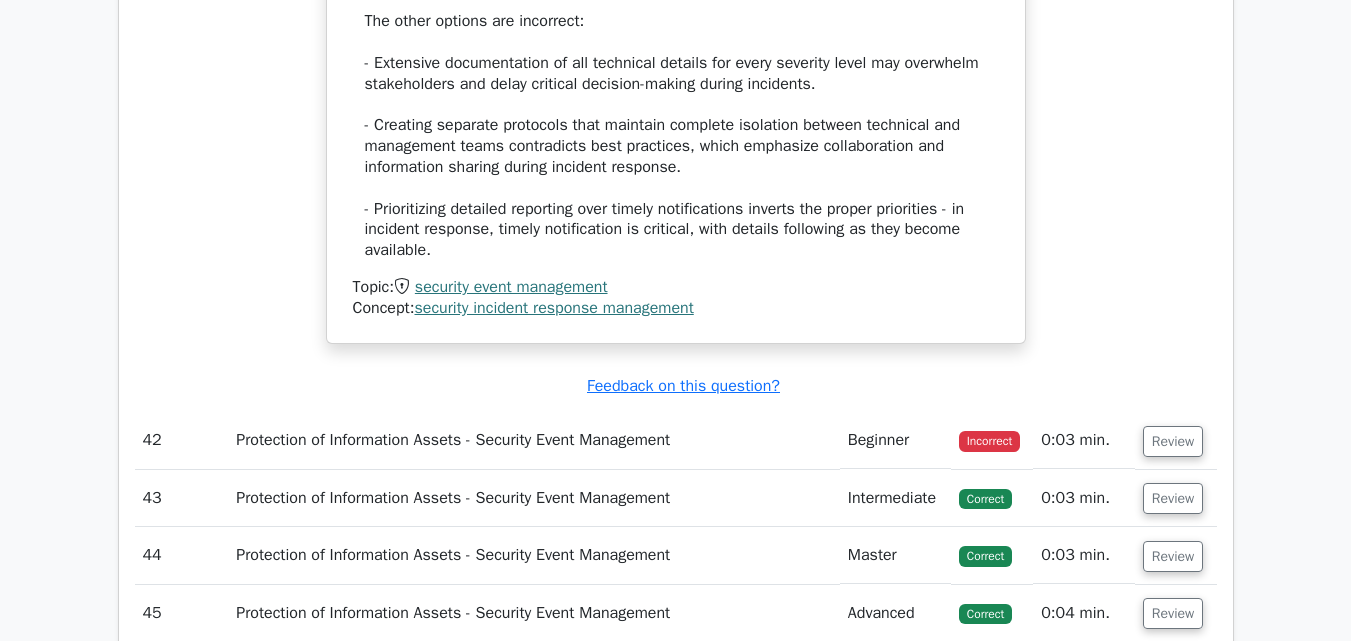 scroll, scrollTop: 47200, scrollLeft: 0, axis: vertical 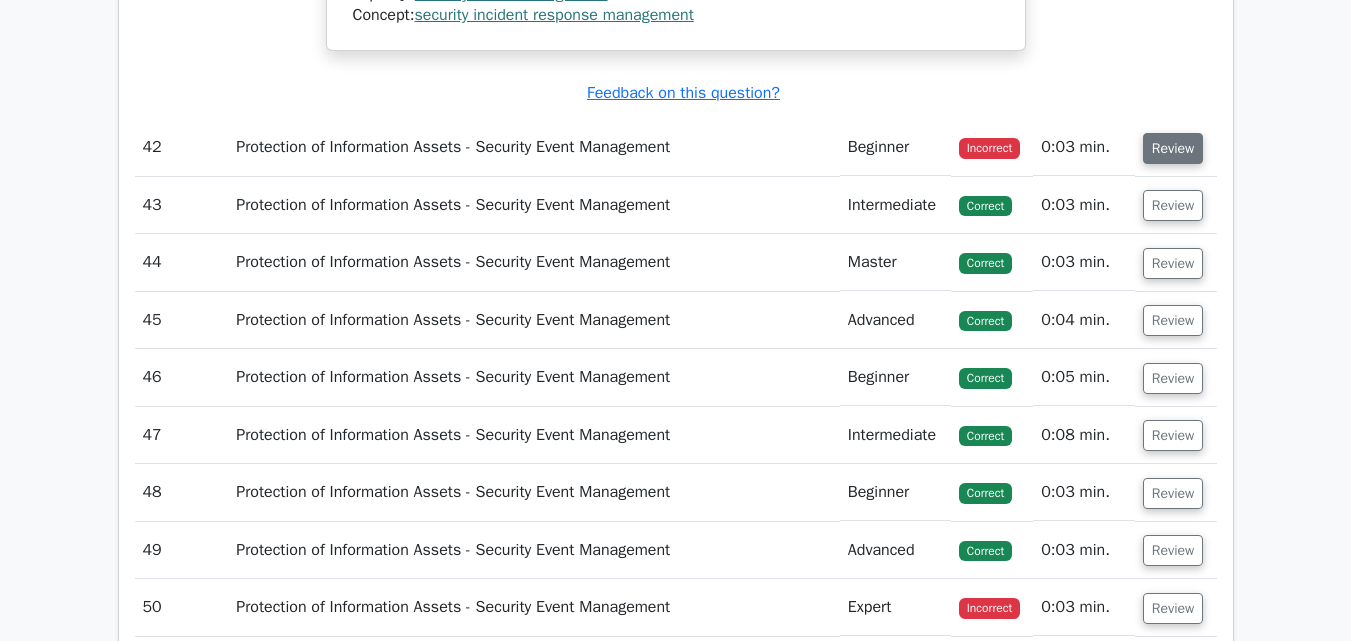 click on "Review" at bounding box center (1173, 148) 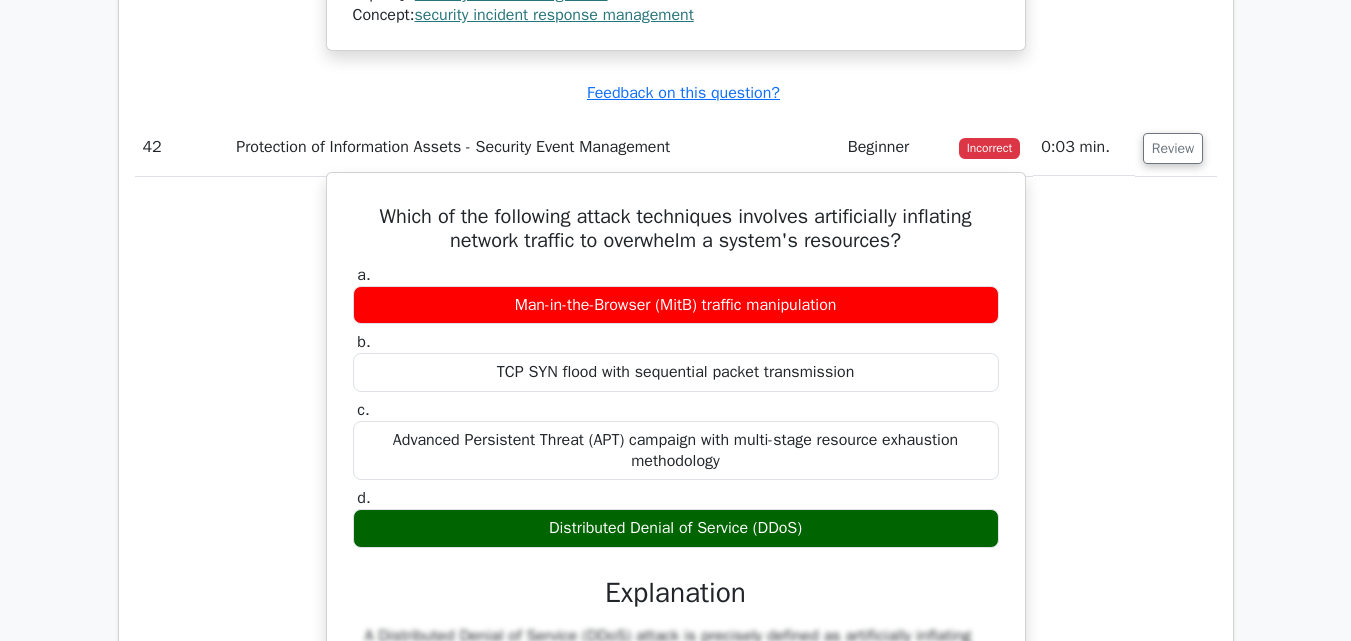 scroll, scrollTop: 47300, scrollLeft: 0, axis: vertical 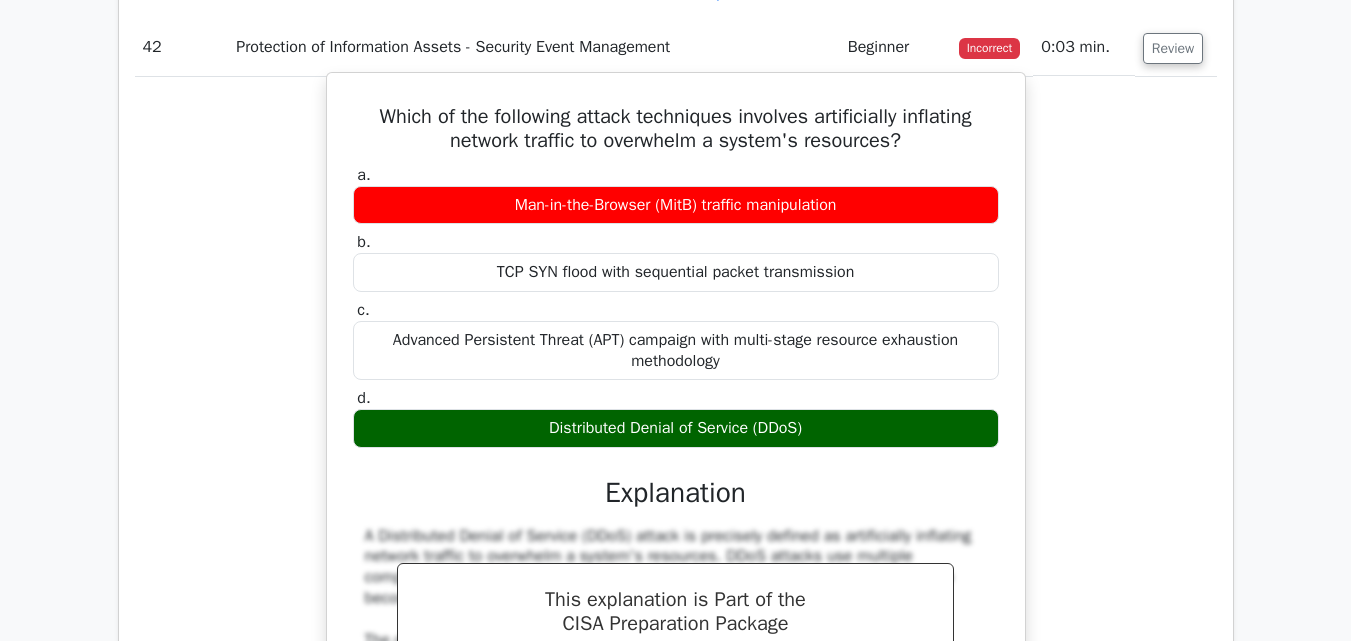 drag, startPoint x: 363, startPoint y: 156, endPoint x: 835, endPoint y: 487, distance: 576.4937 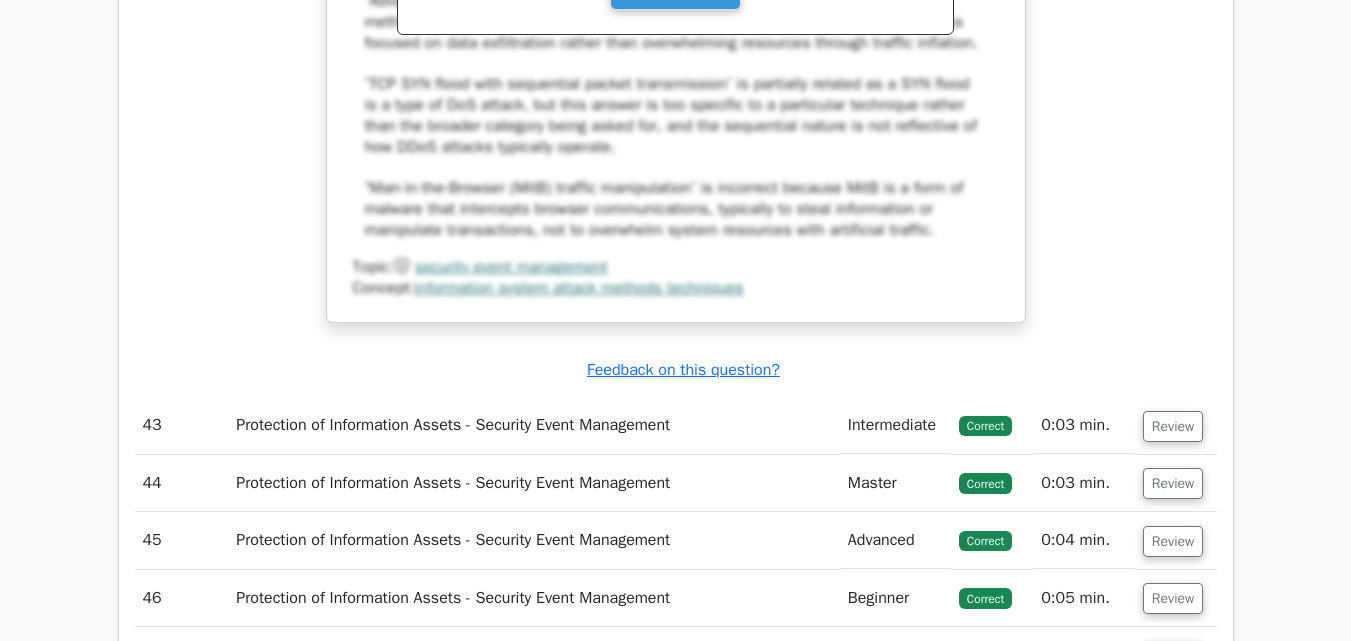 scroll, scrollTop: 48300, scrollLeft: 0, axis: vertical 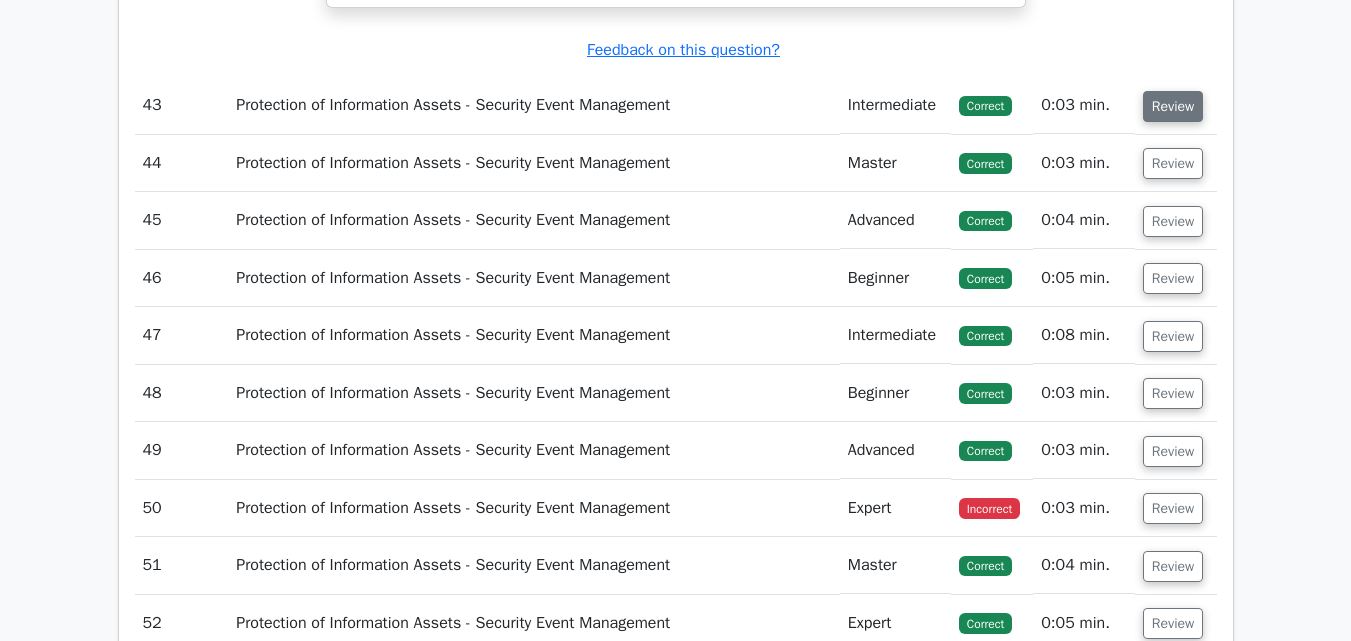 click on "Review" at bounding box center [1173, 106] 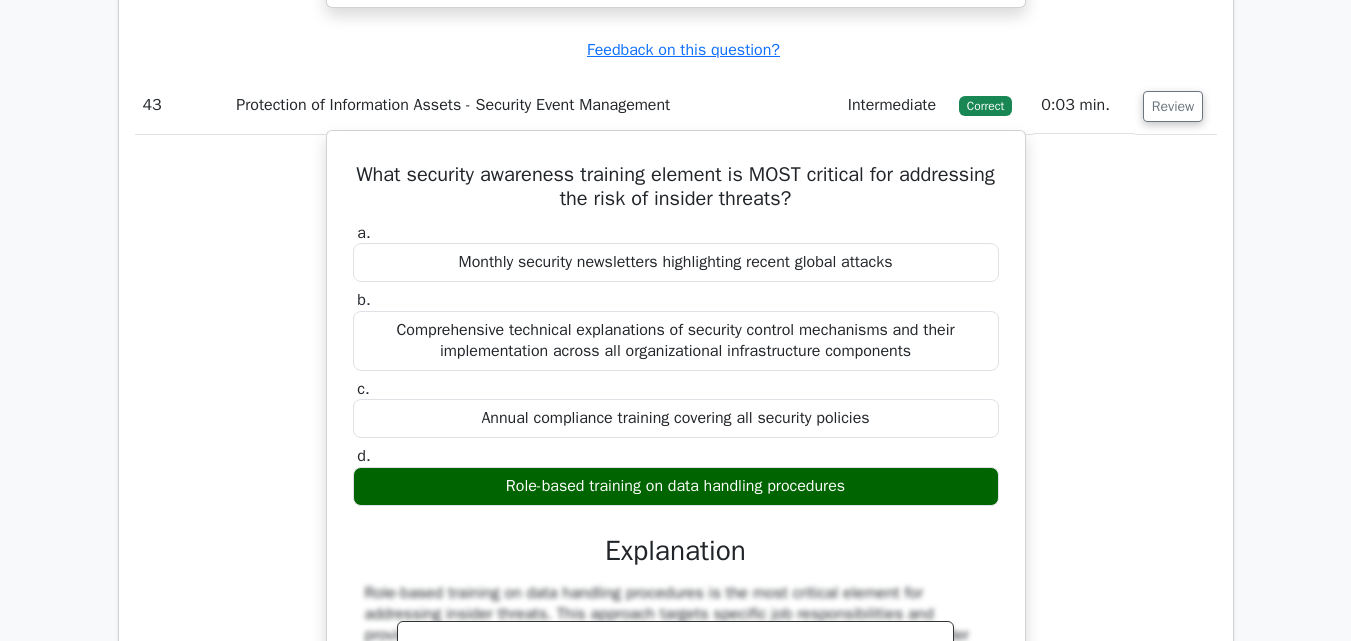 scroll, scrollTop: 48400, scrollLeft: 0, axis: vertical 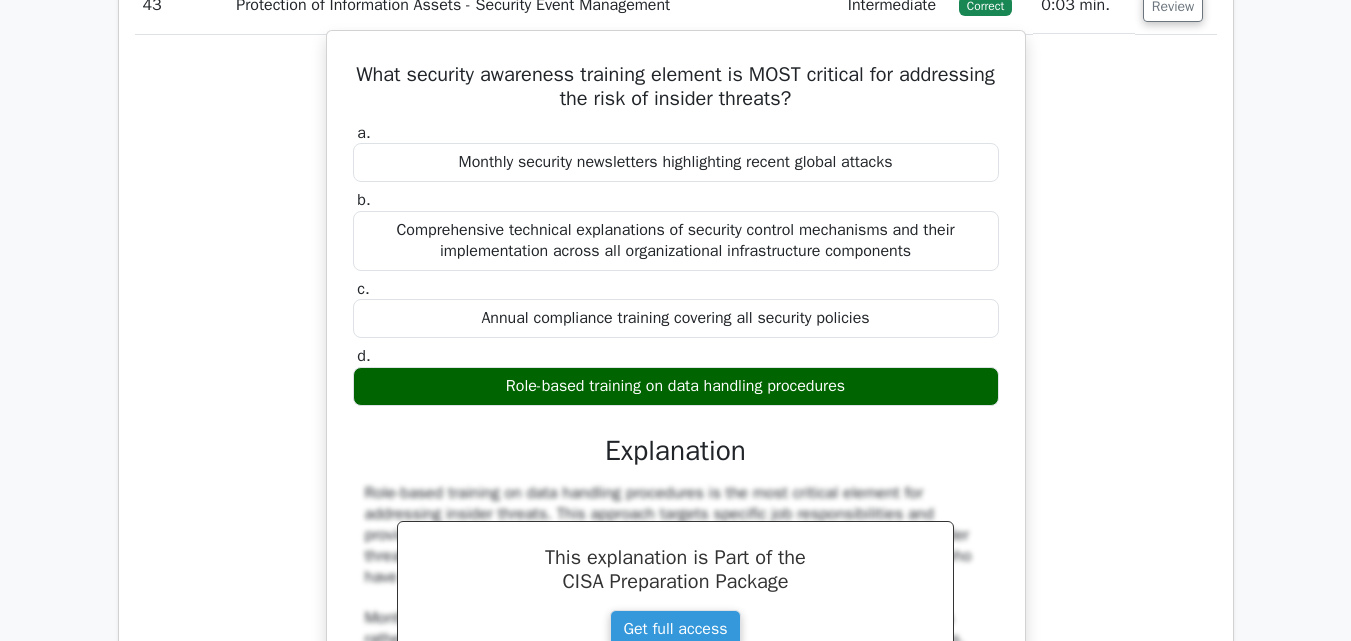drag, startPoint x: 399, startPoint y: 134, endPoint x: 860, endPoint y: 452, distance: 560.04016 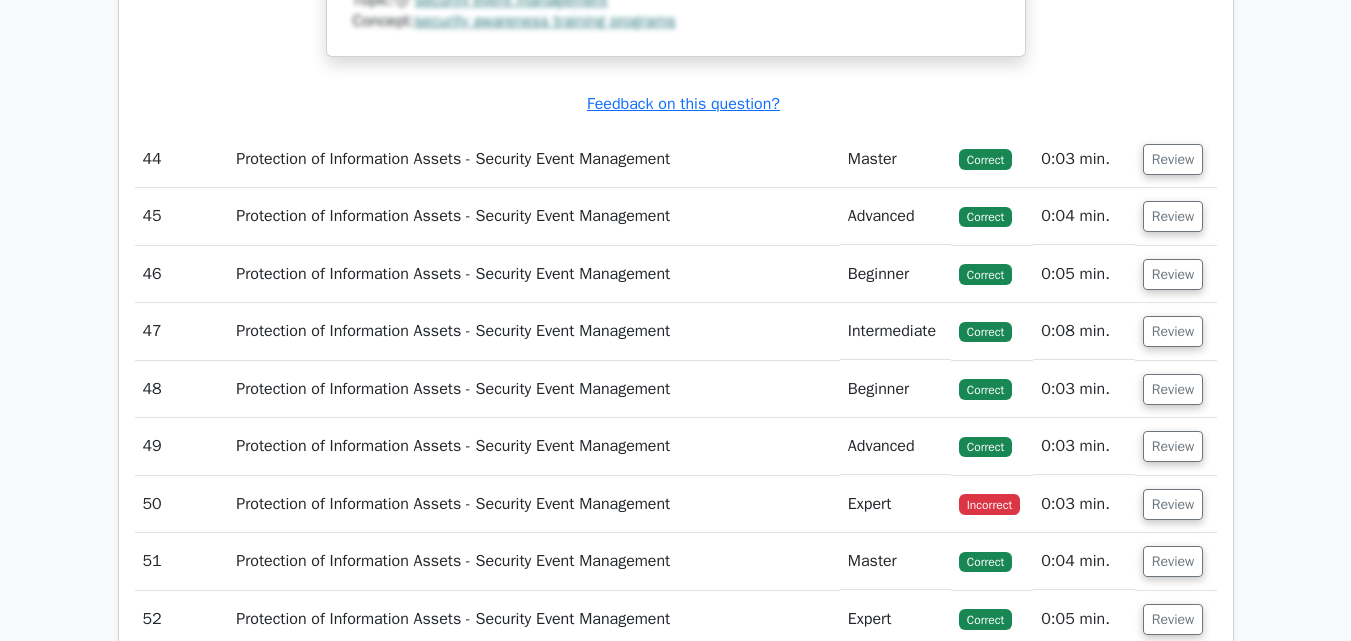 scroll, scrollTop: 49300, scrollLeft: 0, axis: vertical 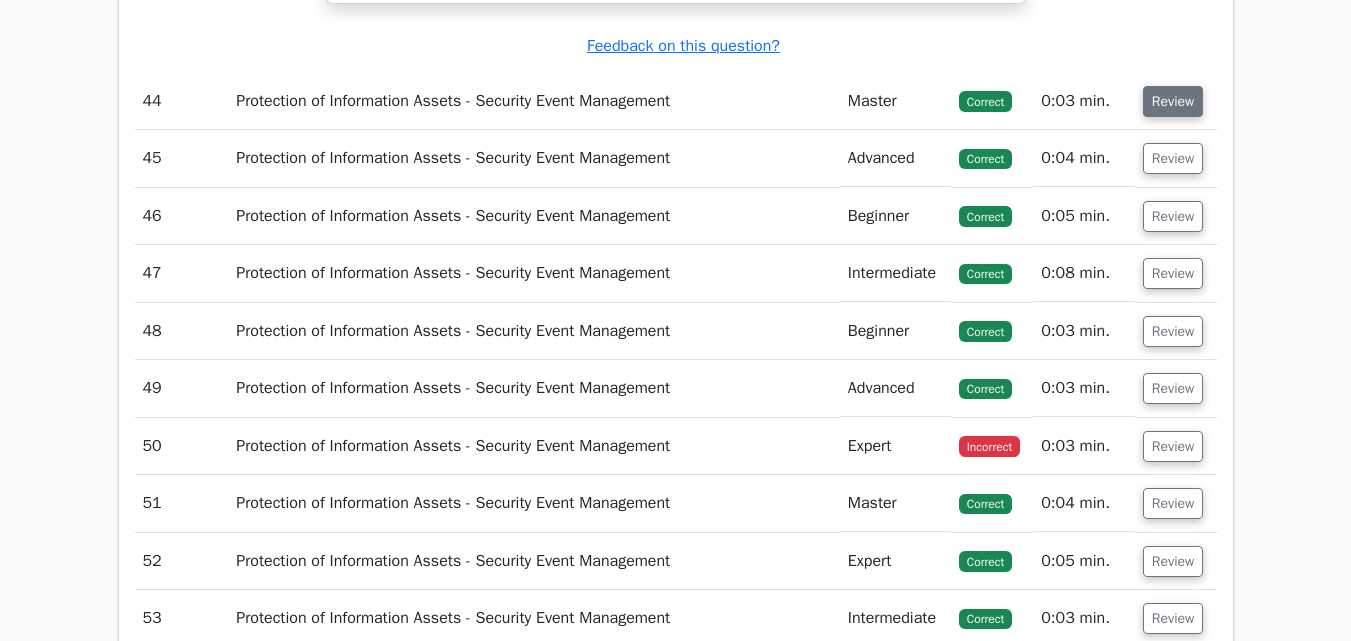 click on "Review" at bounding box center [1173, 101] 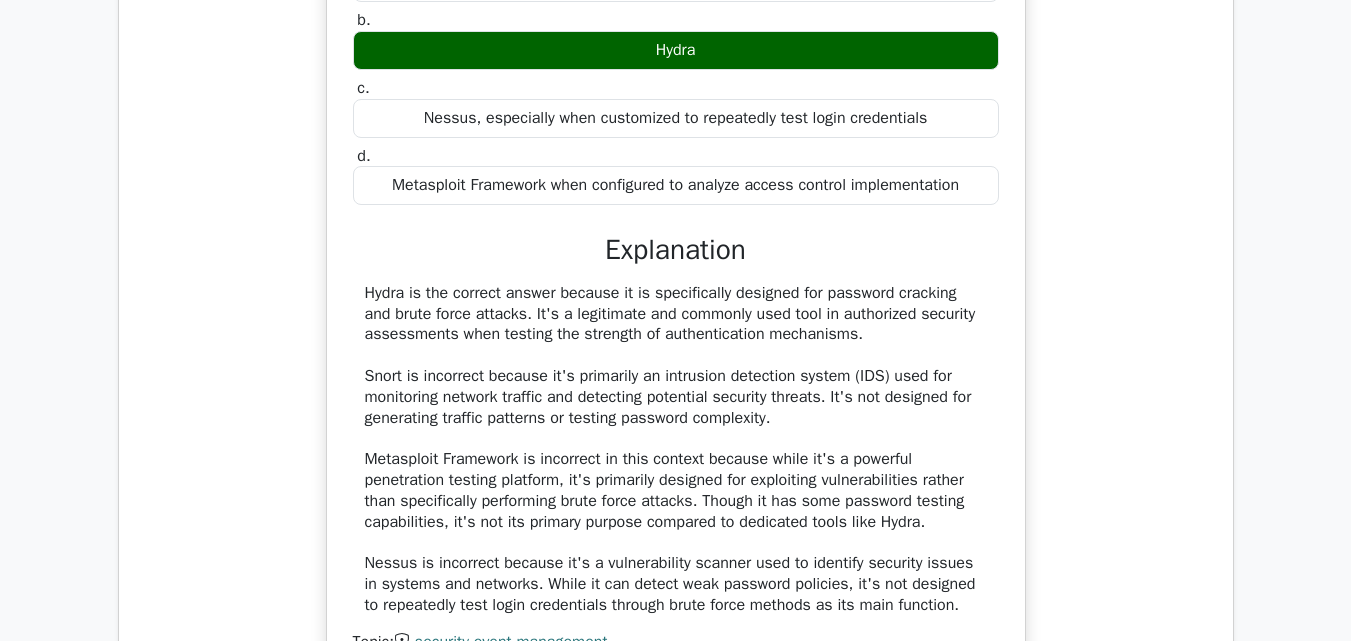 scroll, scrollTop: 49500, scrollLeft: 0, axis: vertical 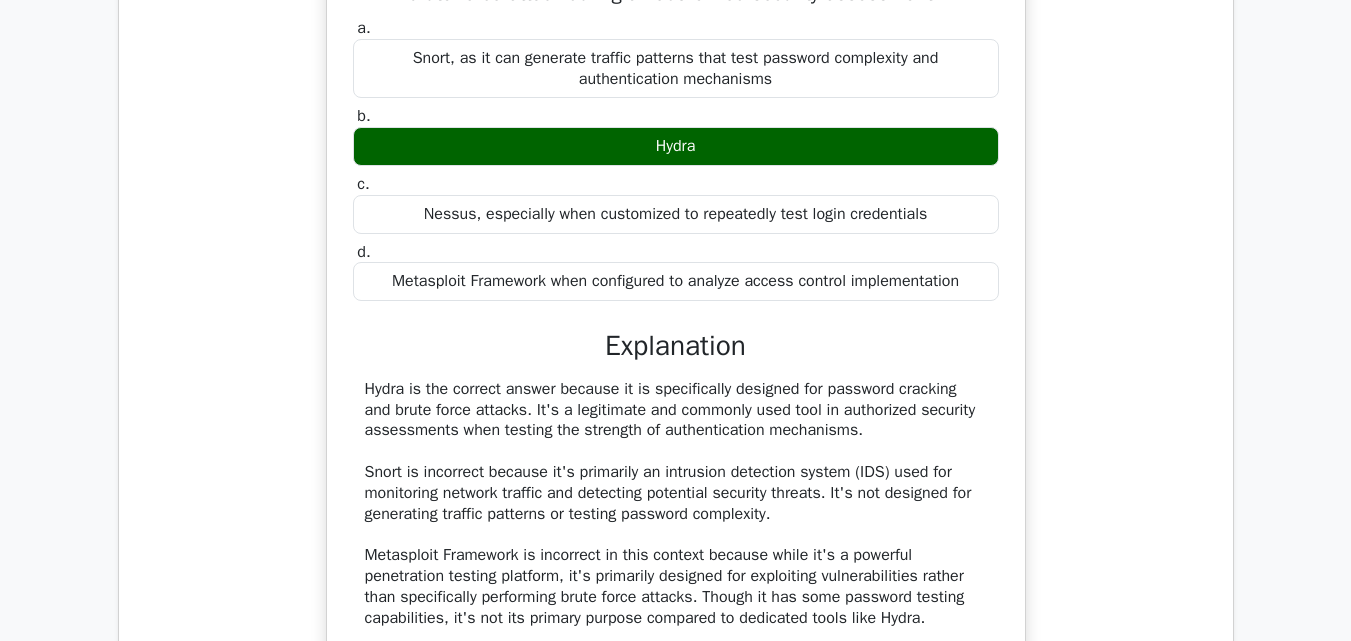 drag, startPoint x: 403, startPoint y: 34, endPoint x: 717, endPoint y: 231, distance: 370.6818 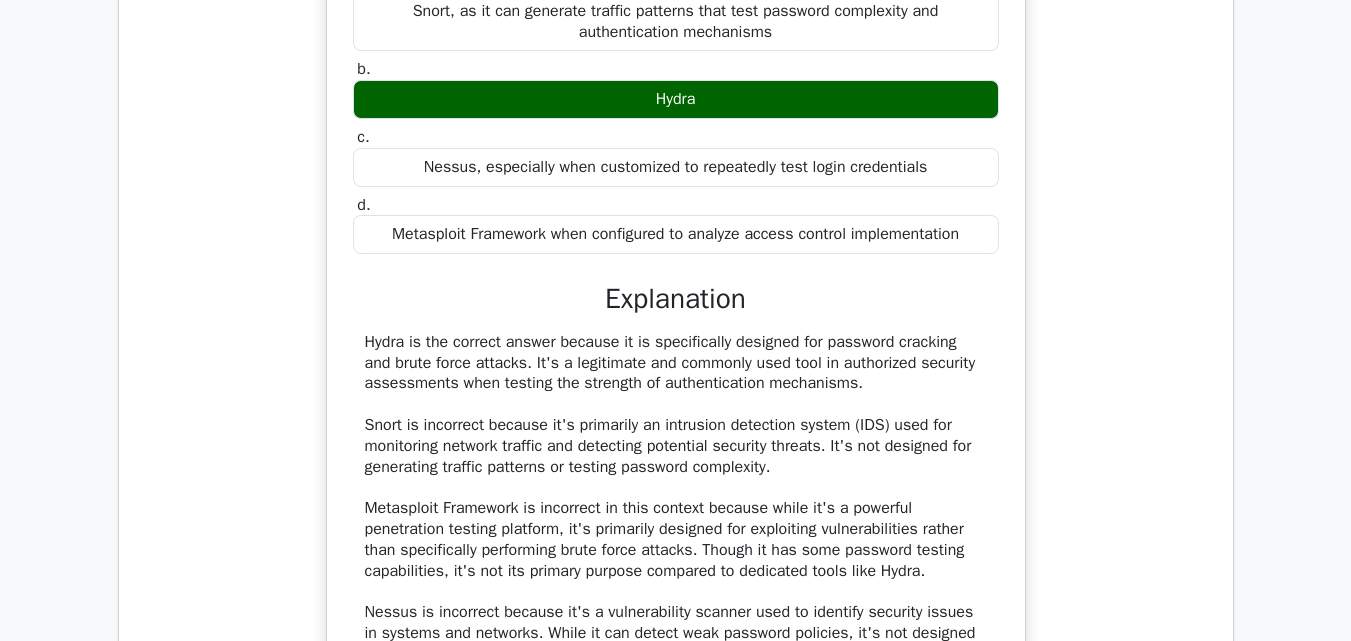 scroll, scrollTop: 49500, scrollLeft: 0, axis: vertical 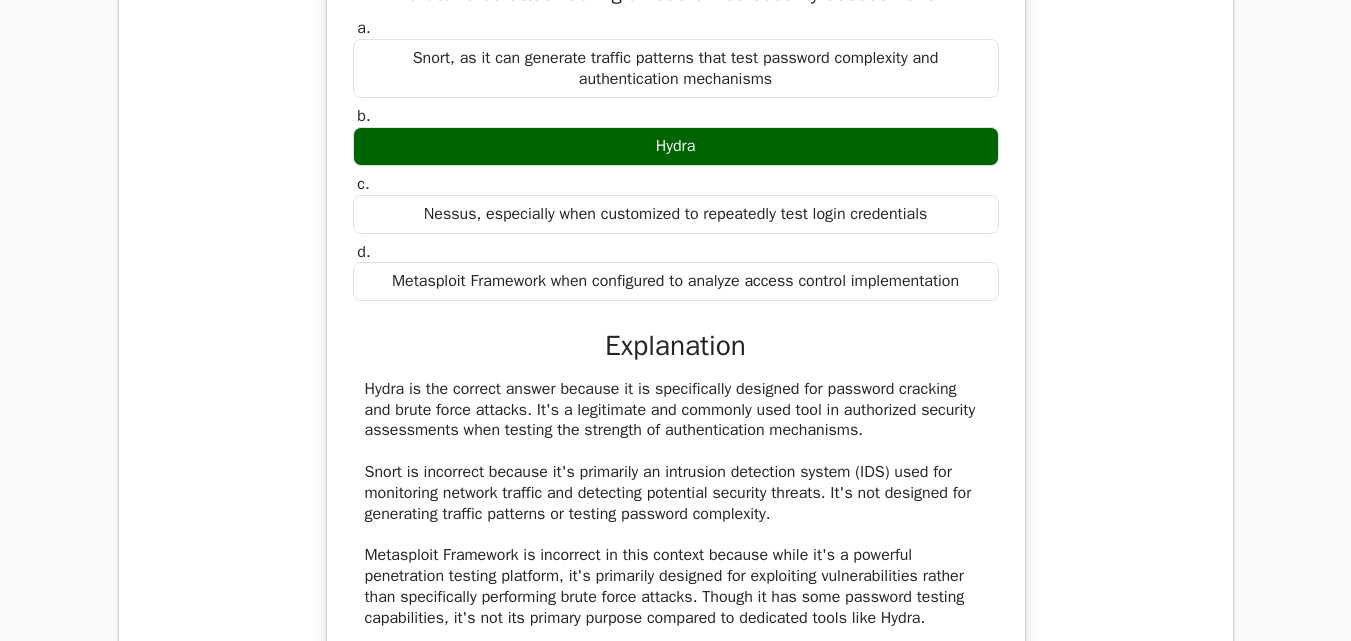 click on "Nessus, especially when customized to repeatedly test login credentials" at bounding box center [676, 214] 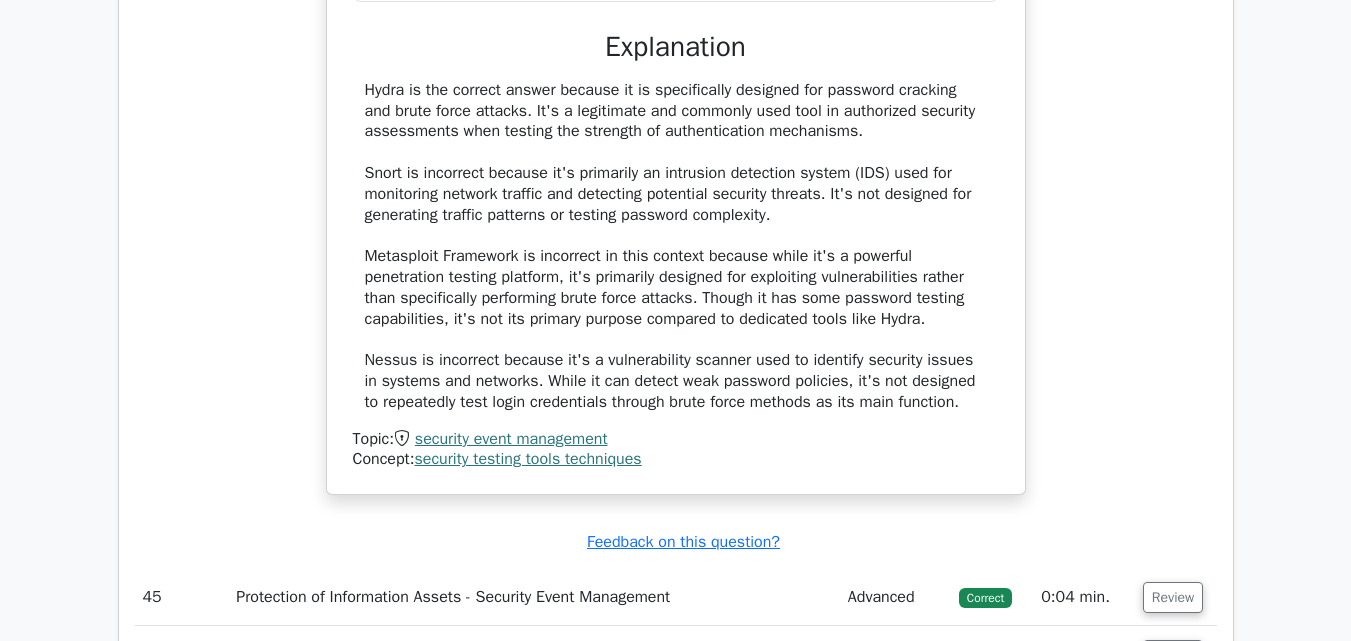 scroll, scrollTop: 49800, scrollLeft: 0, axis: vertical 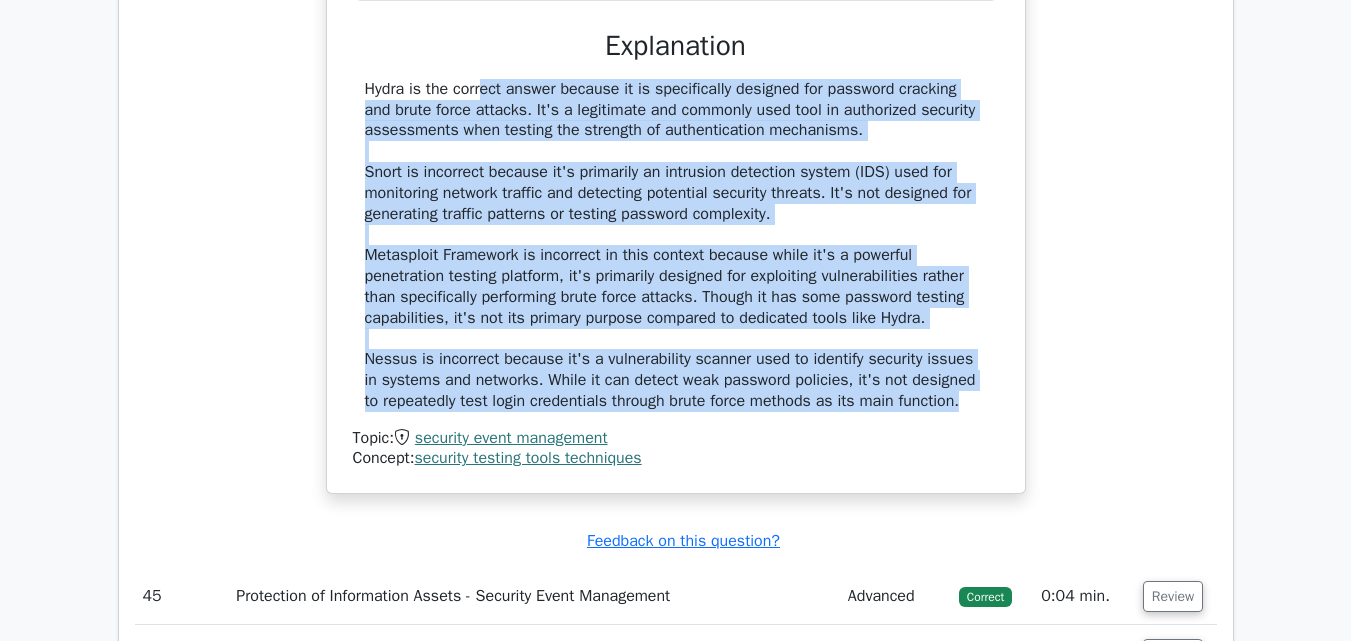 drag, startPoint x: 364, startPoint y: 175, endPoint x: 979, endPoint y: 494, distance: 692.81024 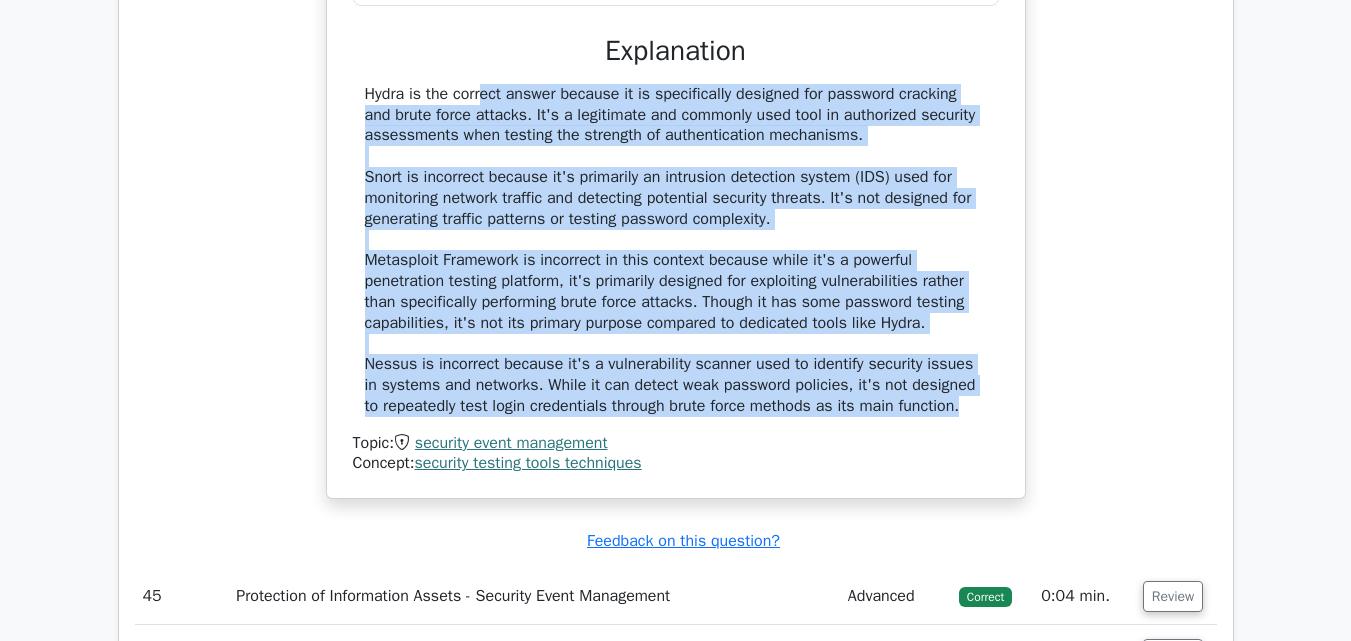 scroll, scrollTop: 50400, scrollLeft: 0, axis: vertical 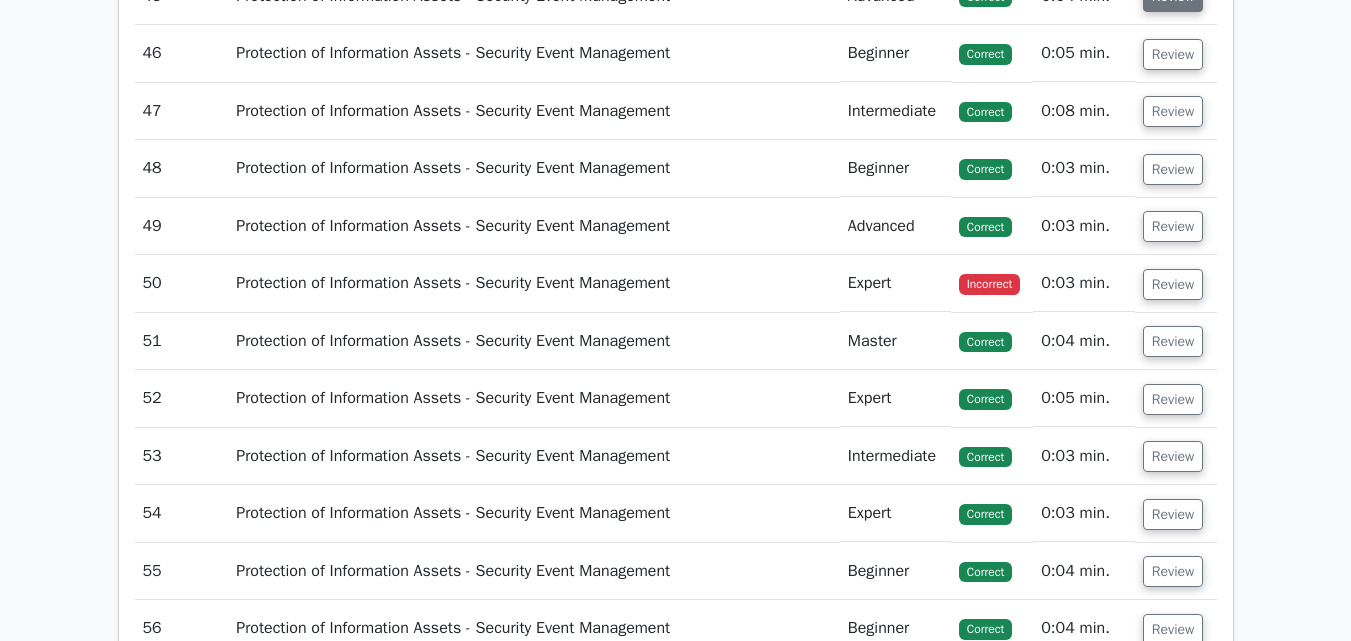 click on "Review" at bounding box center (1173, -4) 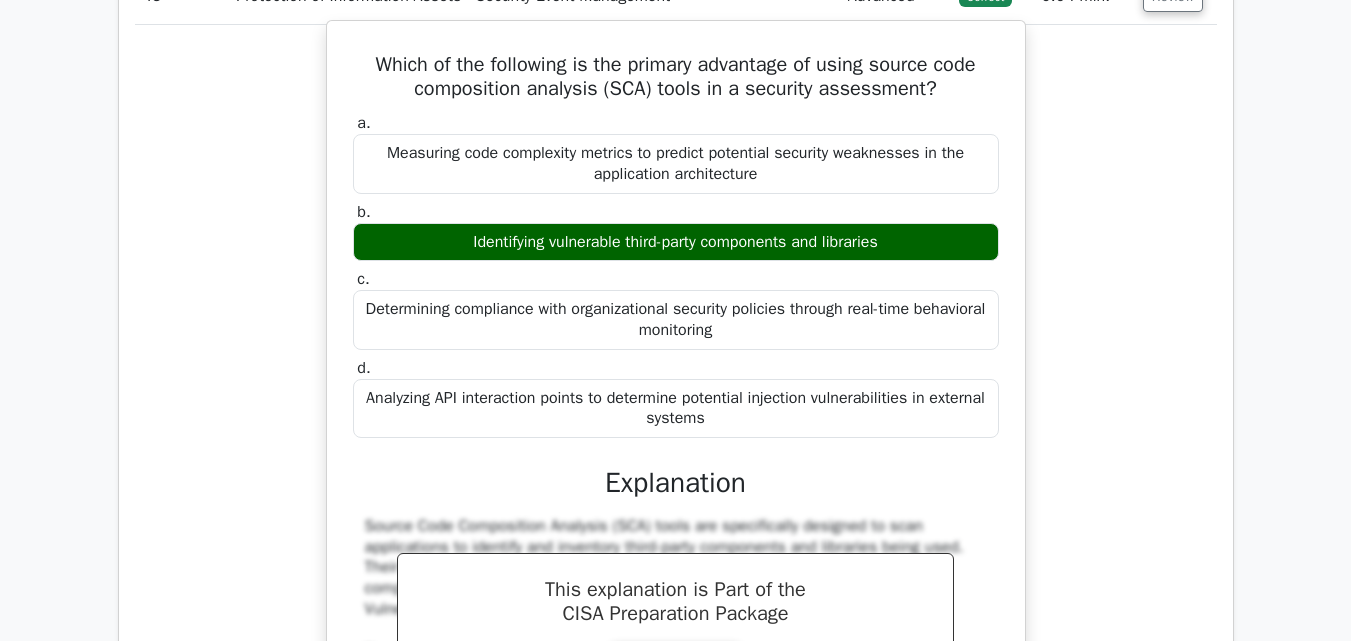 drag, startPoint x: 365, startPoint y: 143, endPoint x: 915, endPoint y: 321, distance: 578.0865 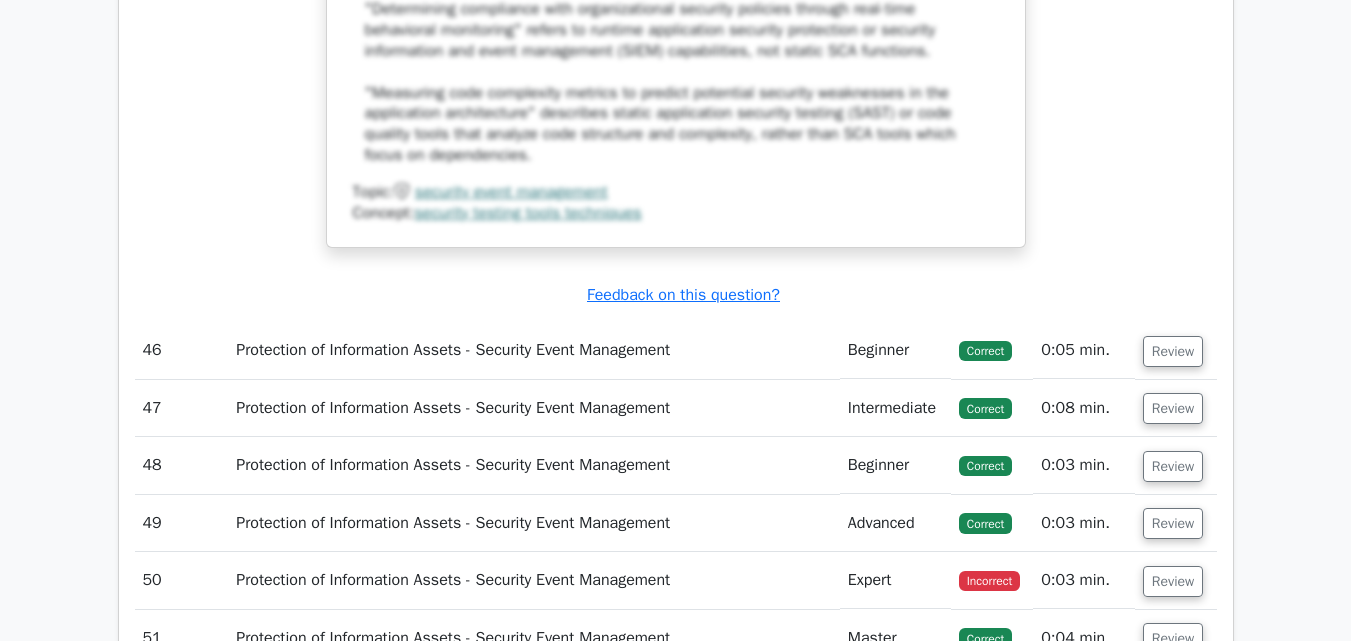scroll, scrollTop: 51500, scrollLeft: 0, axis: vertical 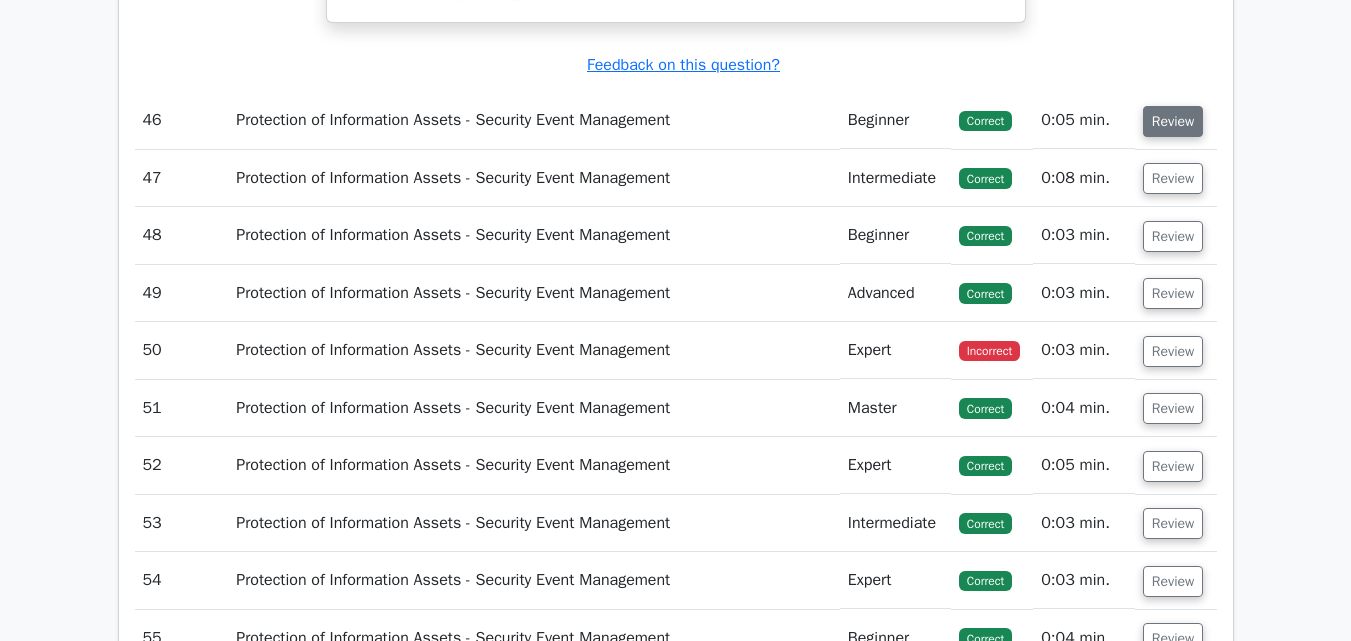 click on "Review" at bounding box center (1173, 121) 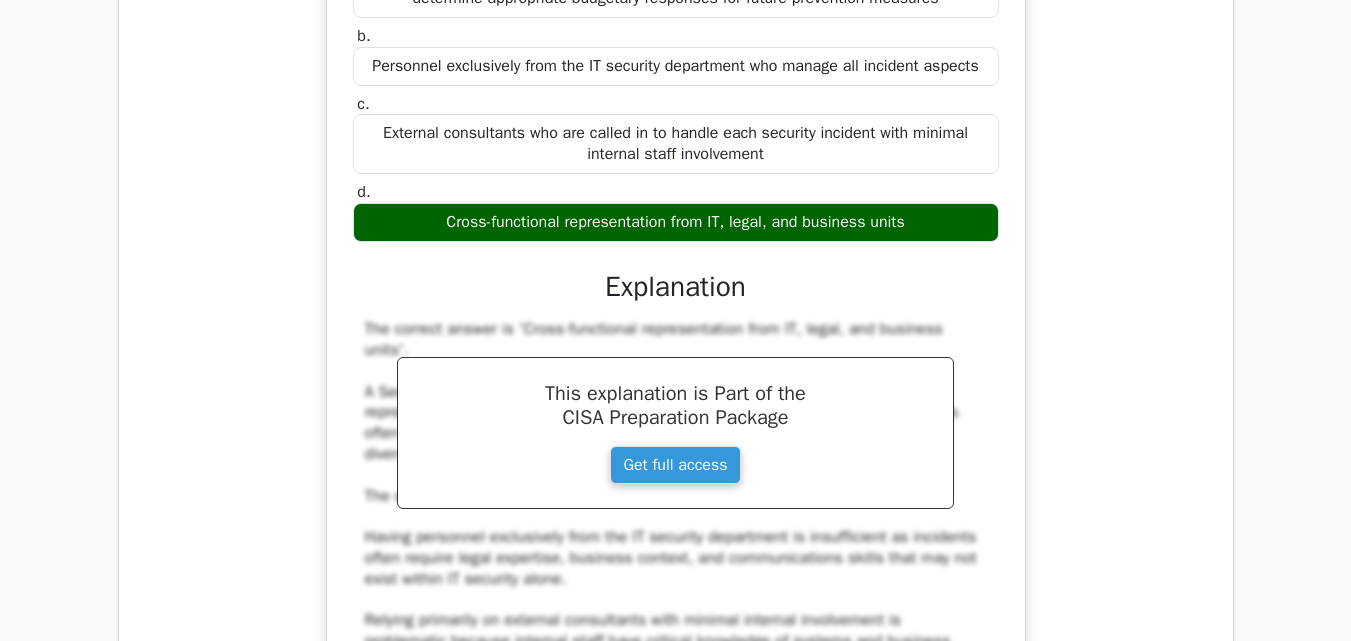 scroll, scrollTop: 51700, scrollLeft: 0, axis: vertical 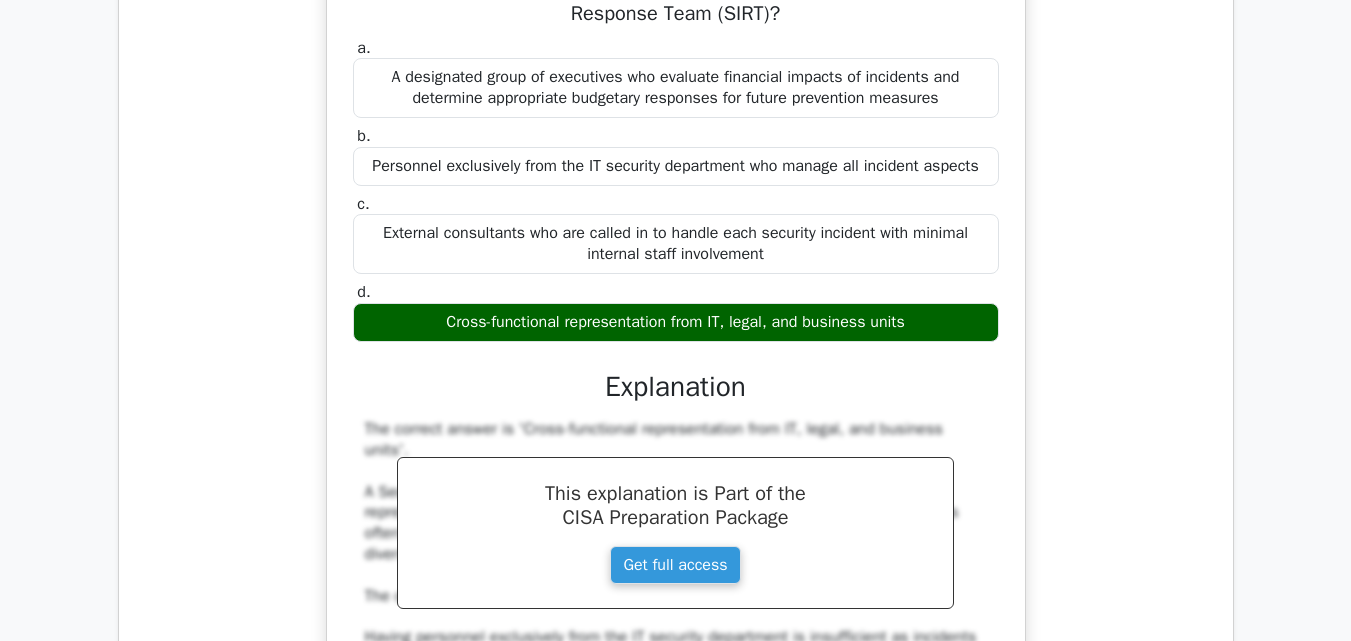 drag, startPoint x: 384, startPoint y: 75, endPoint x: 934, endPoint y: 413, distance: 645.5571 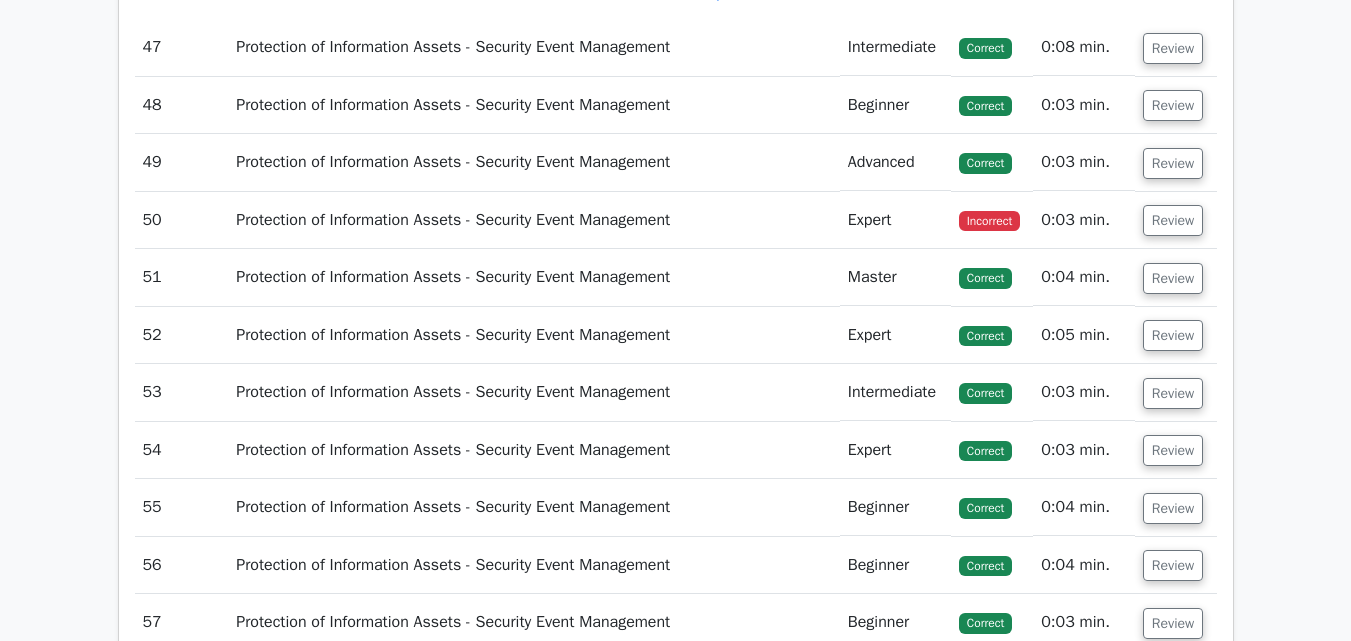 scroll, scrollTop: 52700, scrollLeft: 0, axis: vertical 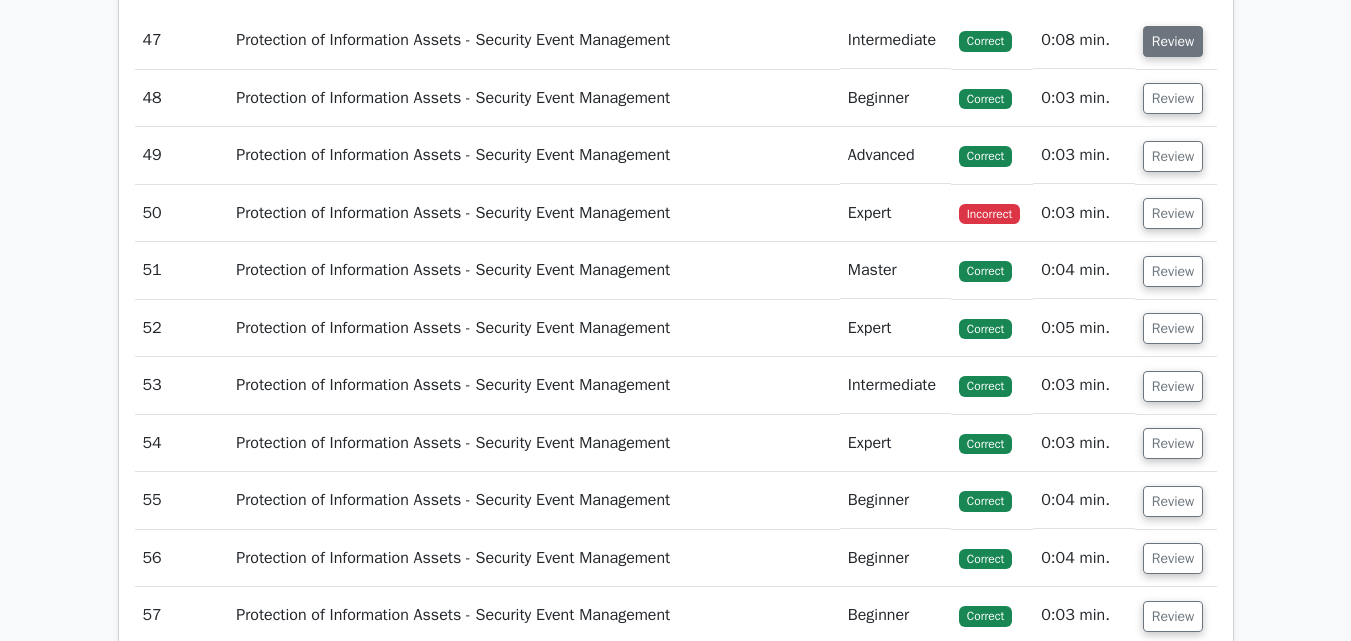 click on "Review" at bounding box center [1173, 41] 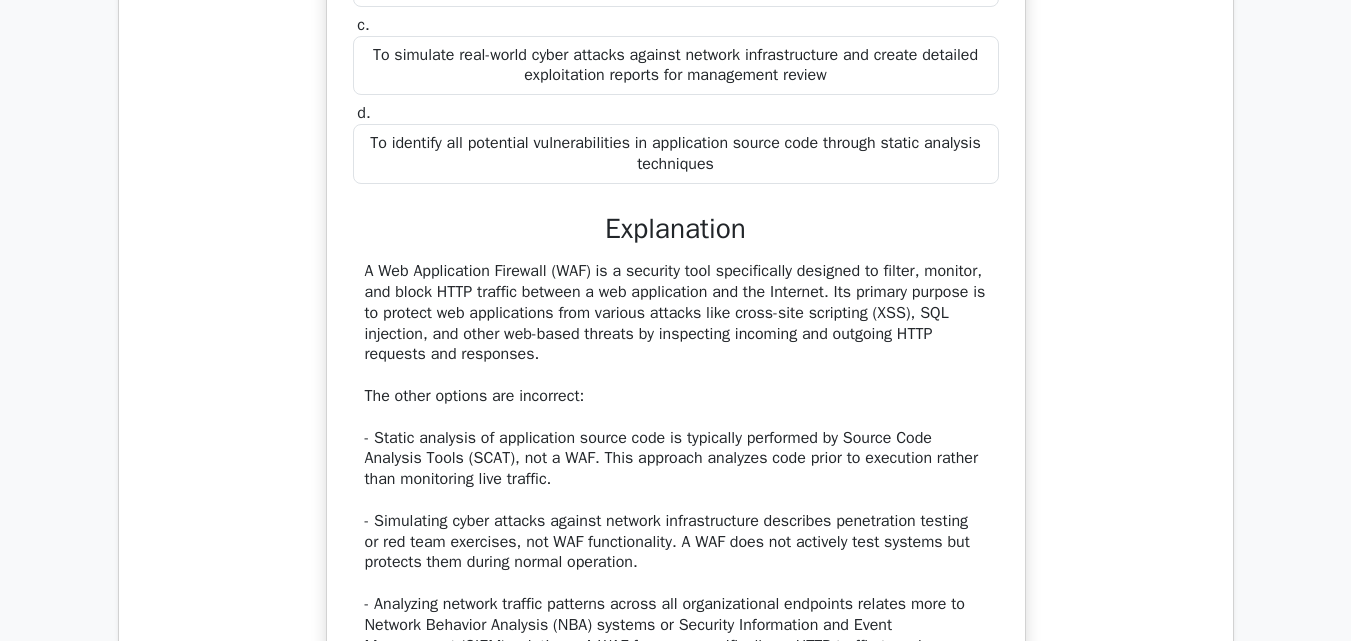 scroll, scrollTop: 52700, scrollLeft: 0, axis: vertical 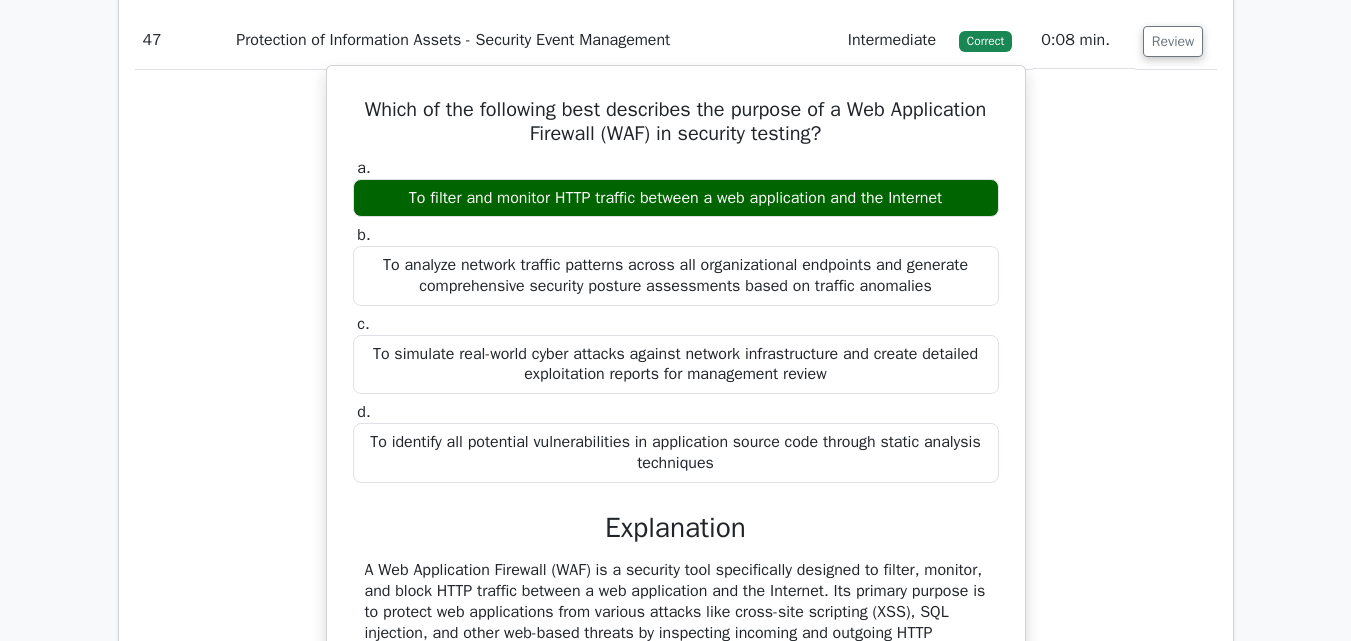 drag, startPoint x: 408, startPoint y: 172, endPoint x: 971, endPoint y: 258, distance: 569.5305 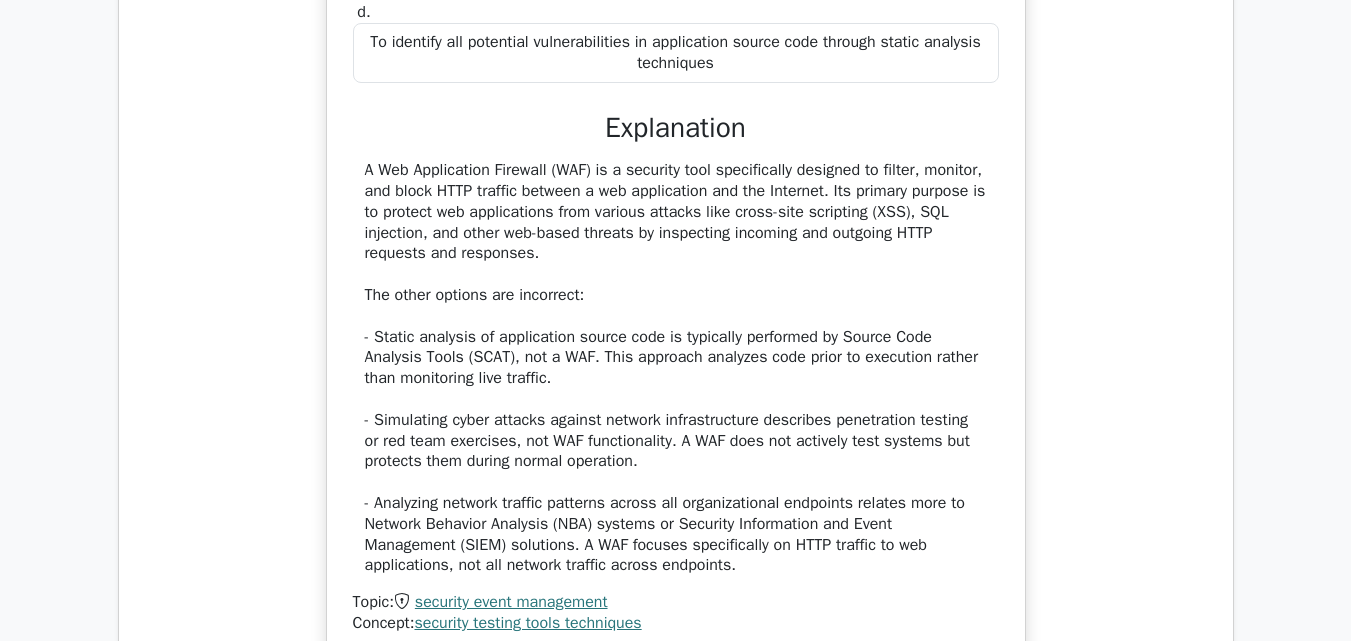 drag, startPoint x: 367, startPoint y: 234, endPoint x: 581, endPoint y: 317, distance: 229.53214 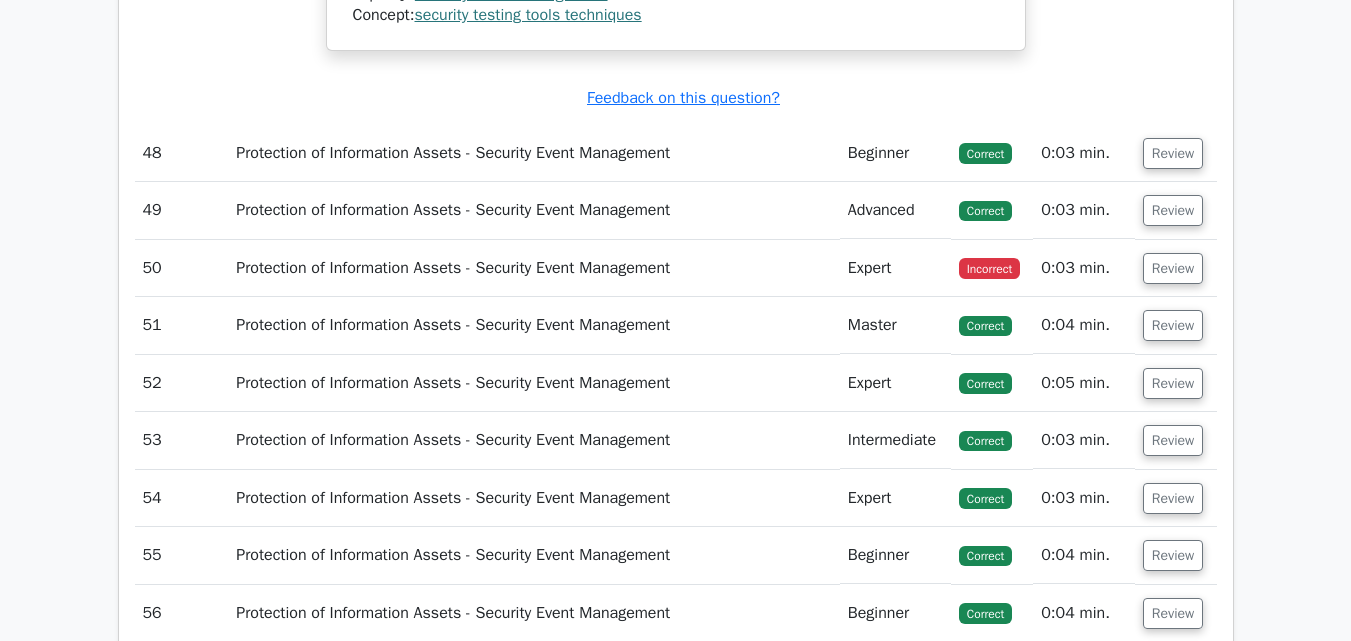 scroll, scrollTop: 53700, scrollLeft: 0, axis: vertical 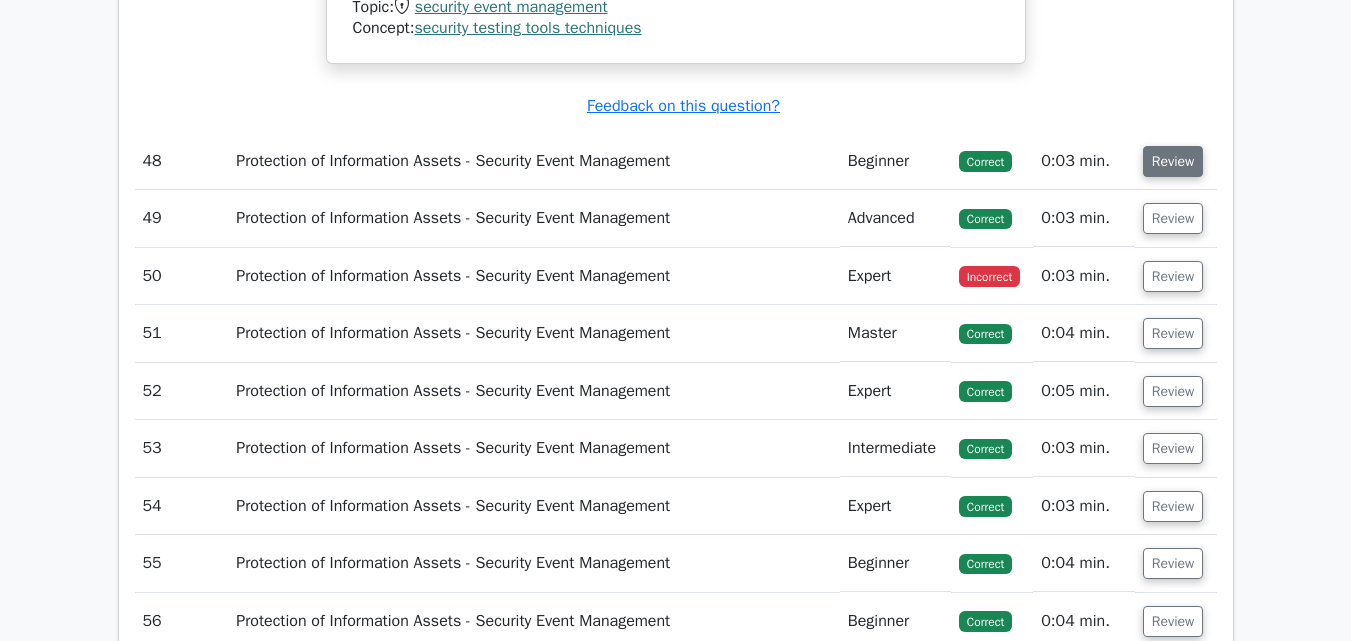 click on "Review" at bounding box center [1173, 161] 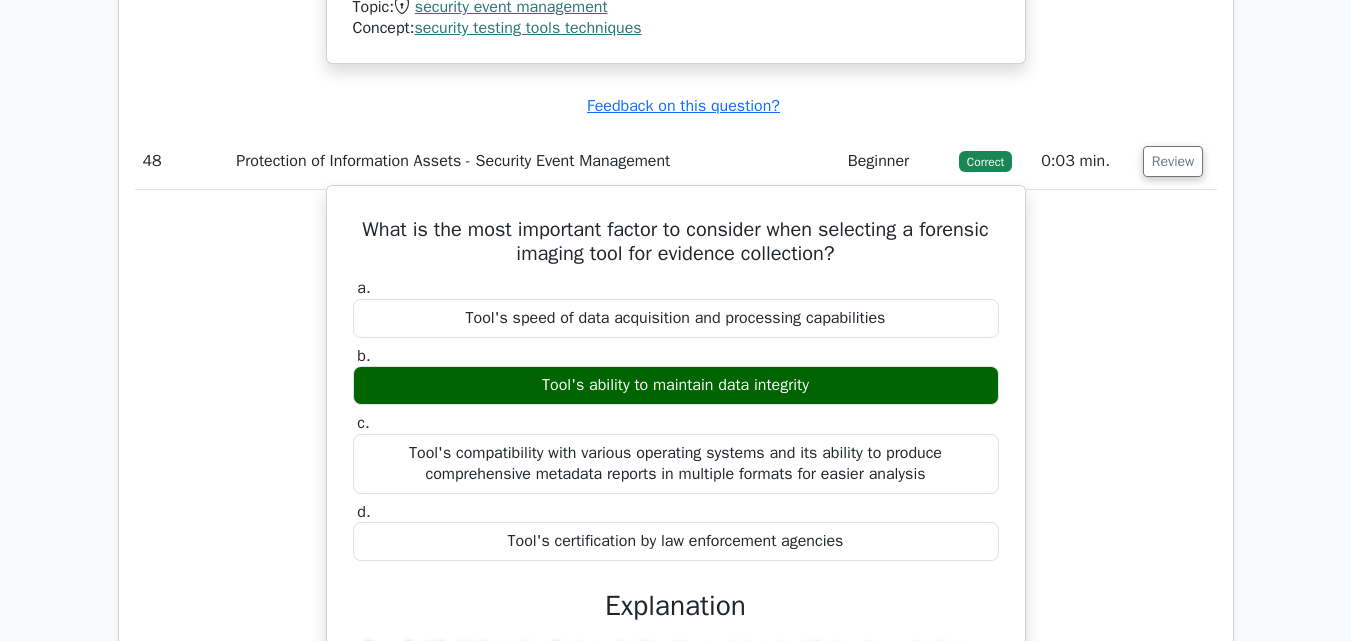 scroll, scrollTop: 53800, scrollLeft: 0, axis: vertical 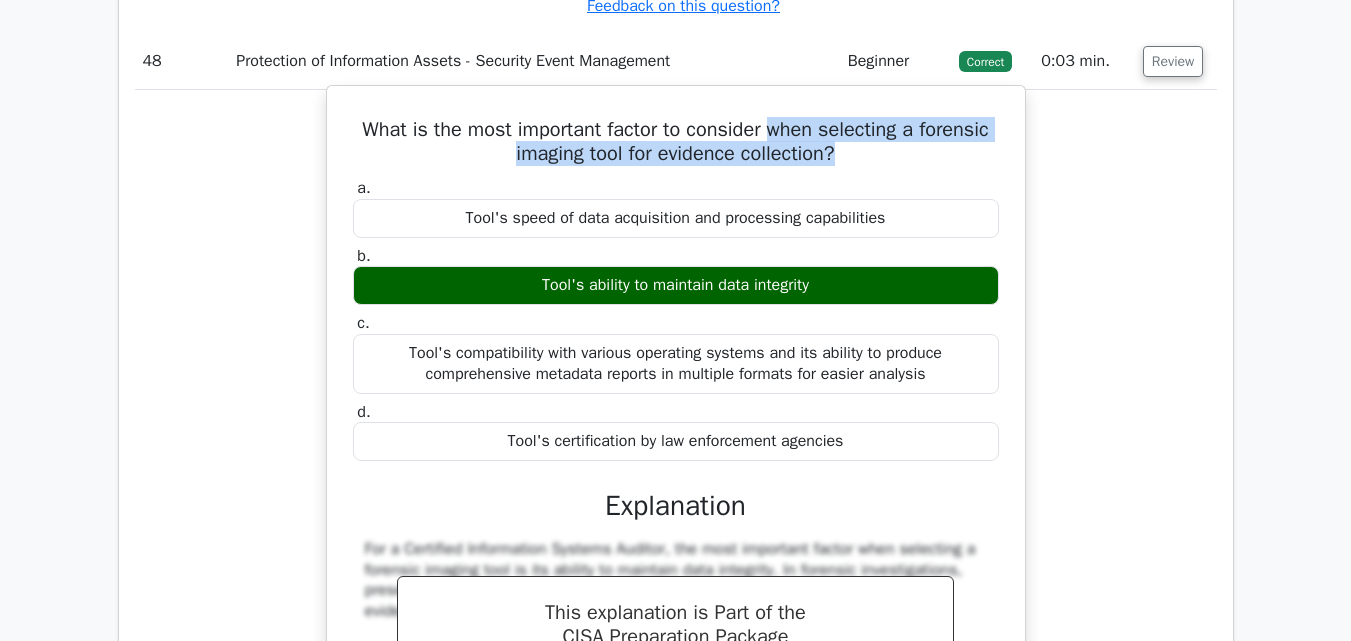 drag, startPoint x: 812, startPoint y: 201, endPoint x: 893, endPoint y: 227, distance: 85.07056 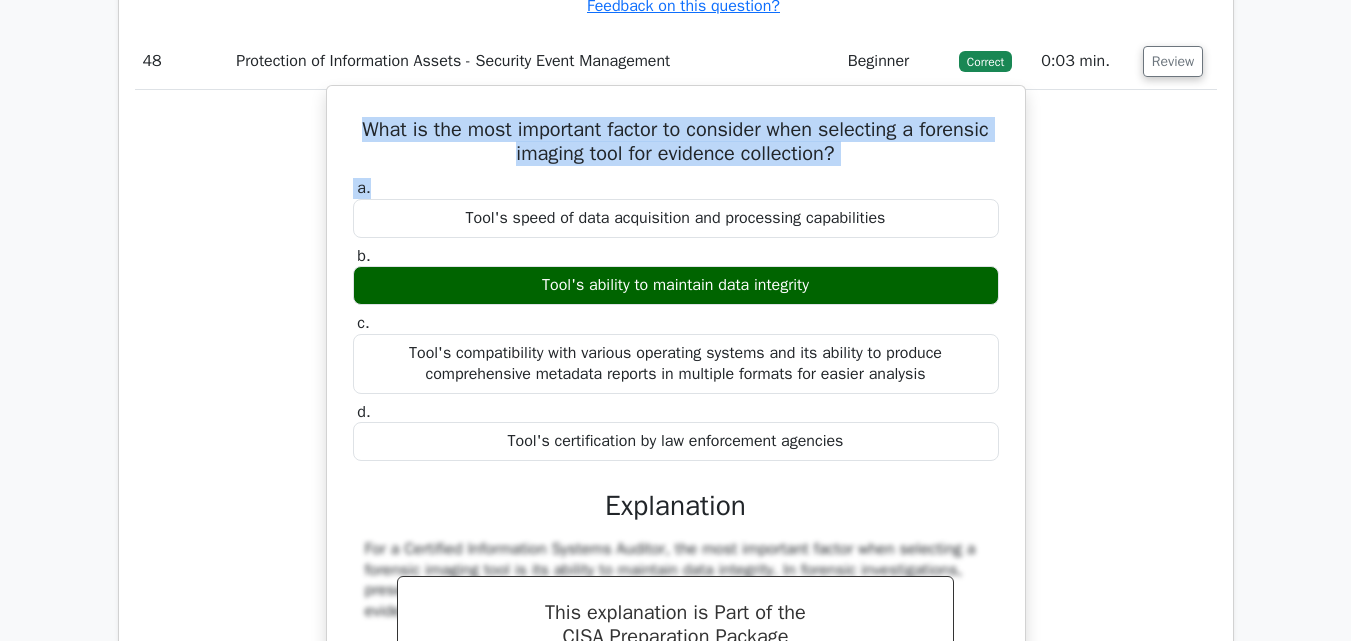 drag, startPoint x: 391, startPoint y: 198, endPoint x: 938, endPoint y: 237, distance: 548.38855 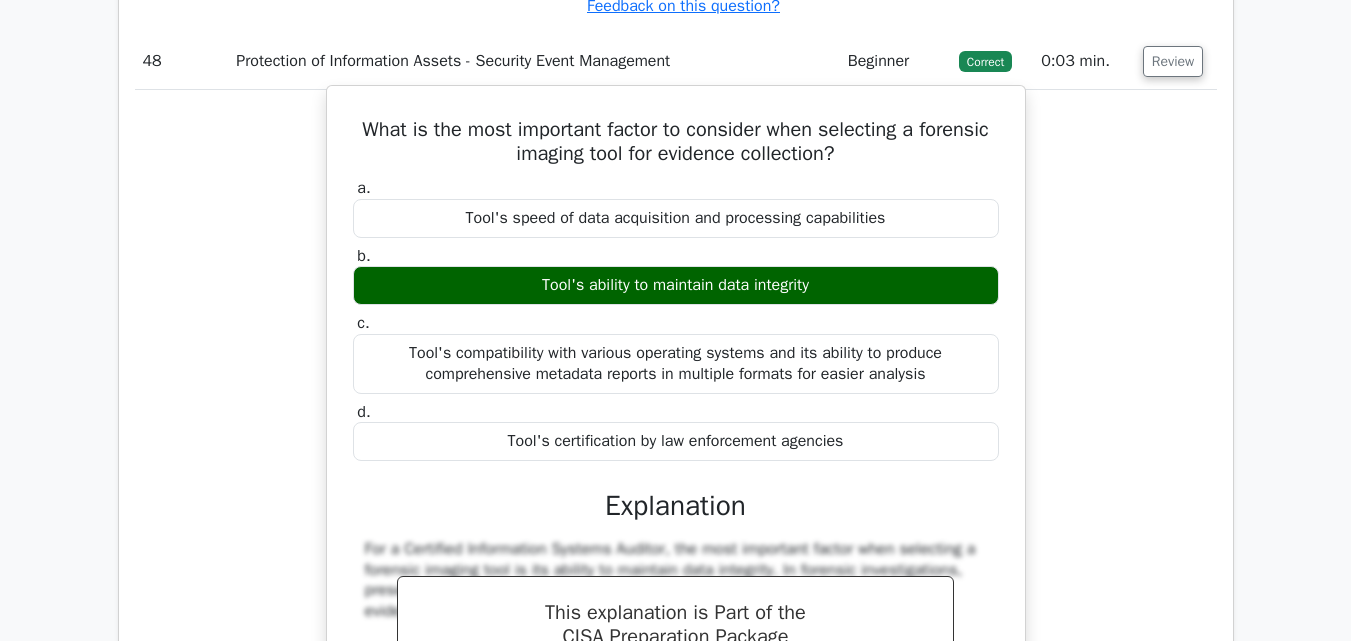 click on "What is the most important factor to consider when selecting a forensic imaging tool for evidence collection?
a.
Tool's speed of data acquisition and processing capabilities
b.
c." at bounding box center [676, 561] 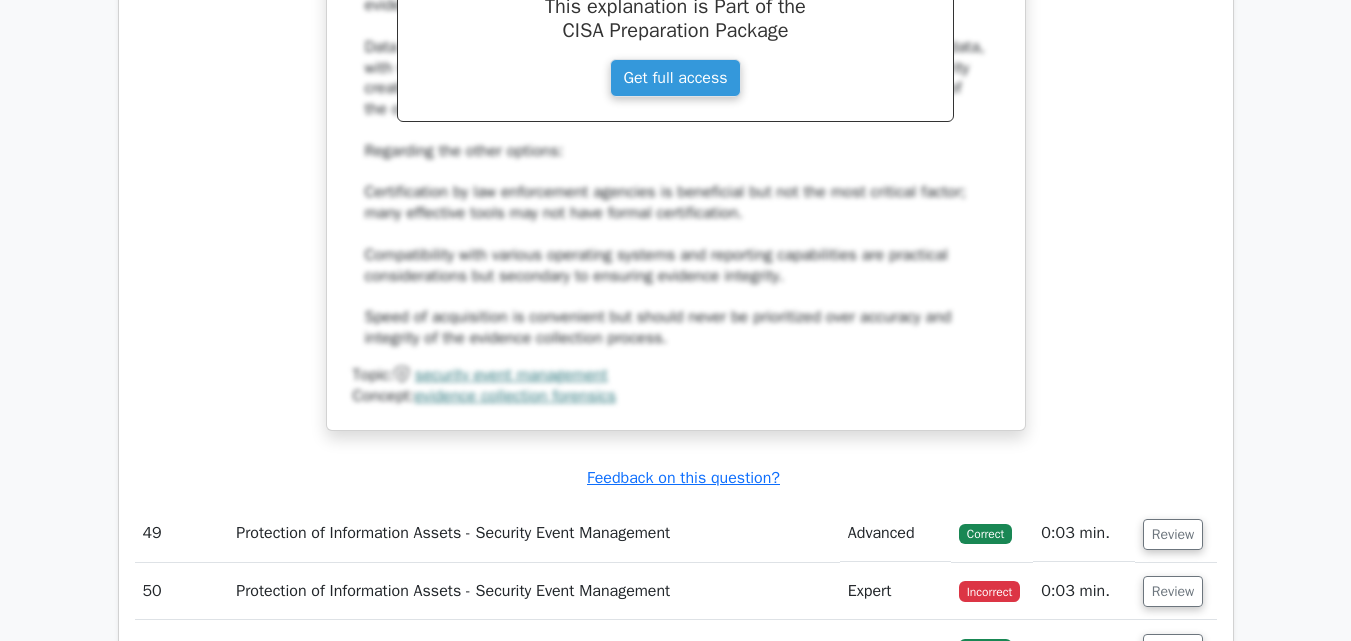scroll, scrollTop: 54700, scrollLeft: 0, axis: vertical 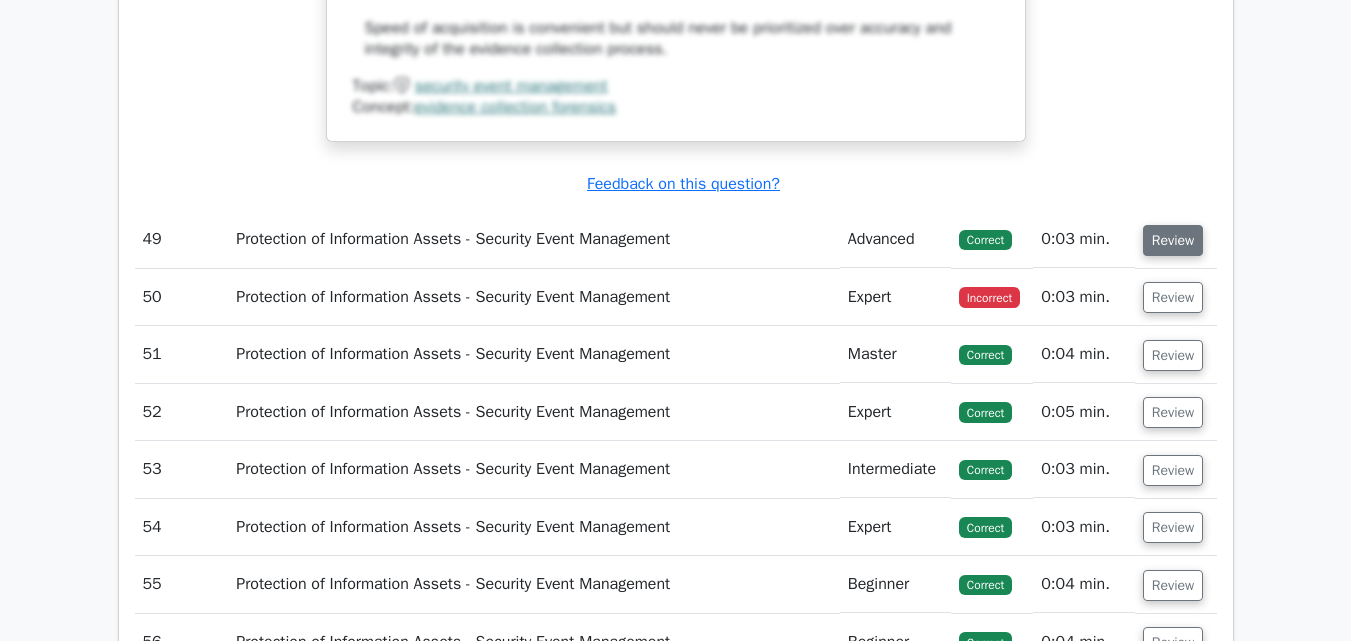 click on "Review" at bounding box center (1173, 240) 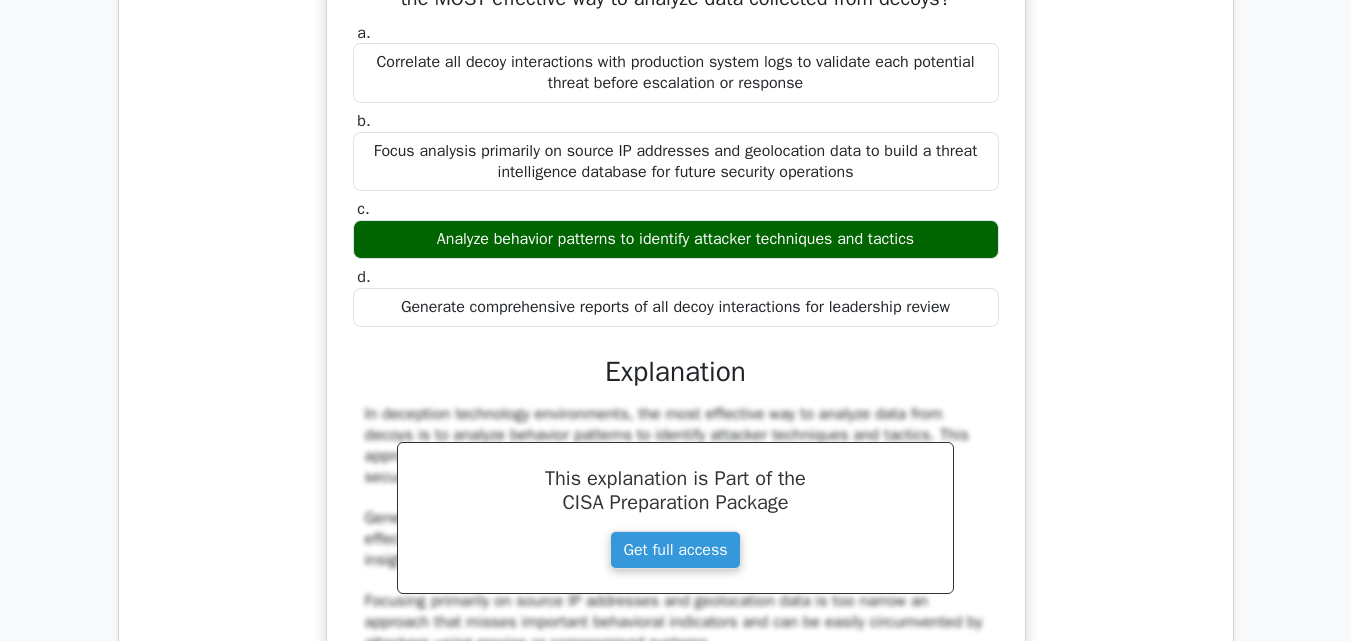 scroll, scrollTop: 55000, scrollLeft: 0, axis: vertical 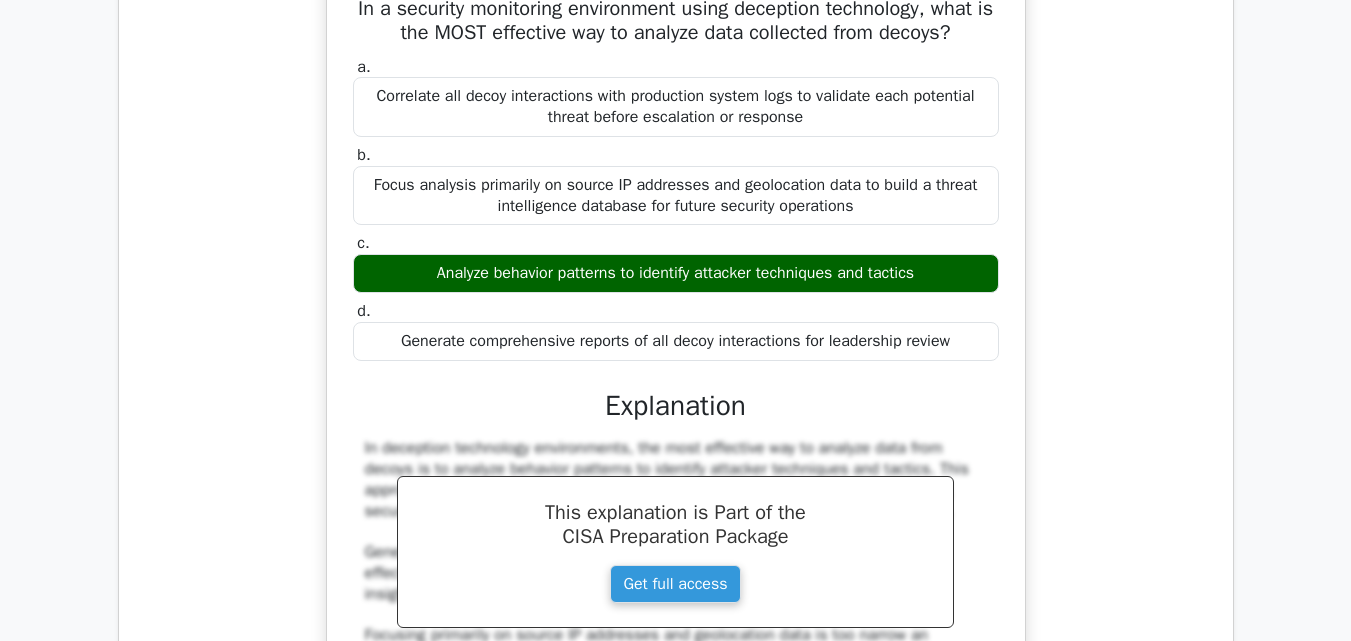 drag, startPoint x: 351, startPoint y: 74, endPoint x: 953, endPoint y: 353, distance: 663.5096 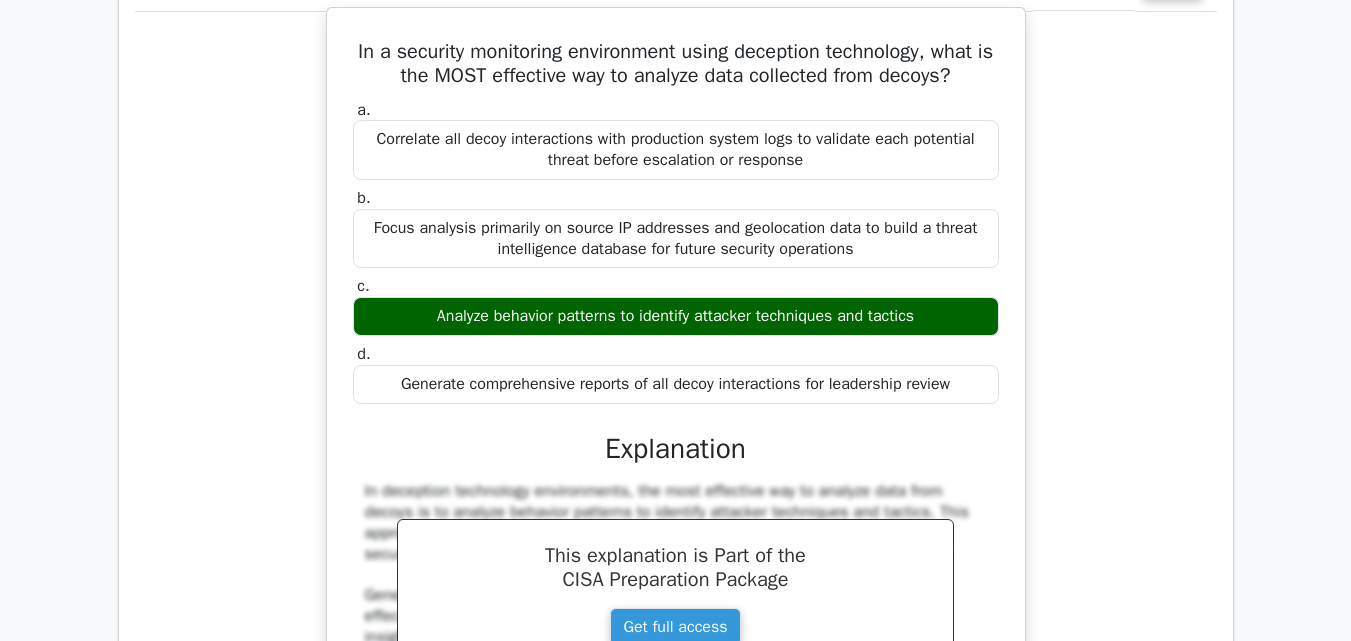 scroll, scrollTop: 54900, scrollLeft: 0, axis: vertical 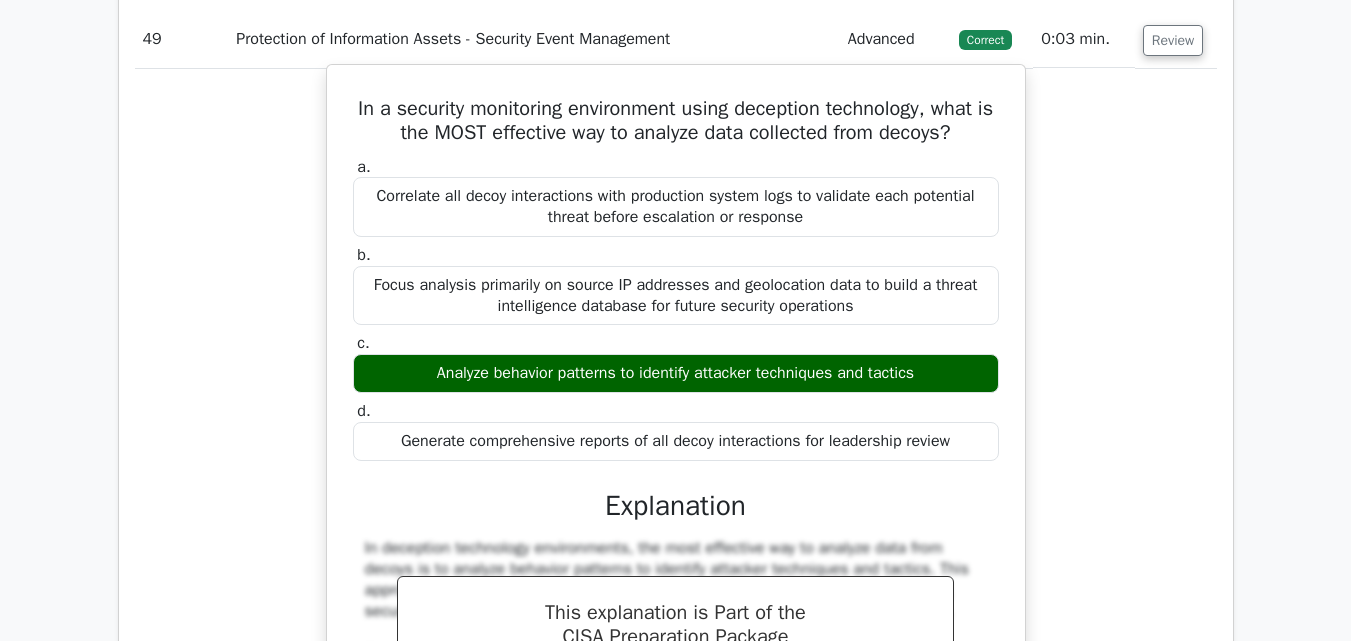 drag, startPoint x: 350, startPoint y: 173, endPoint x: 937, endPoint y: 443, distance: 646.1184 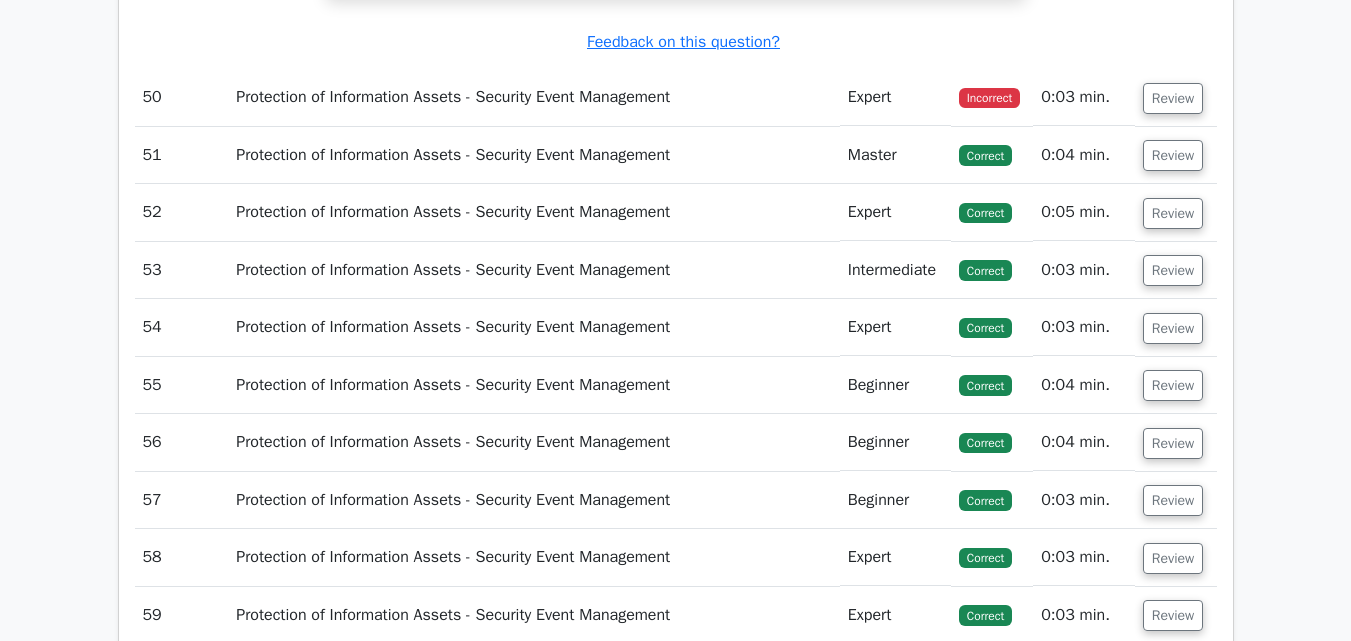 scroll, scrollTop: 55900, scrollLeft: 0, axis: vertical 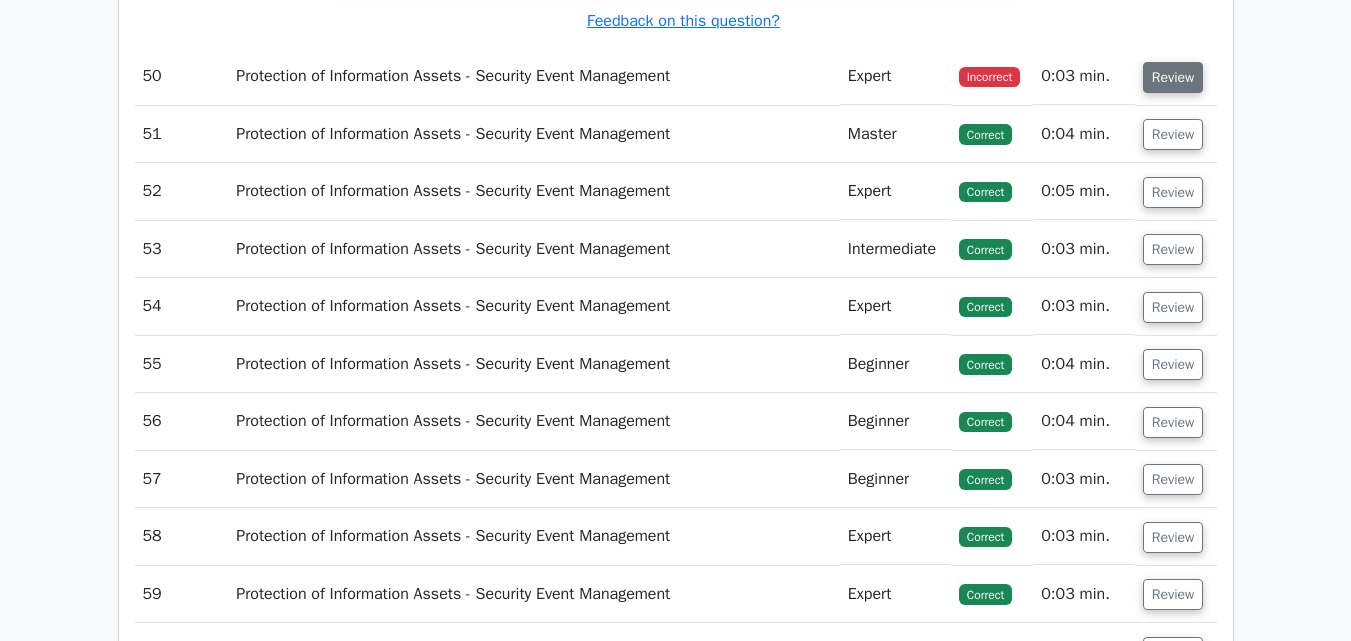 click on "Review" at bounding box center [1173, 77] 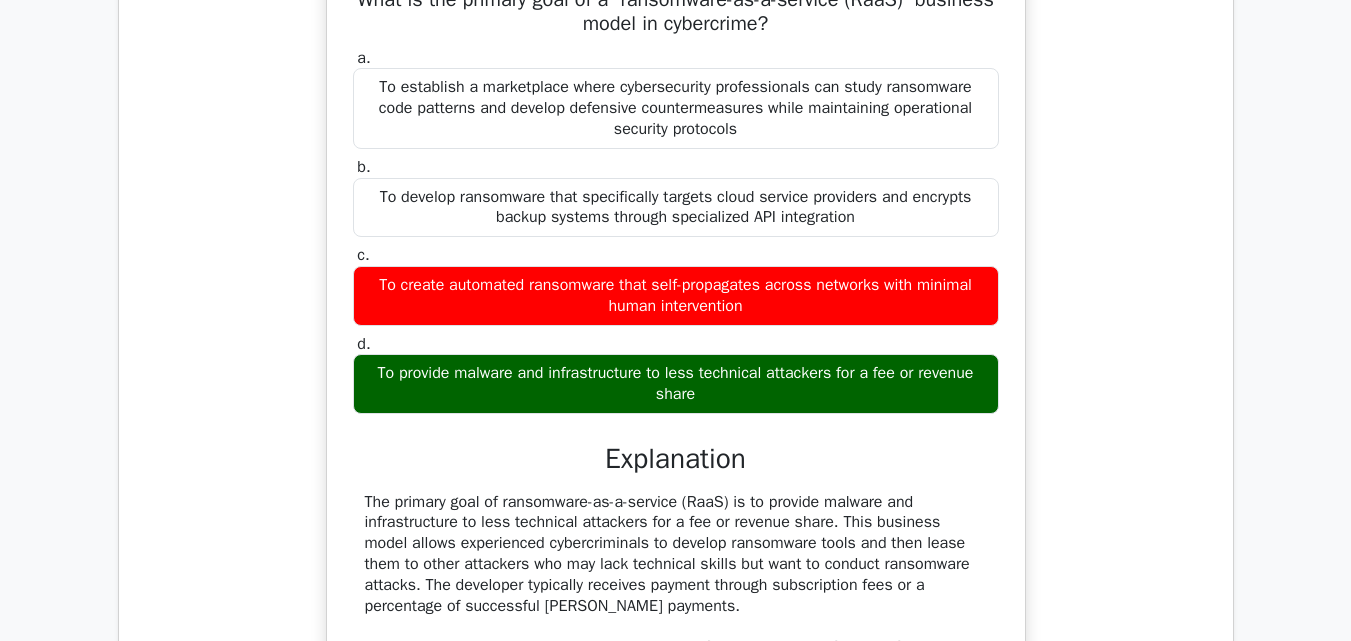 scroll, scrollTop: 56000, scrollLeft: 0, axis: vertical 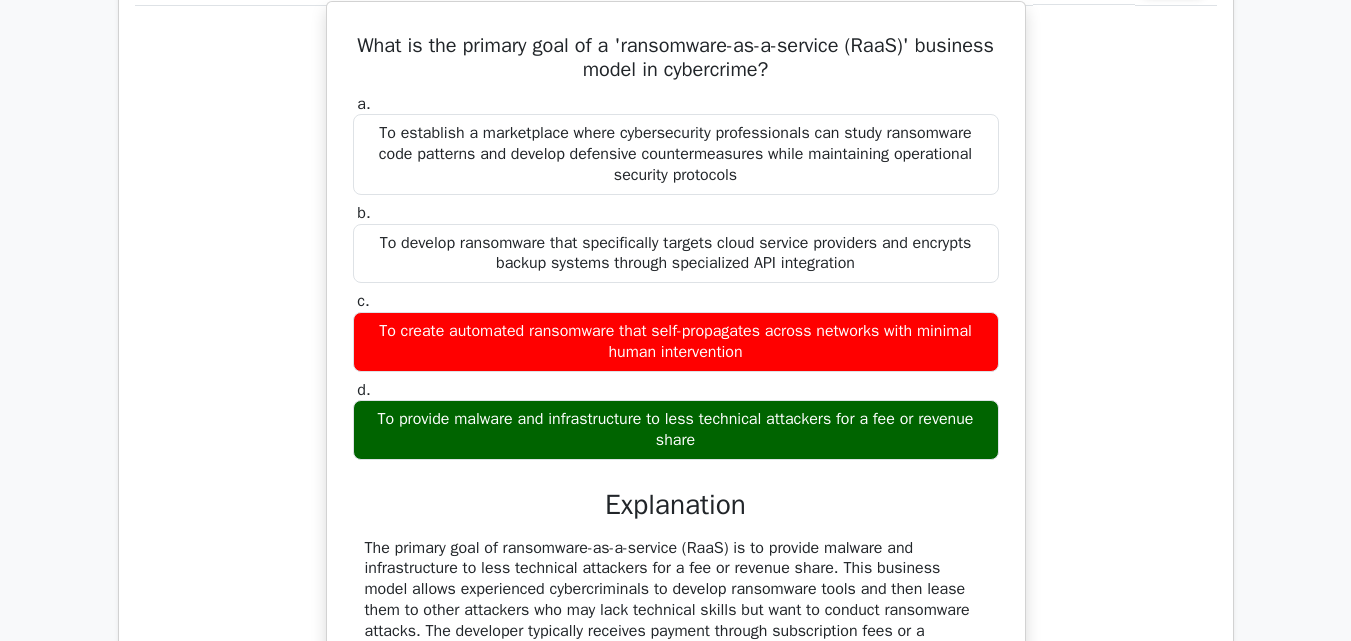drag, startPoint x: 390, startPoint y: 111, endPoint x: 698, endPoint y: 512, distance: 505.63327 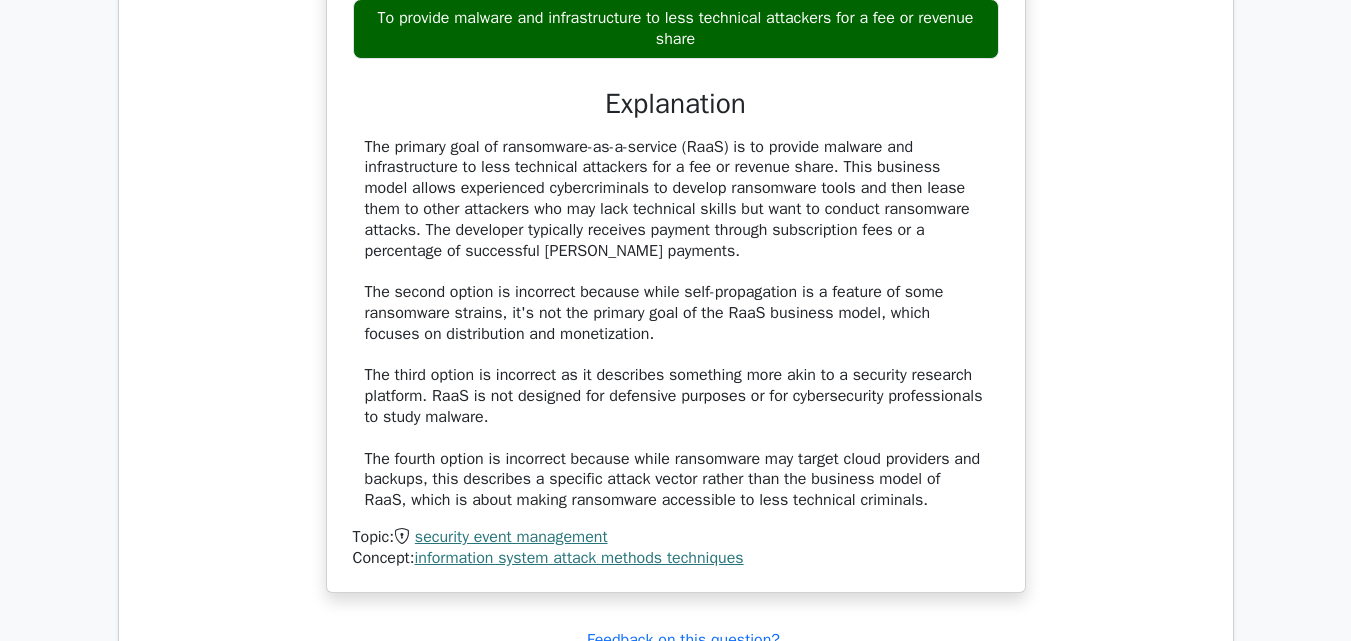 scroll, scrollTop: 56400, scrollLeft: 0, axis: vertical 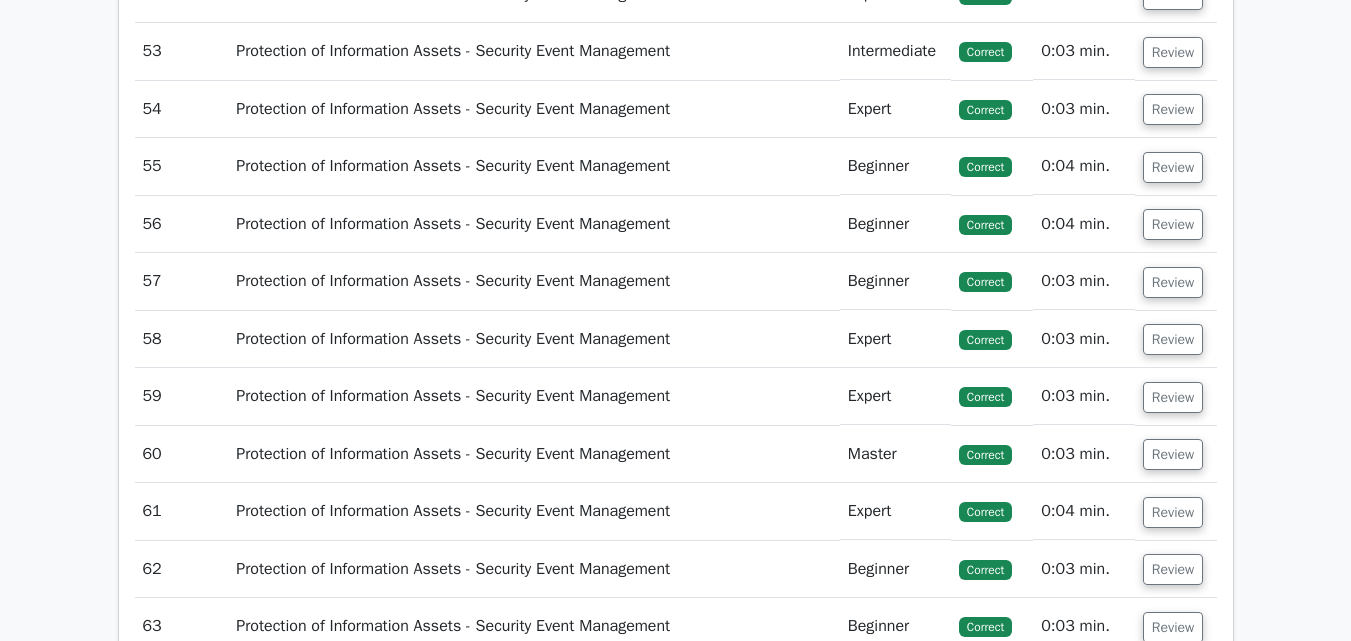 click on "Review" at bounding box center (1173, -63) 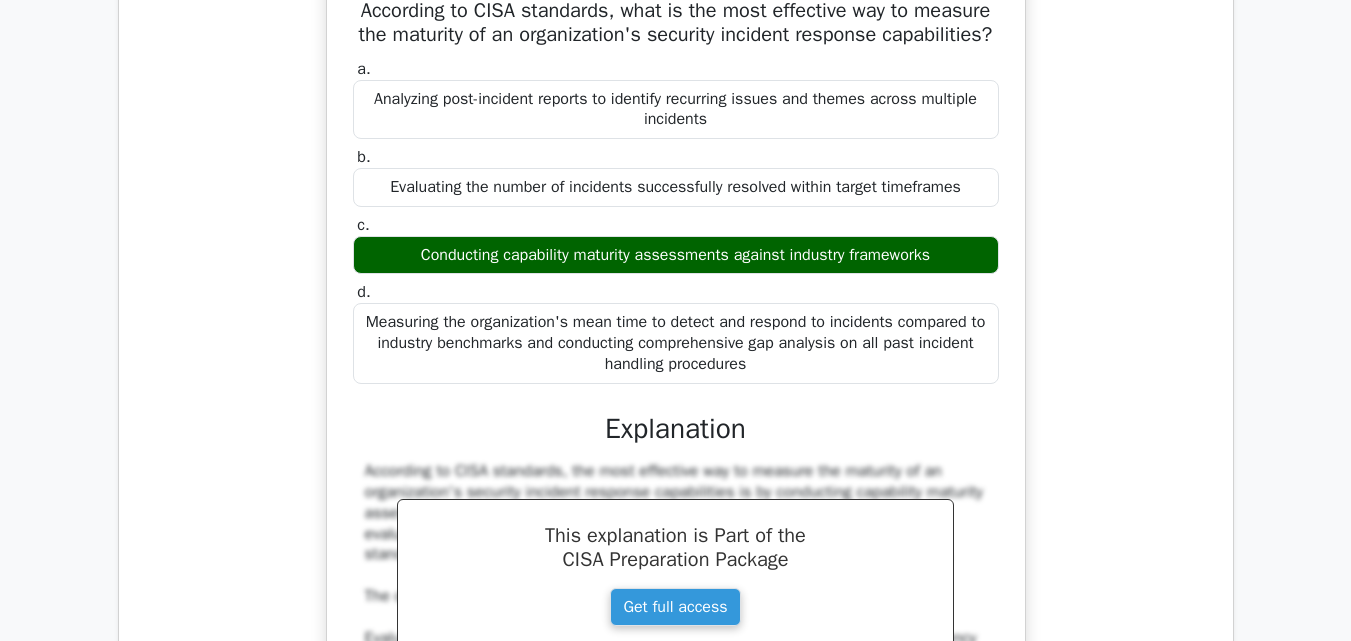 click on "Review" at bounding box center [1173, -63] 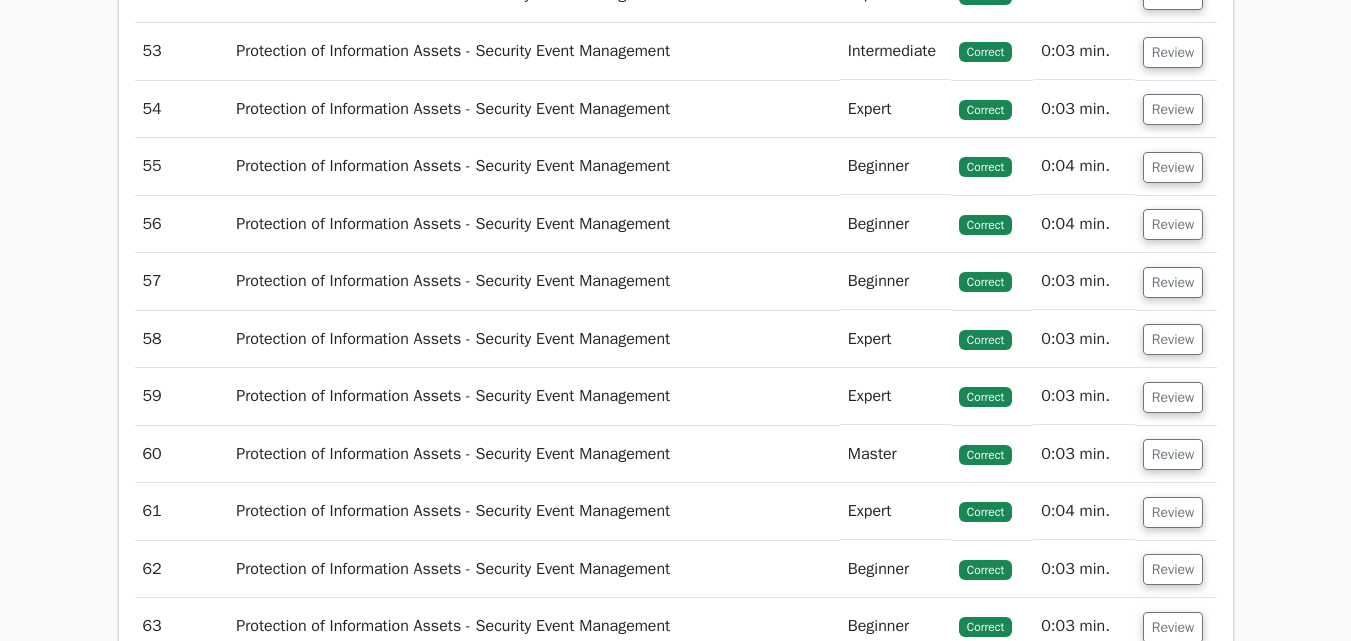 click on "Review" at bounding box center (1173, -63) 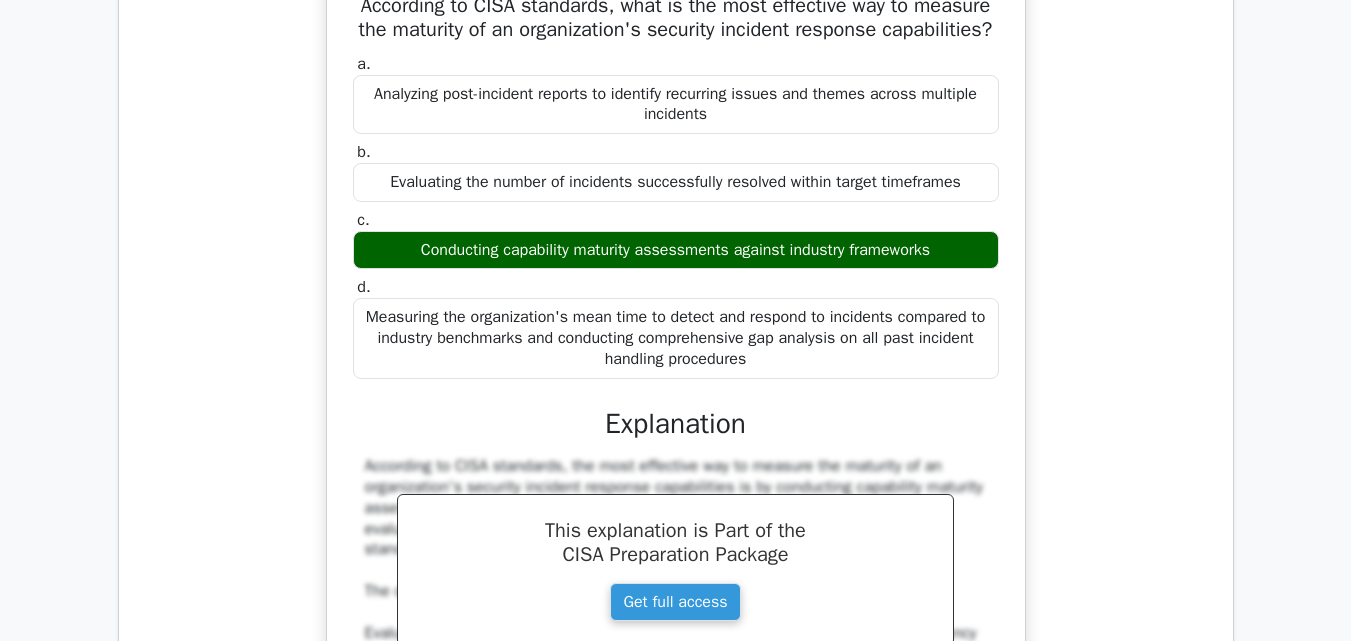 drag, startPoint x: 392, startPoint y: 74, endPoint x: 928, endPoint y: 341, distance: 598.8197 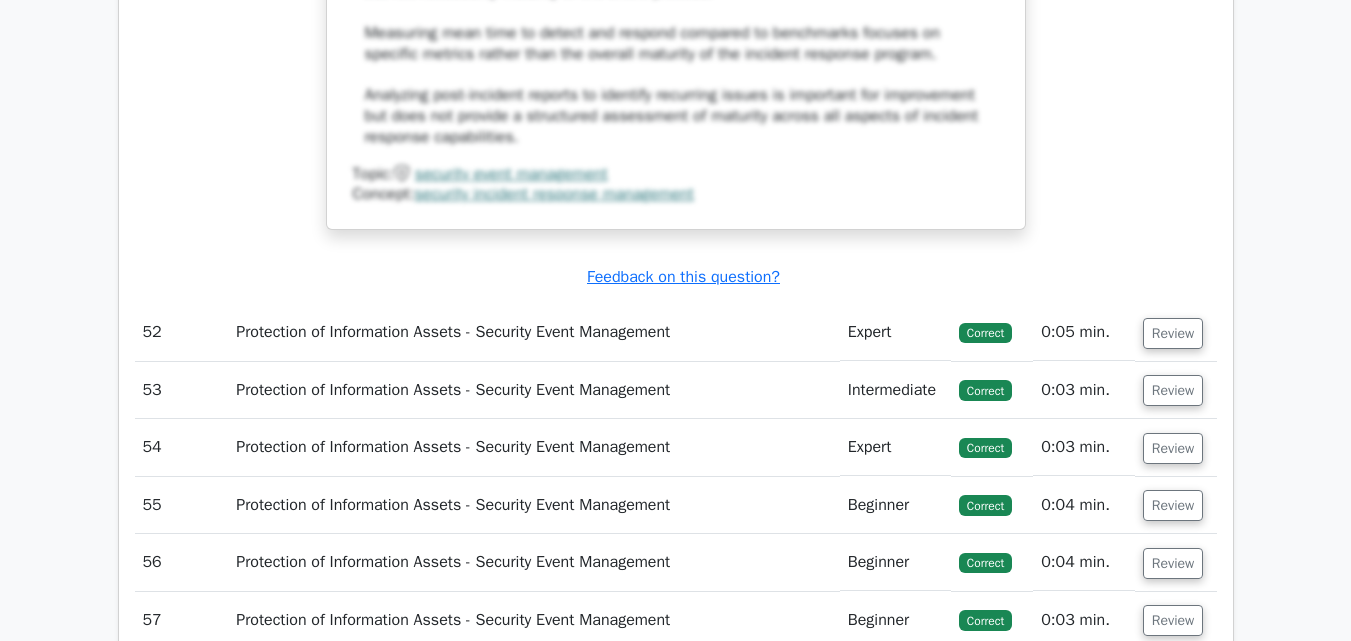 scroll, scrollTop: 57860, scrollLeft: 0, axis: vertical 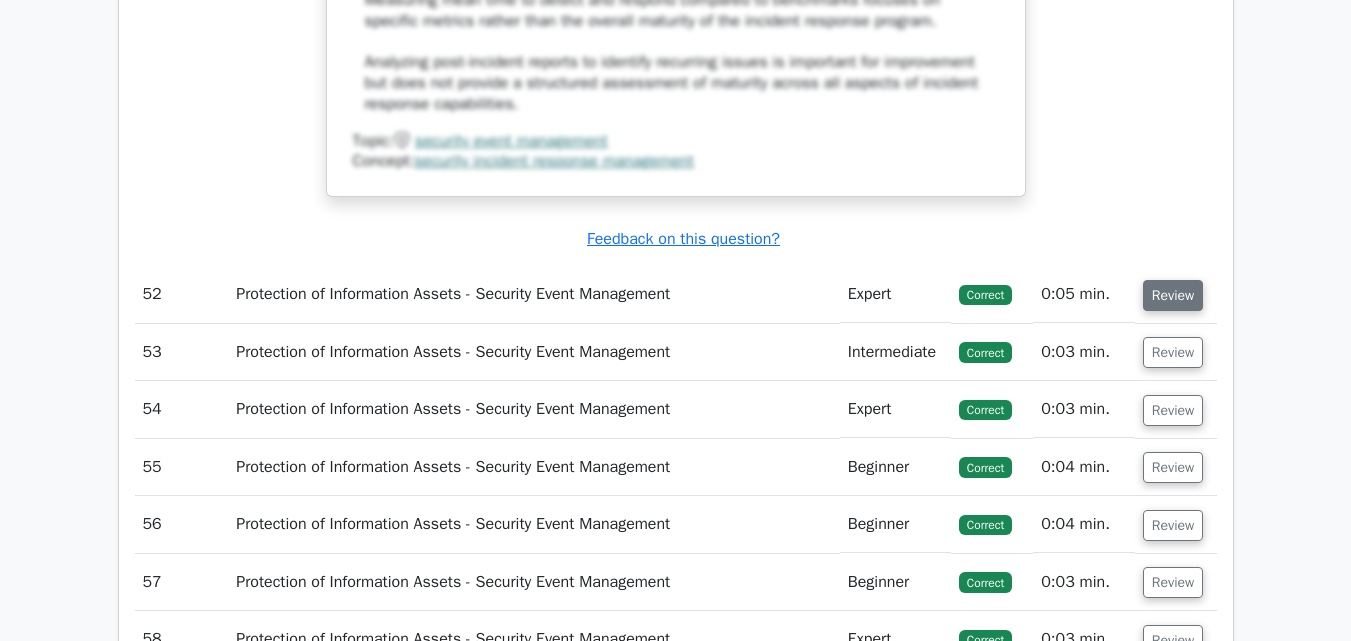 click on "Review" at bounding box center [1173, 295] 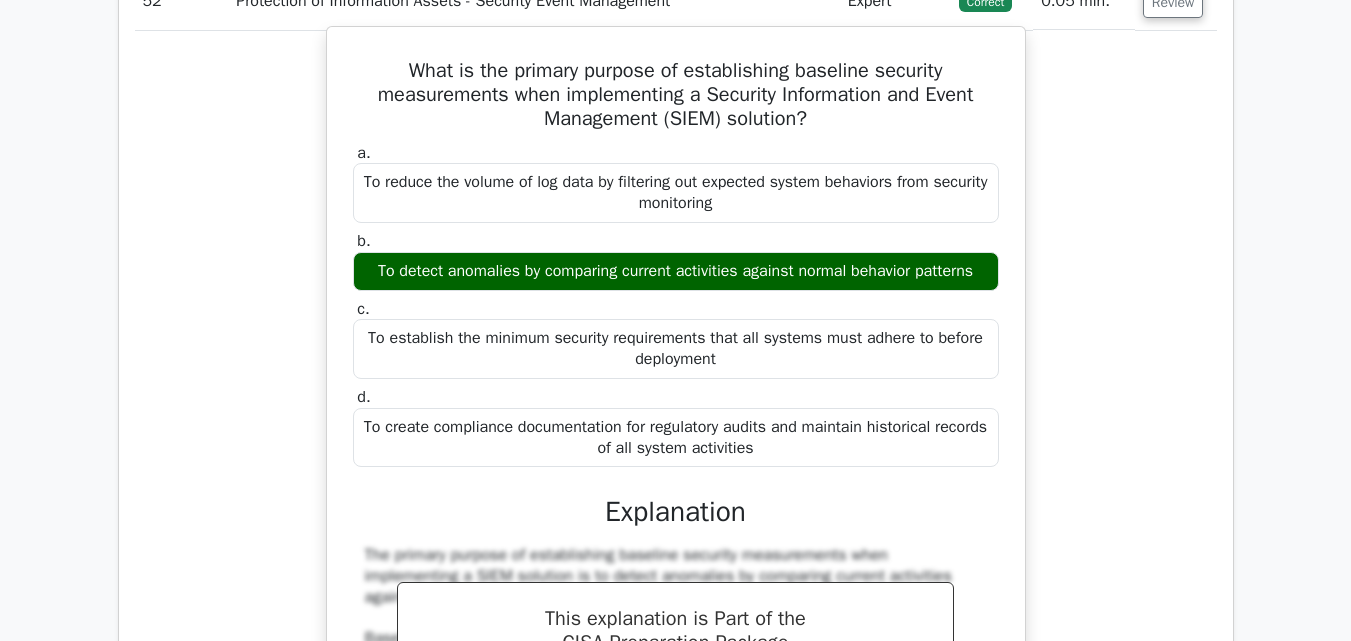 scroll, scrollTop: 58160, scrollLeft: 0, axis: vertical 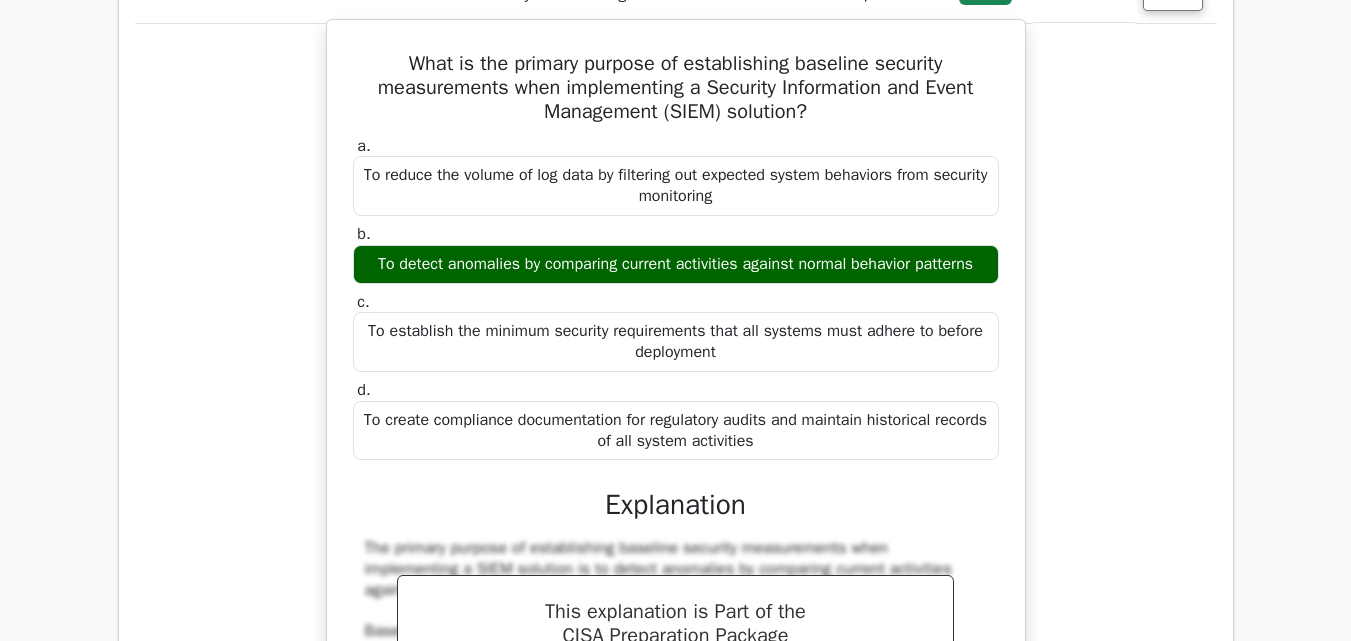 drag, startPoint x: 401, startPoint y: 146, endPoint x: 992, endPoint y: 359, distance: 628.21173 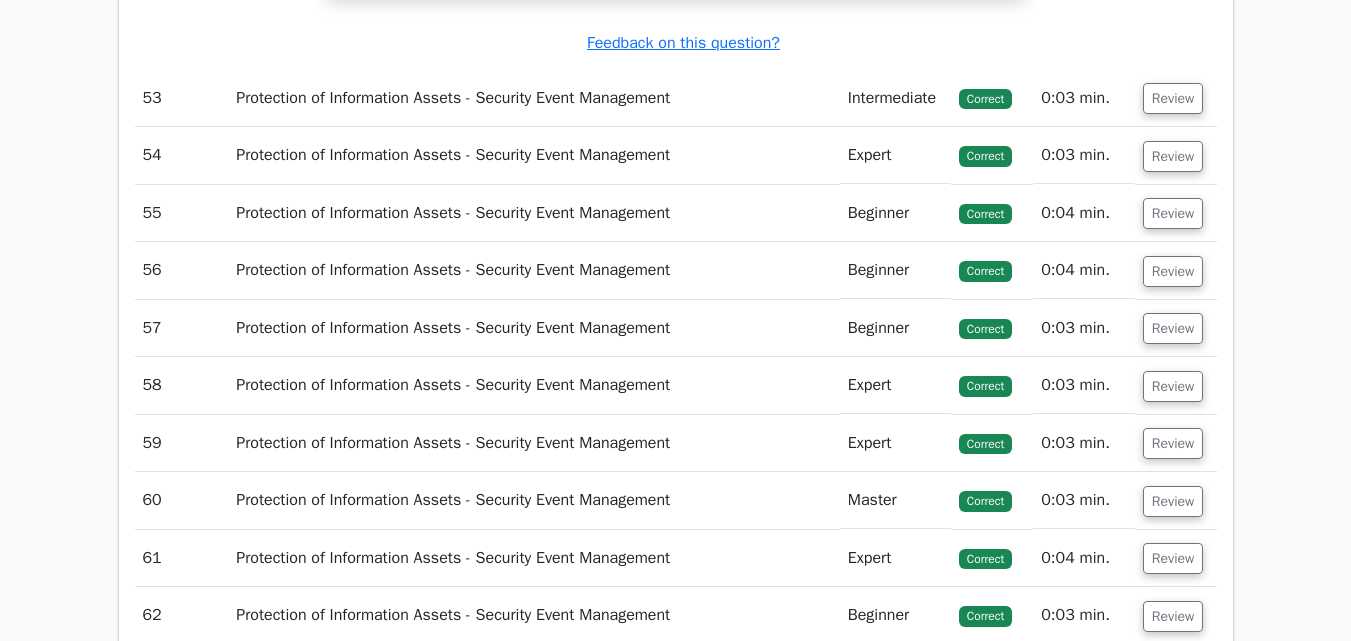 scroll, scrollTop: 59260, scrollLeft: 0, axis: vertical 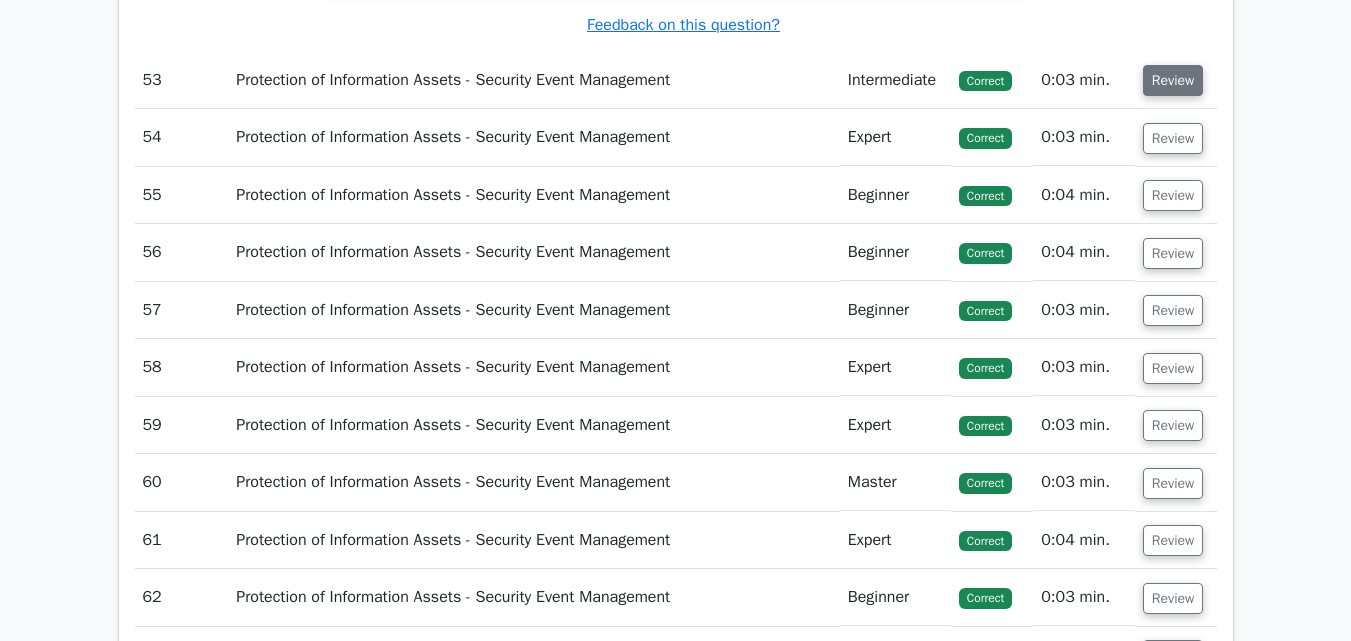 click on "Review" at bounding box center [1173, 80] 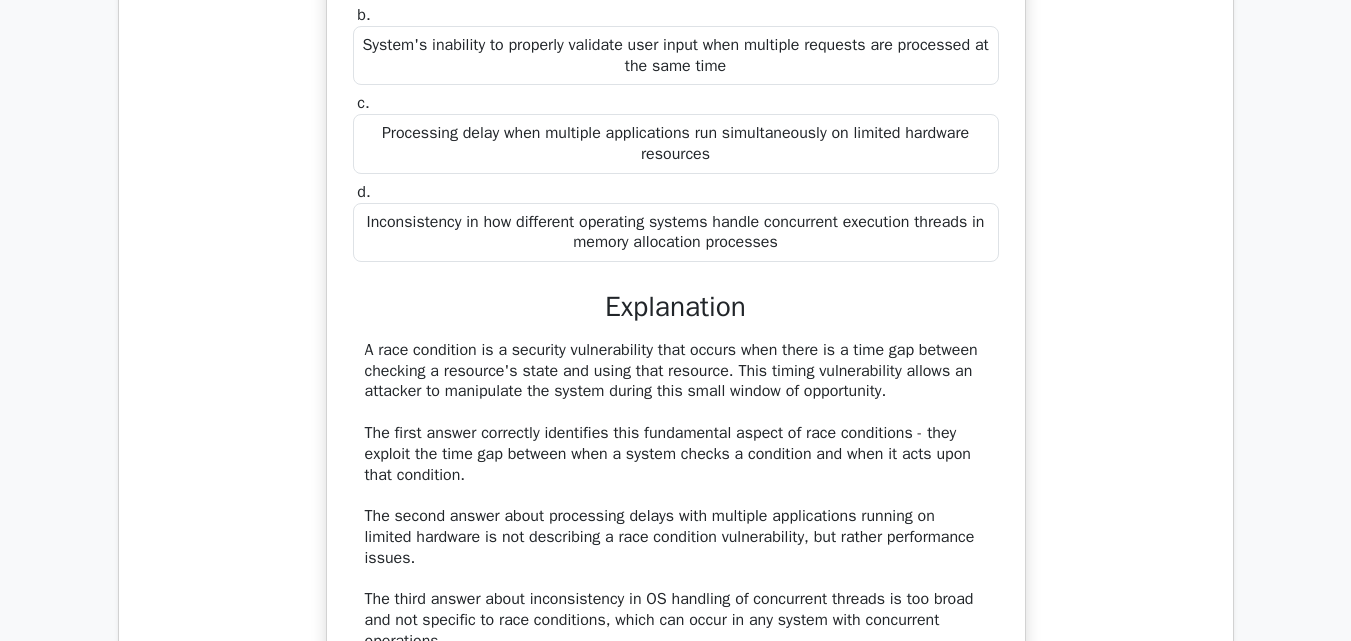 scroll, scrollTop: 59460, scrollLeft: 0, axis: vertical 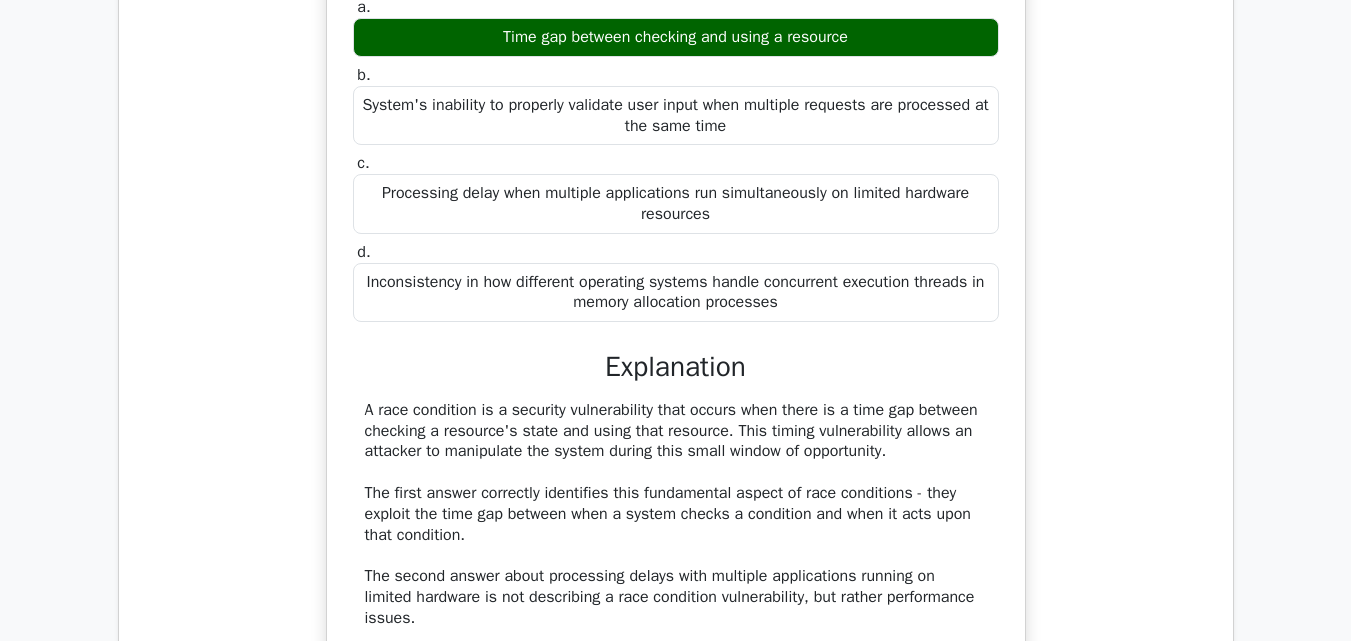drag, startPoint x: 351, startPoint y: 38, endPoint x: 869, endPoint y: 122, distance: 524.7666 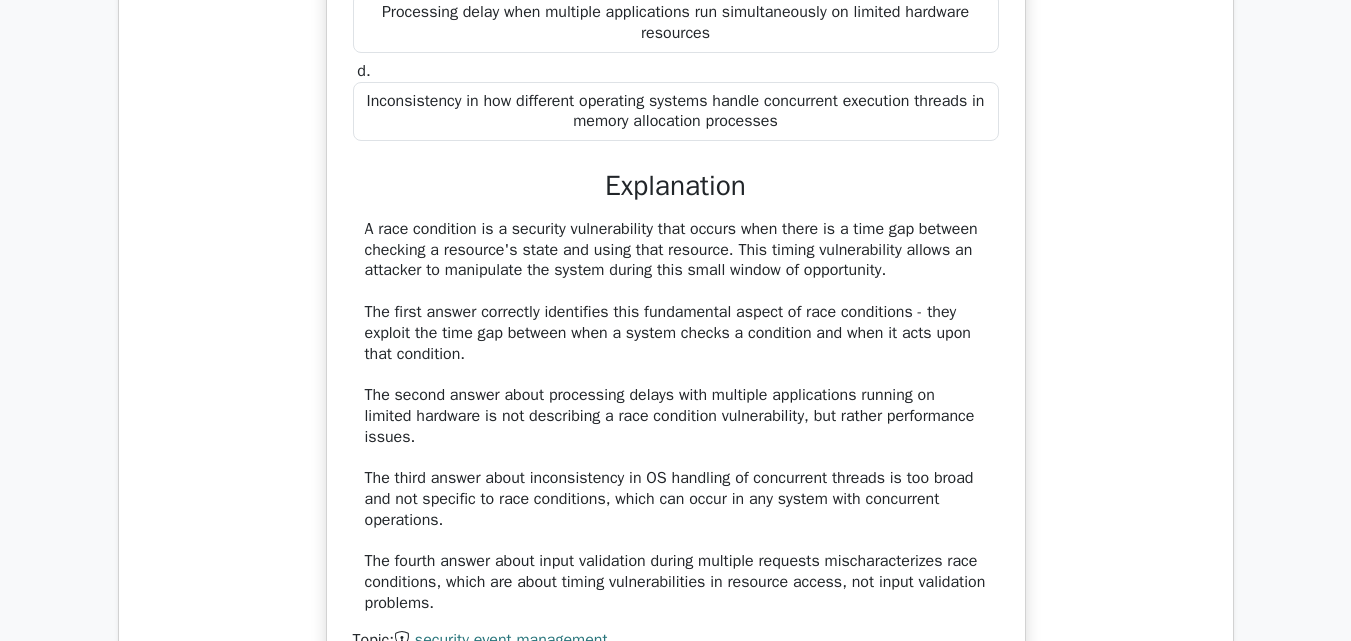 scroll, scrollTop: 59660, scrollLeft: 0, axis: vertical 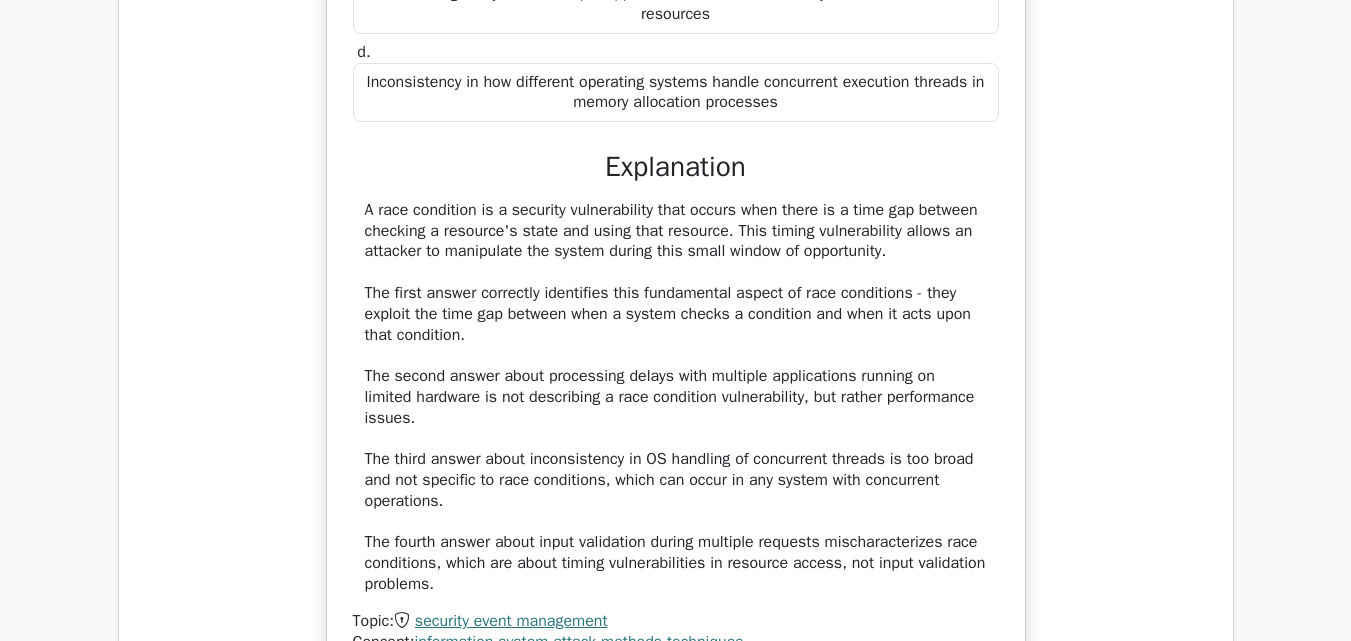 drag, startPoint x: 367, startPoint y: 303, endPoint x: 900, endPoint y: 348, distance: 534.89624 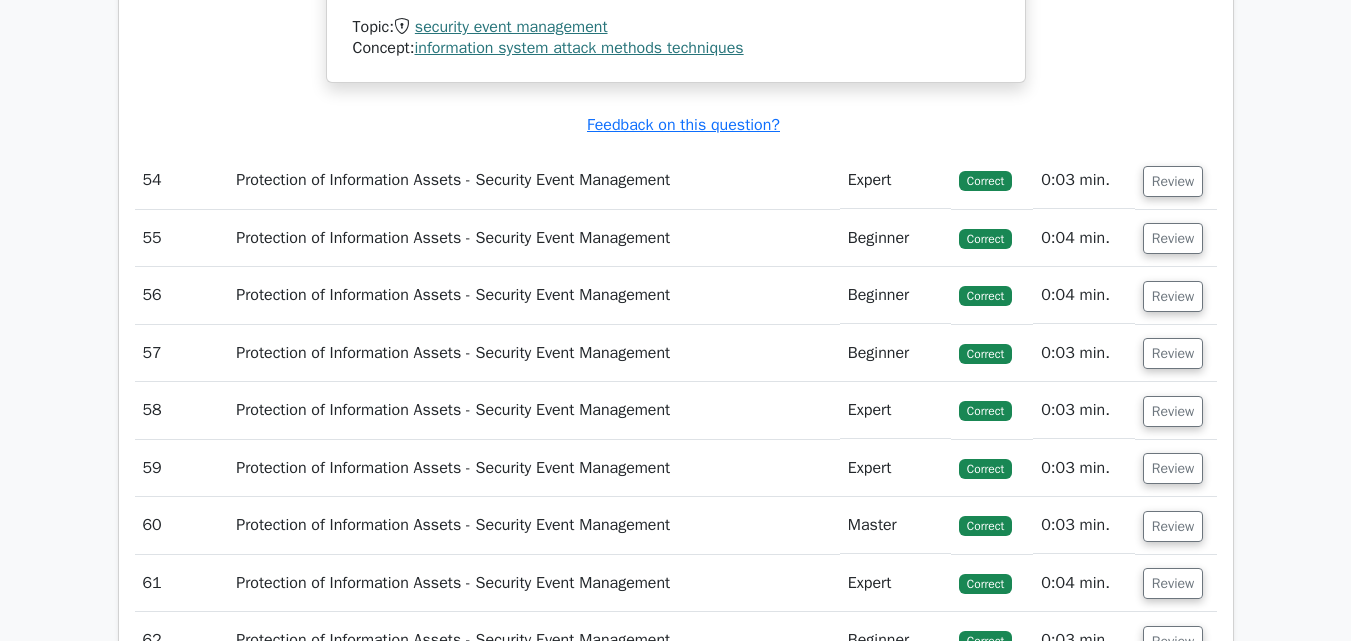 scroll, scrollTop: 60260, scrollLeft: 0, axis: vertical 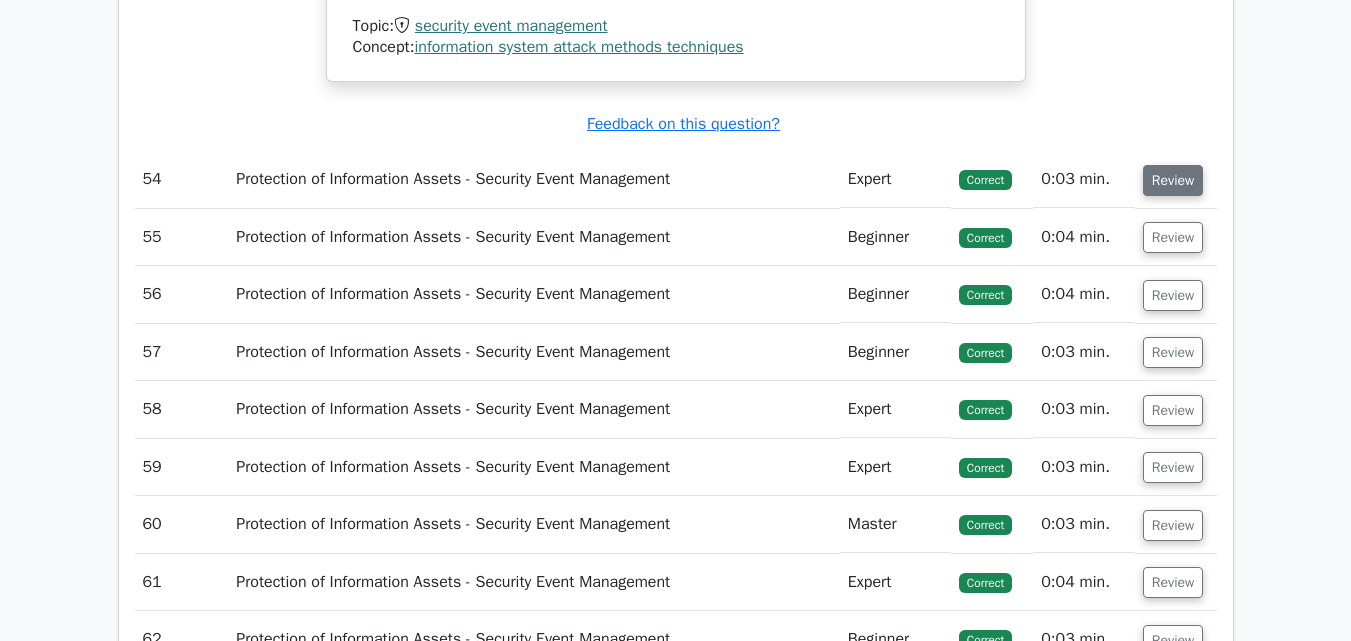 click on "Review" at bounding box center (1173, 180) 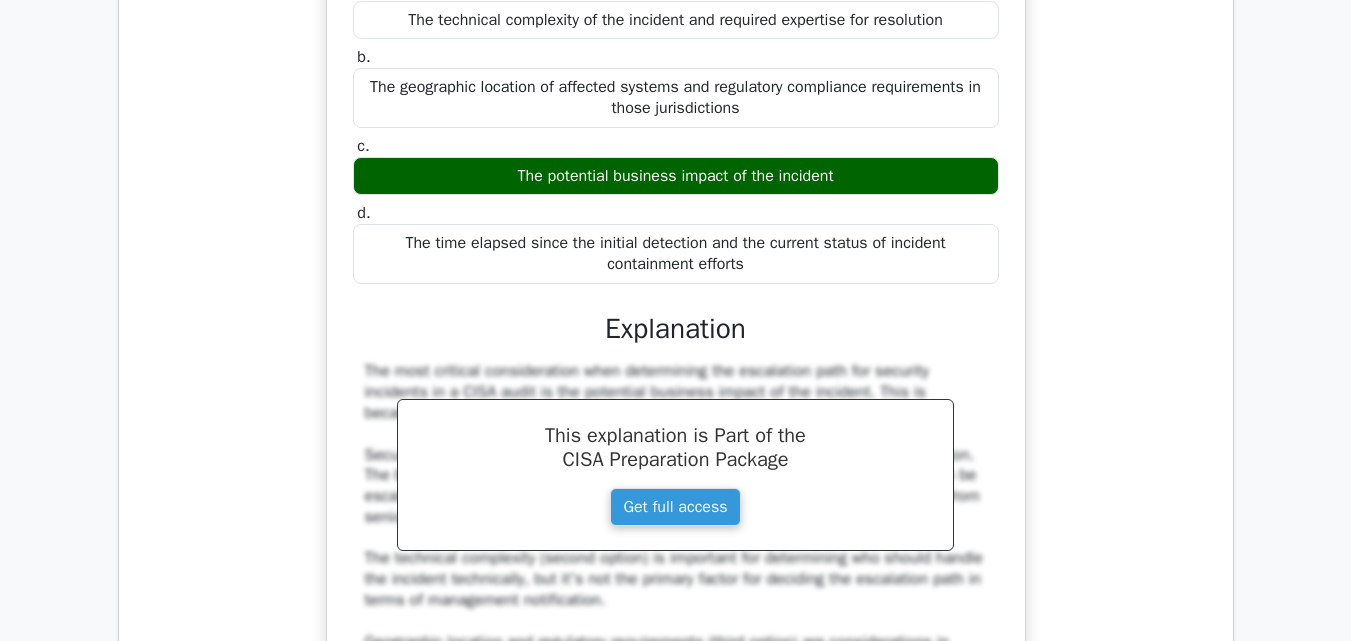 scroll, scrollTop: 60560, scrollLeft: 0, axis: vertical 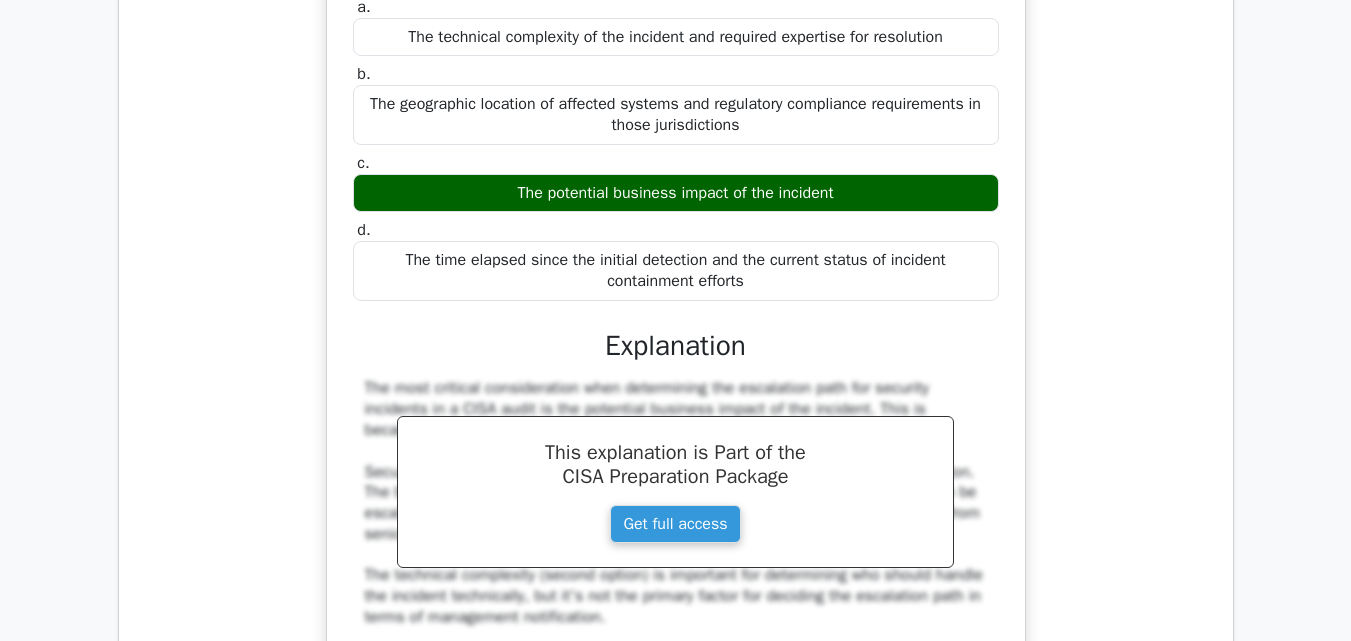 drag, startPoint x: 407, startPoint y: 34, endPoint x: 851, endPoint y: 288, distance: 511.51932 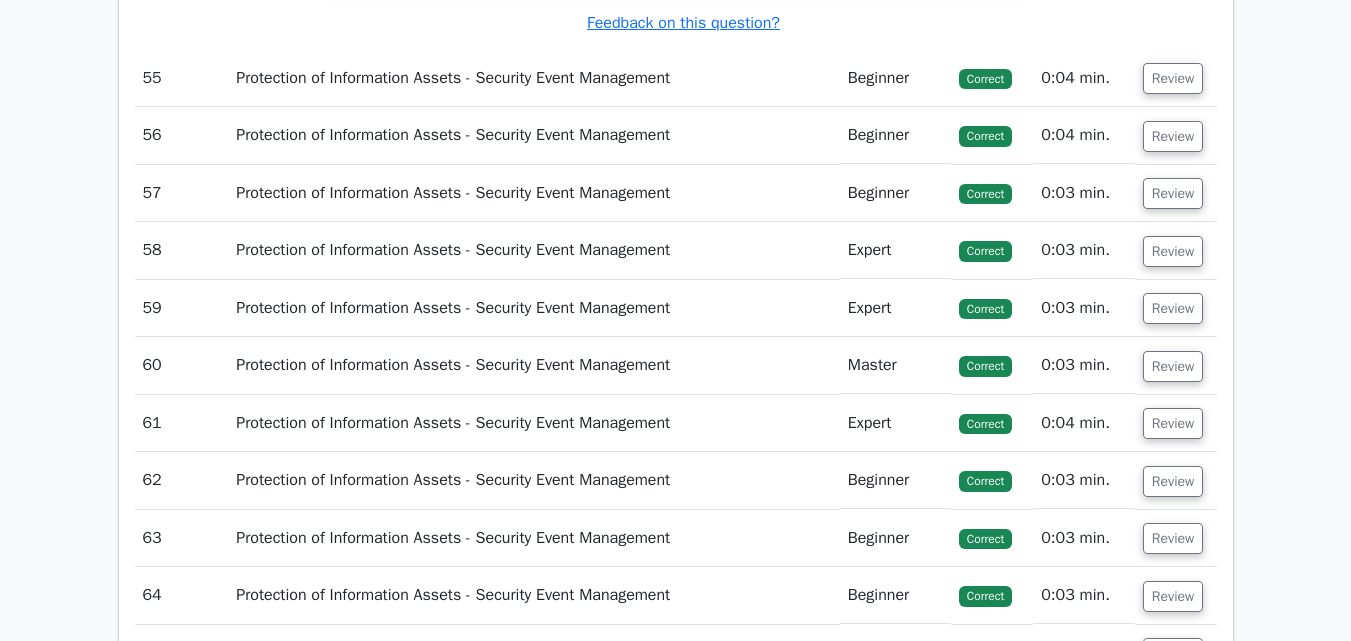 scroll, scrollTop: 61560, scrollLeft: 0, axis: vertical 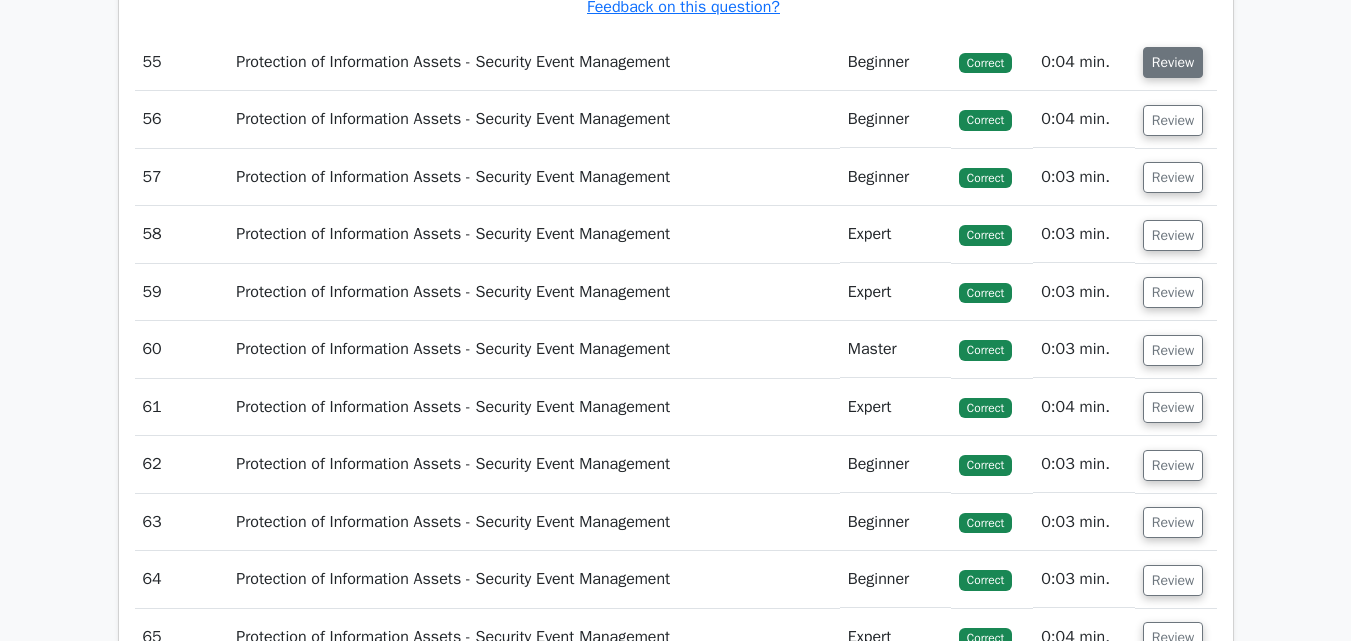 click on "Review" at bounding box center [1173, 62] 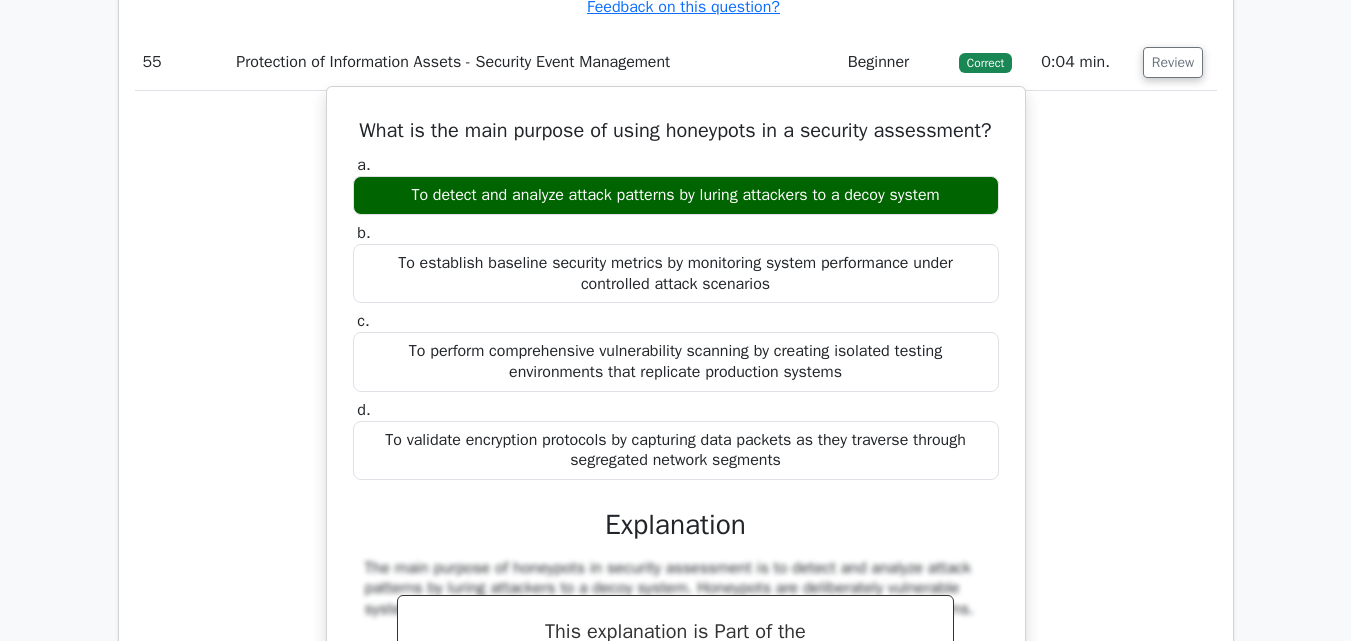 scroll, scrollTop: 61660, scrollLeft: 0, axis: vertical 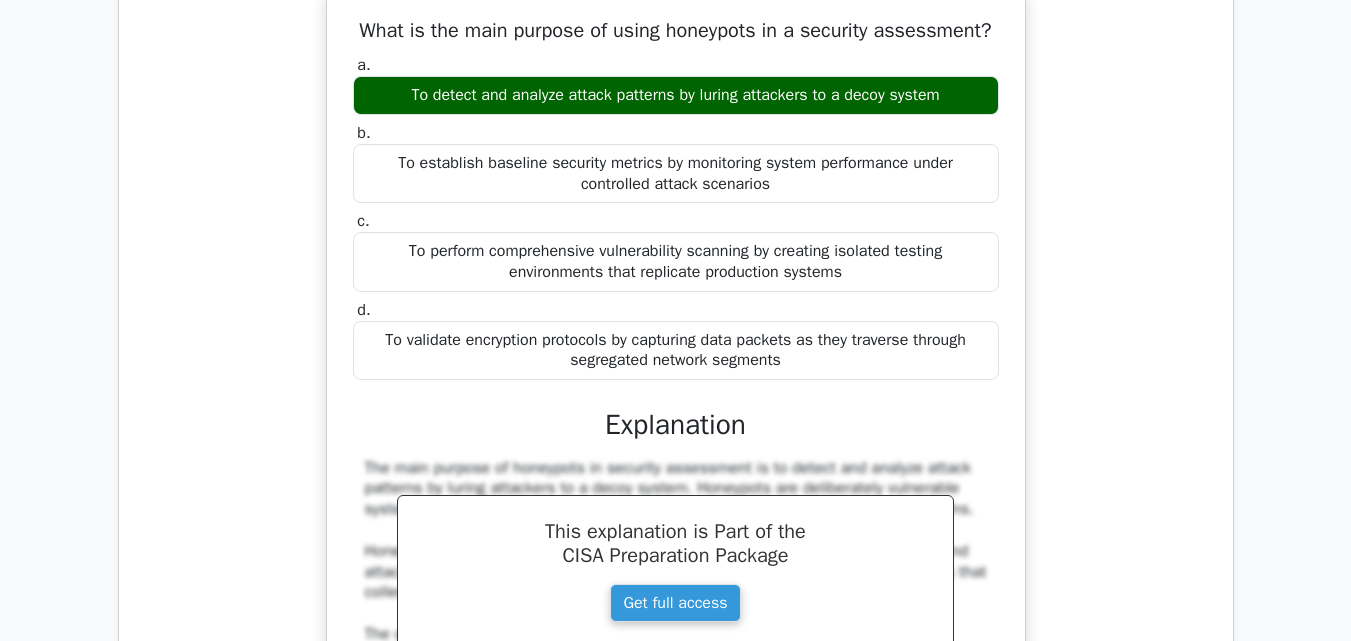 drag, startPoint x: 357, startPoint y: 104, endPoint x: 951, endPoint y: 160, distance: 596.6339 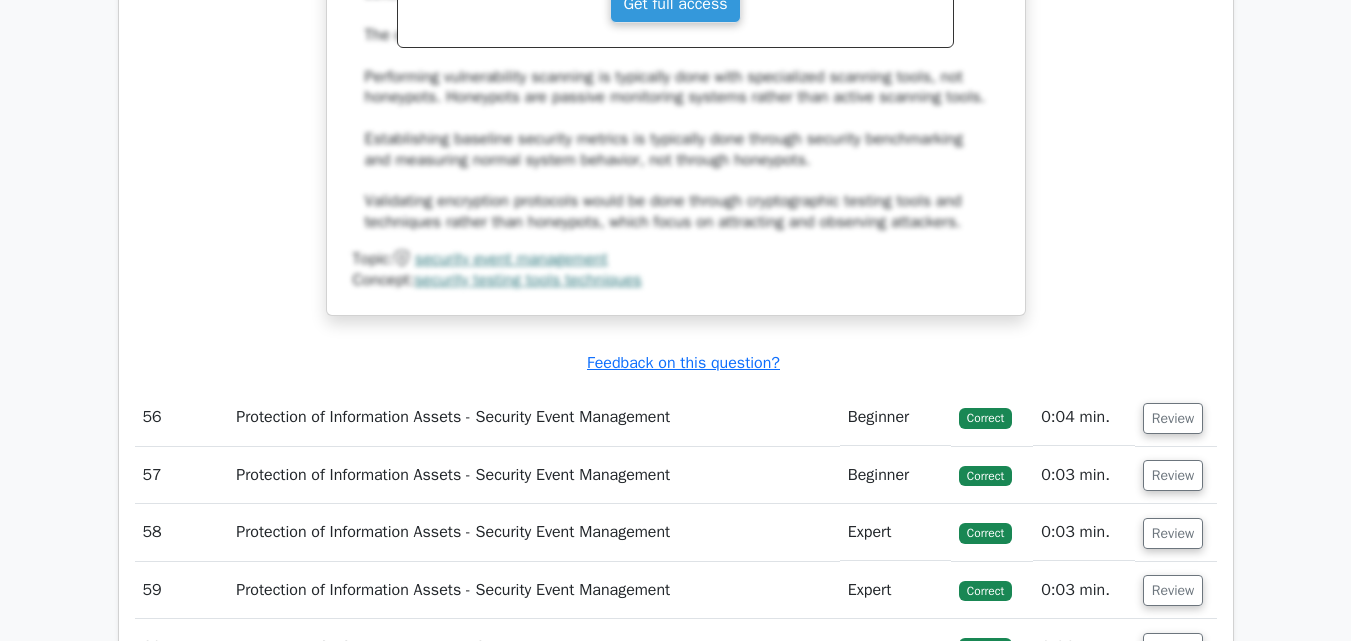 scroll, scrollTop: 62260, scrollLeft: 0, axis: vertical 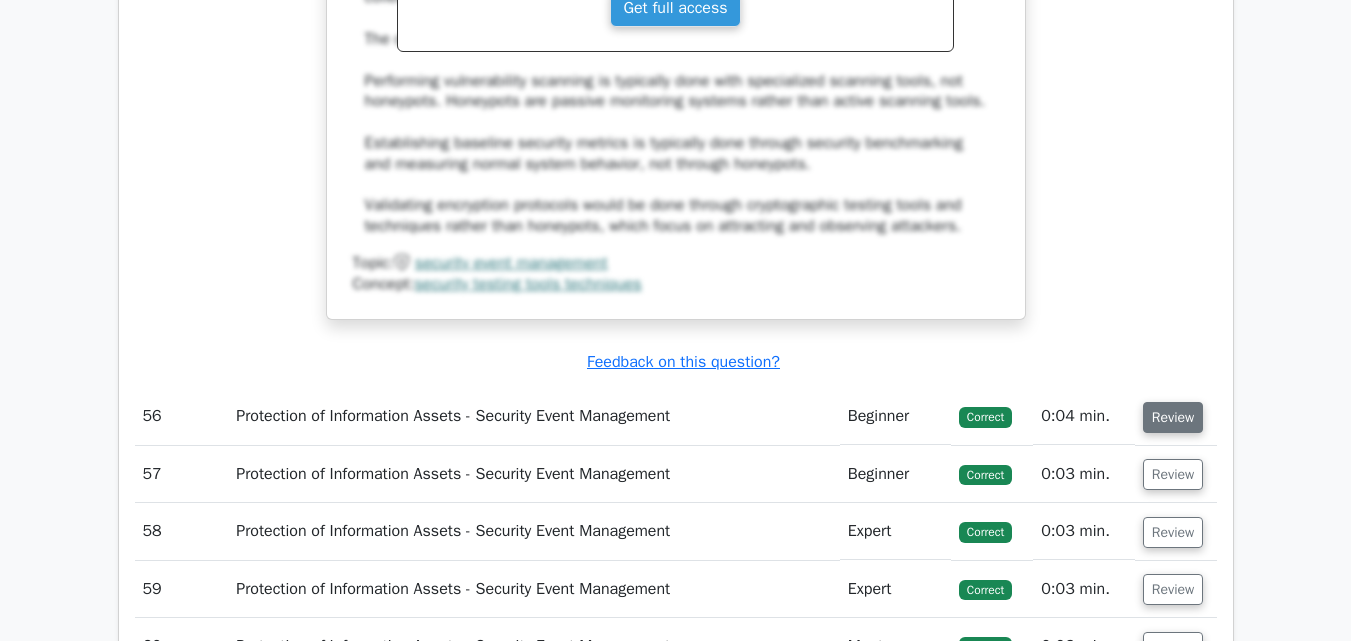 click on "Review" at bounding box center [1173, 417] 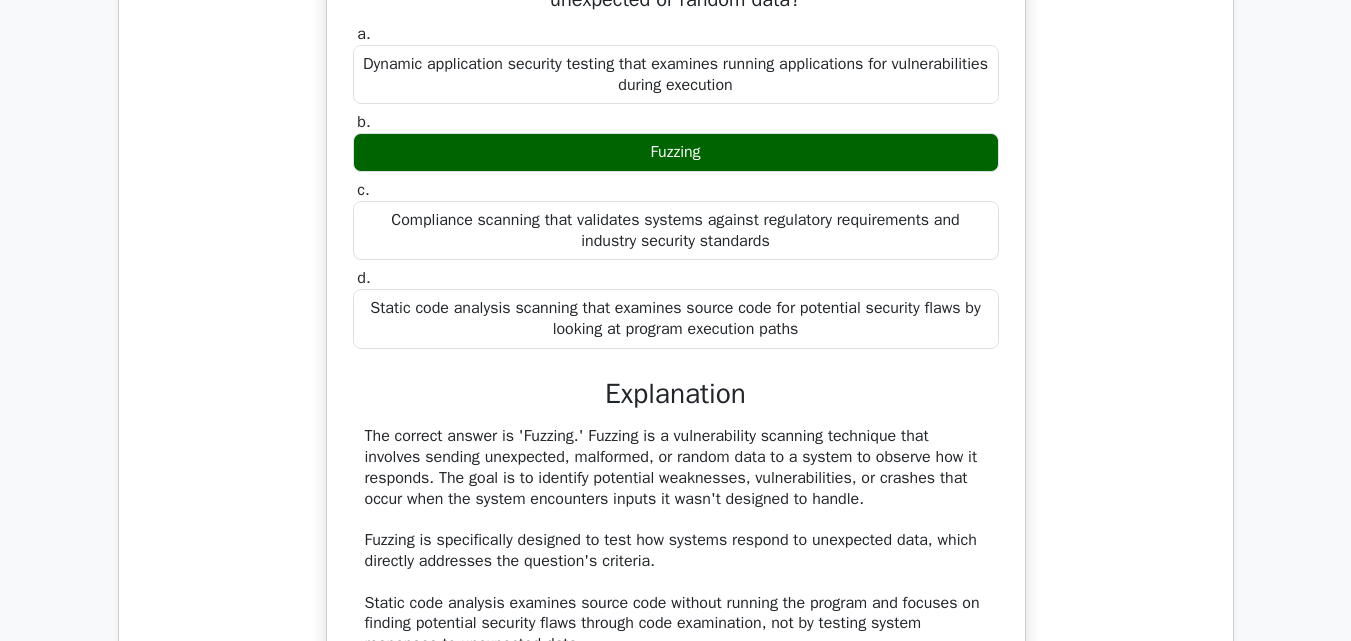 scroll, scrollTop: 62760, scrollLeft: 0, axis: vertical 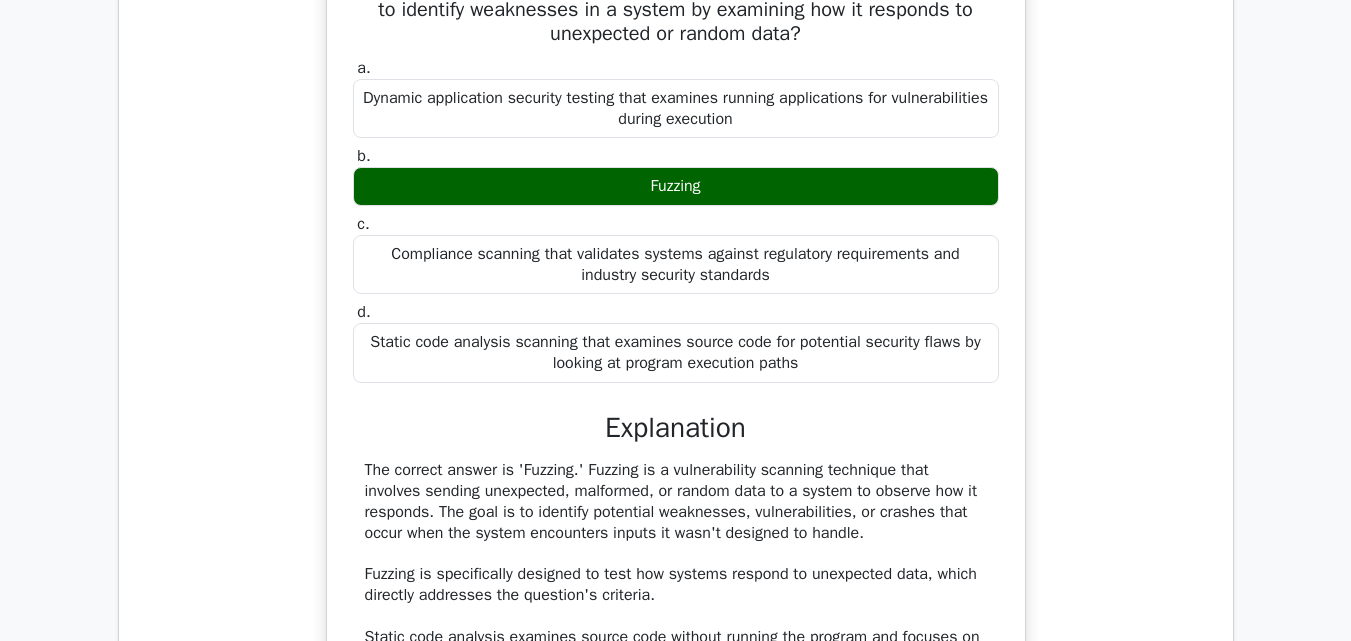 drag, startPoint x: 369, startPoint y: 71, endPoint x: 712, endPoint y: 286, distance: 404.81354 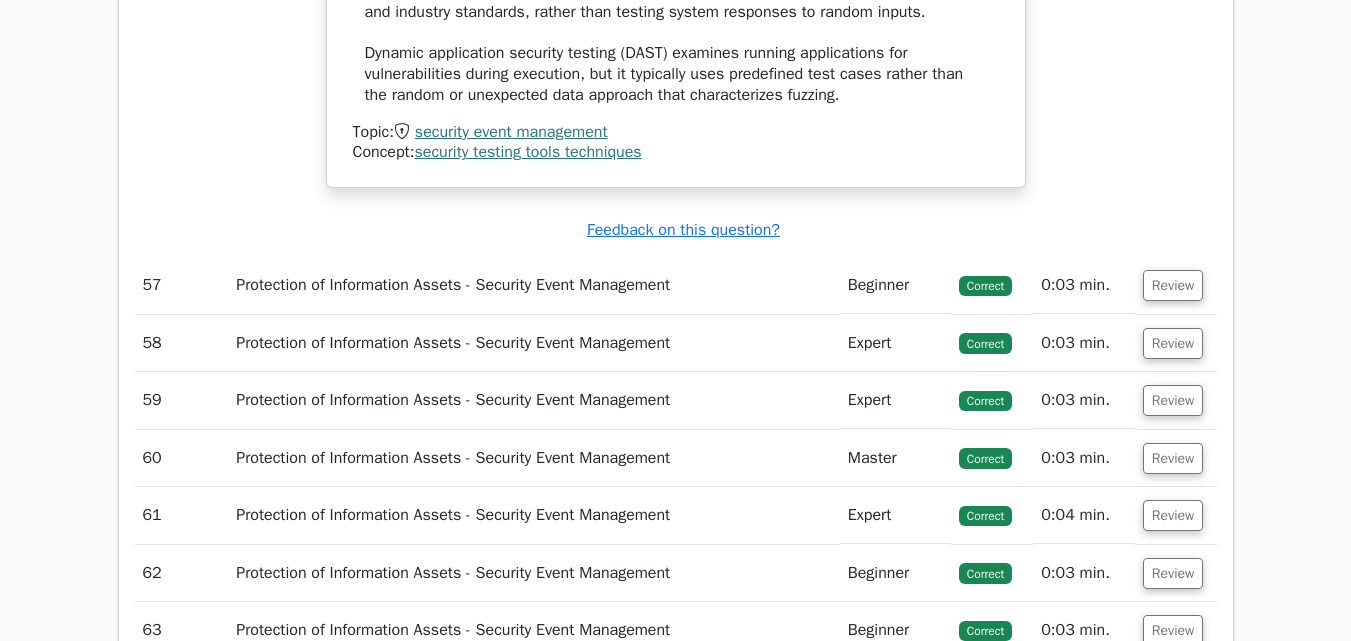 scroll, scrollTop: 63660, scrollLeft: 0, axis: vertical 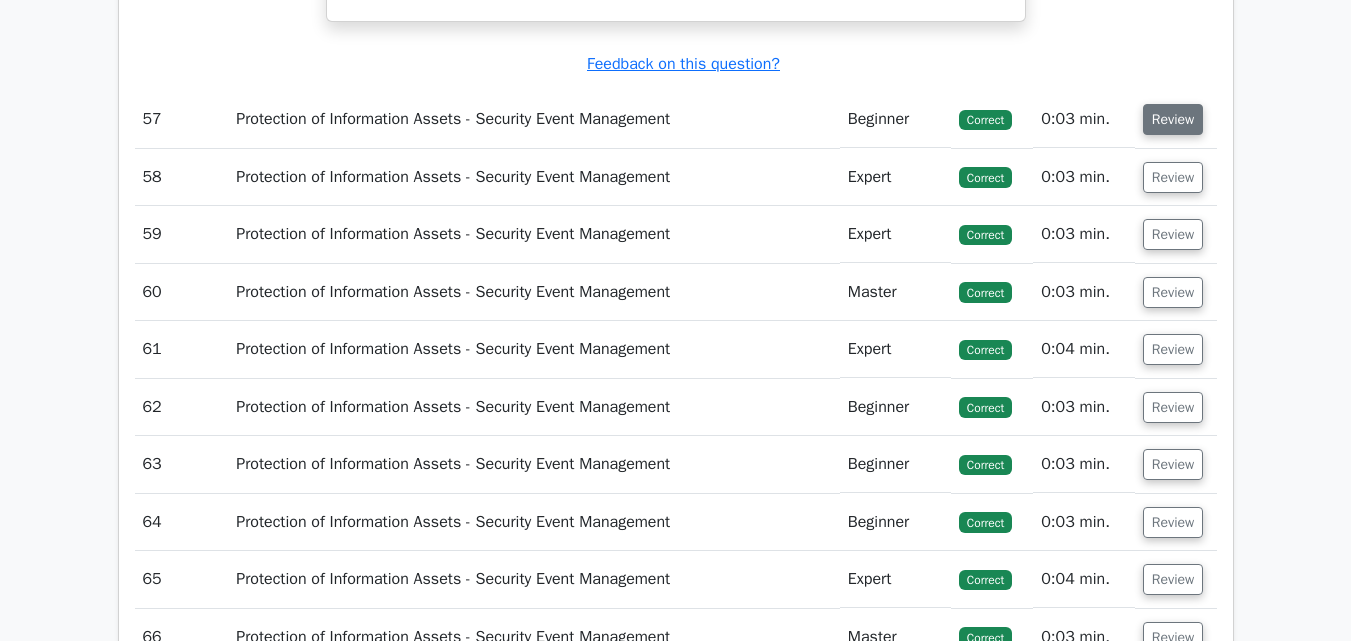 click on "Review" at bounding box center (1173, 119) 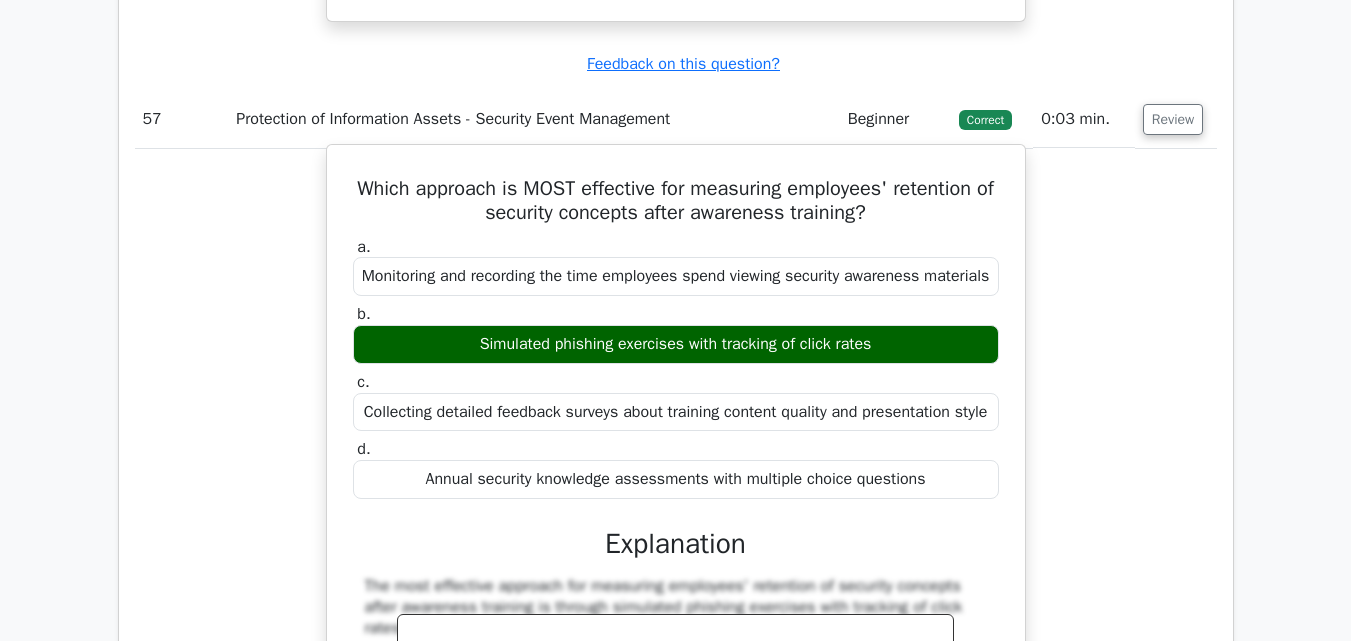 scroll, scrollTop: 63760, scrollLeft: 0, axis: vertical 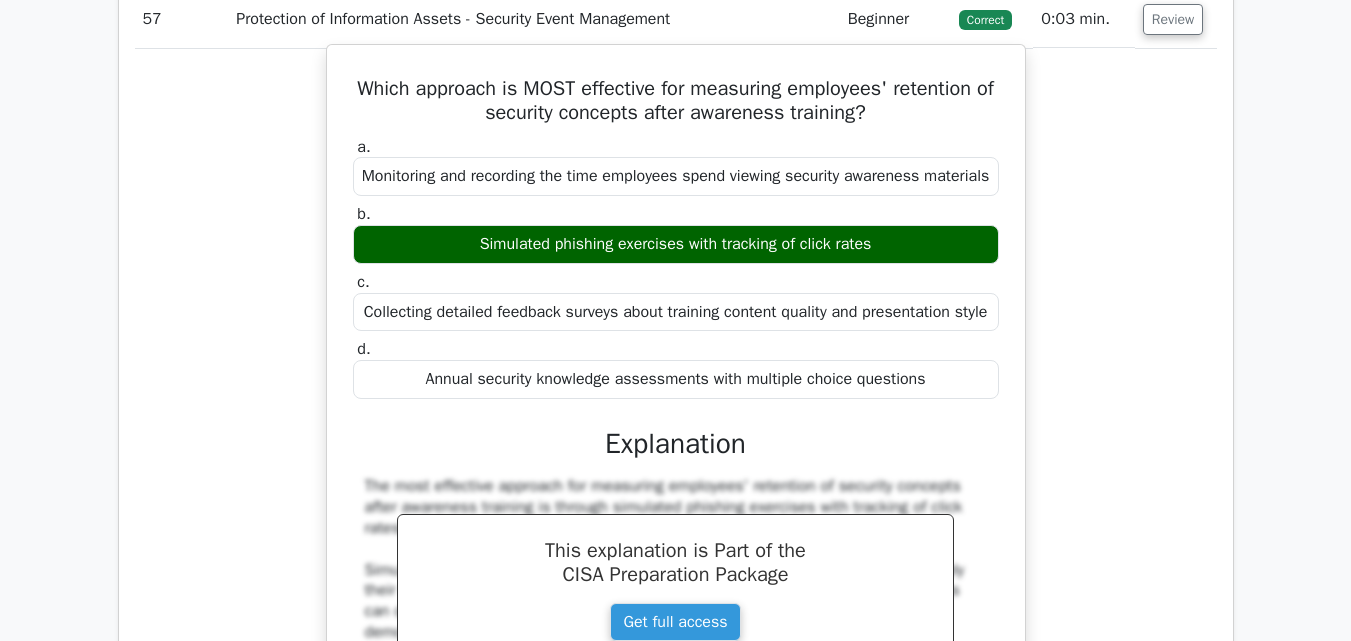 drag, startPoint x: 359, startPoint y: 177, endPoint x: 892, endPoint y: 349, distance: 560.0652 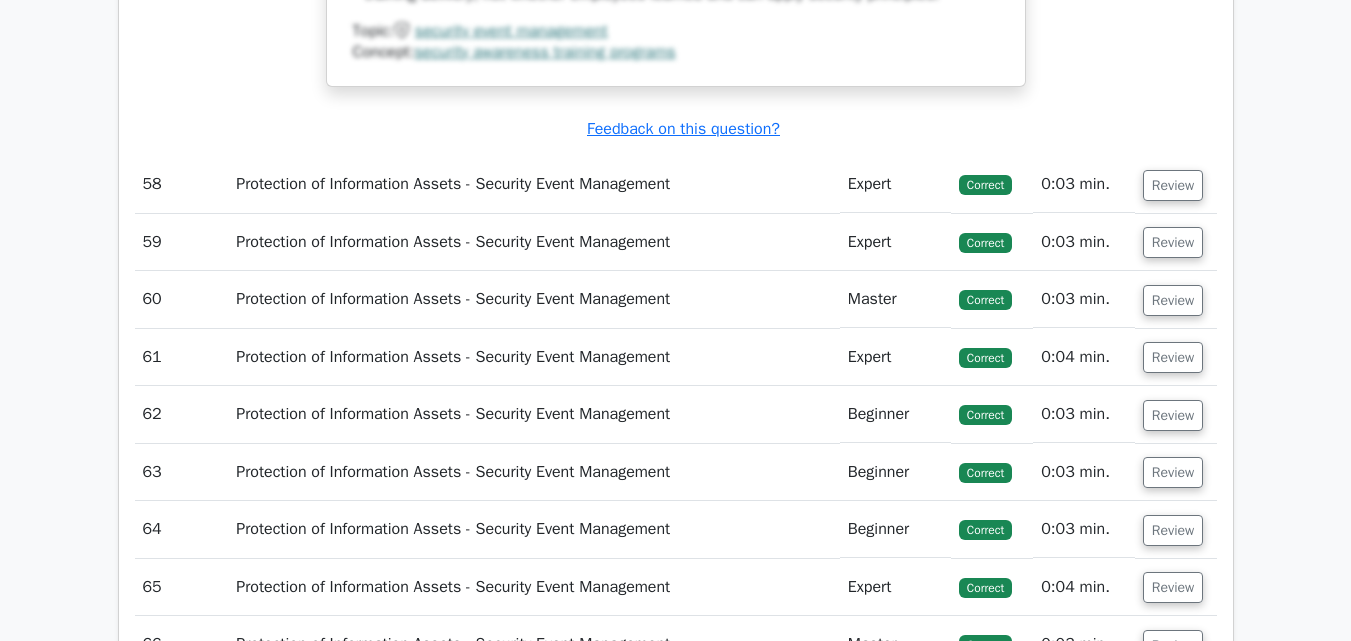 scroll, scrollTop: 64760, scrollLeft: 0, axis: vertical 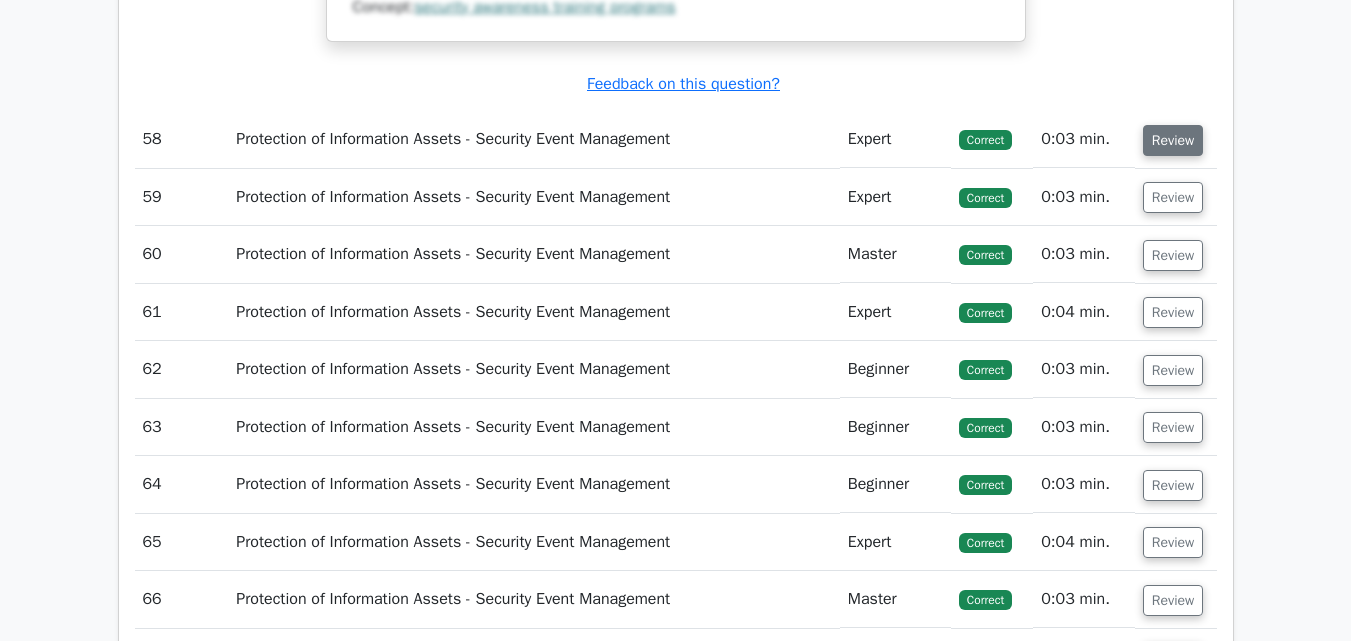 click on "Review" at bounding box center [1173, 140] 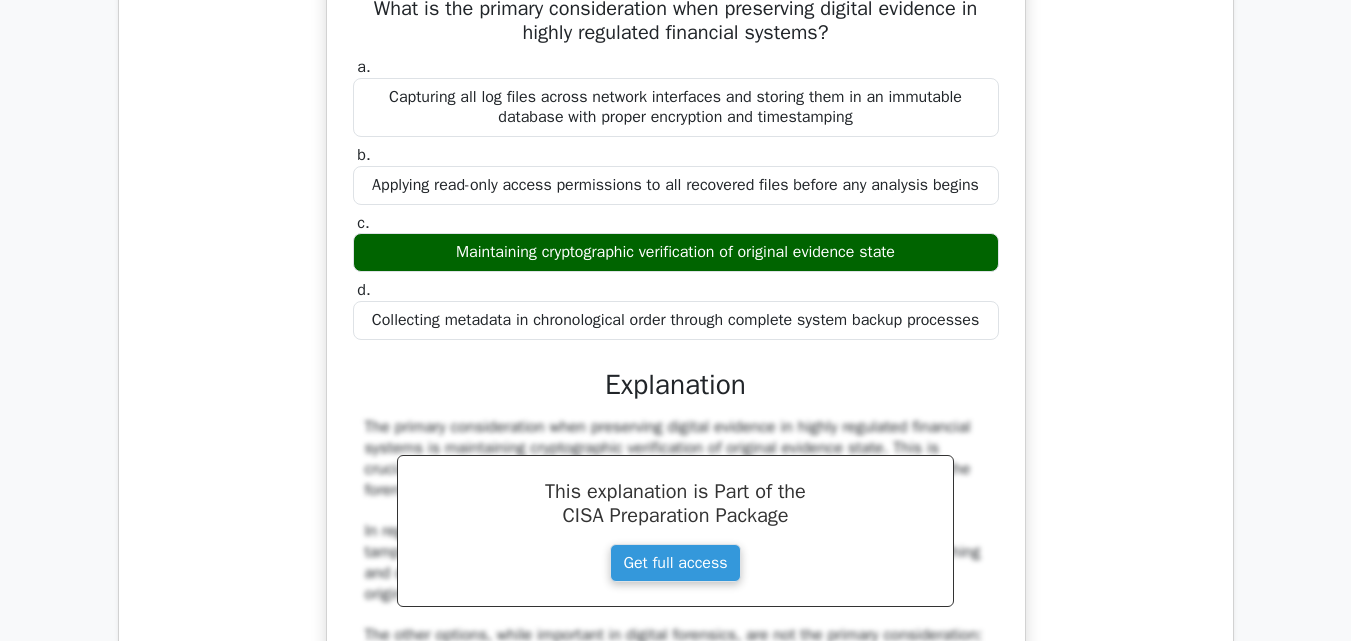 scroll, scrollTop: 65060, scrollLeft: 0, axis: vertical 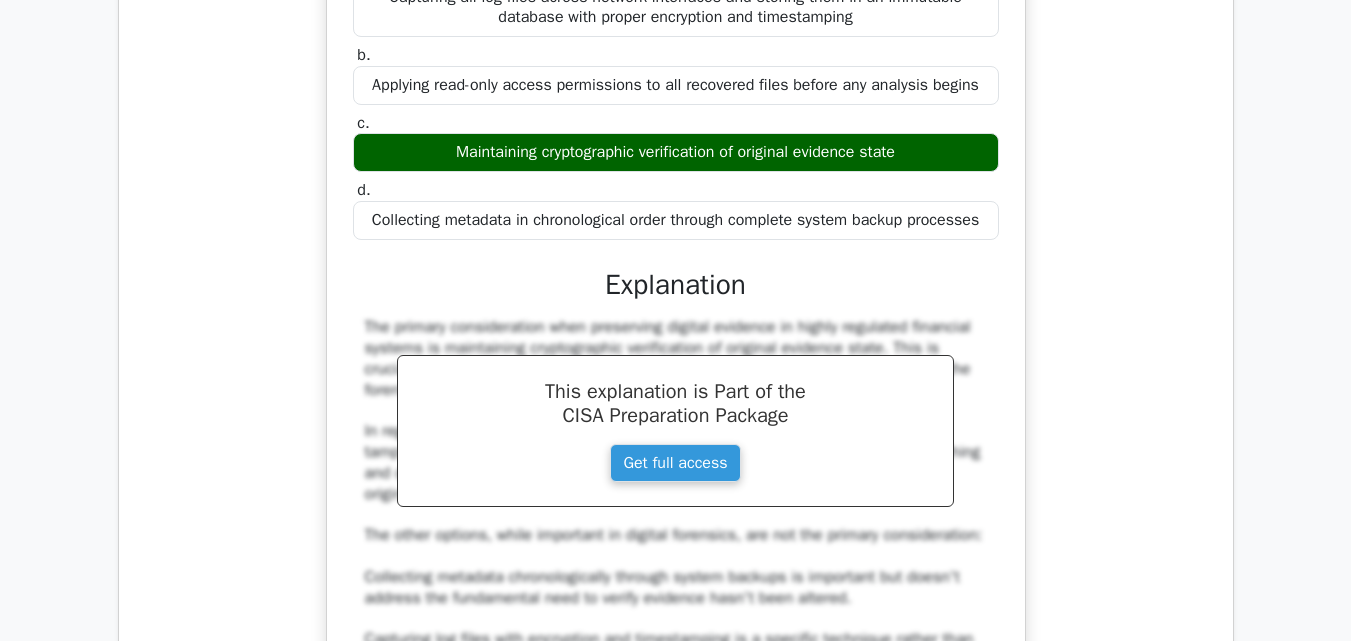 drag, startPoint x: 359, startPoint y: 40, endPoint x: 932, endPoint y: 286, distance: 623.5744 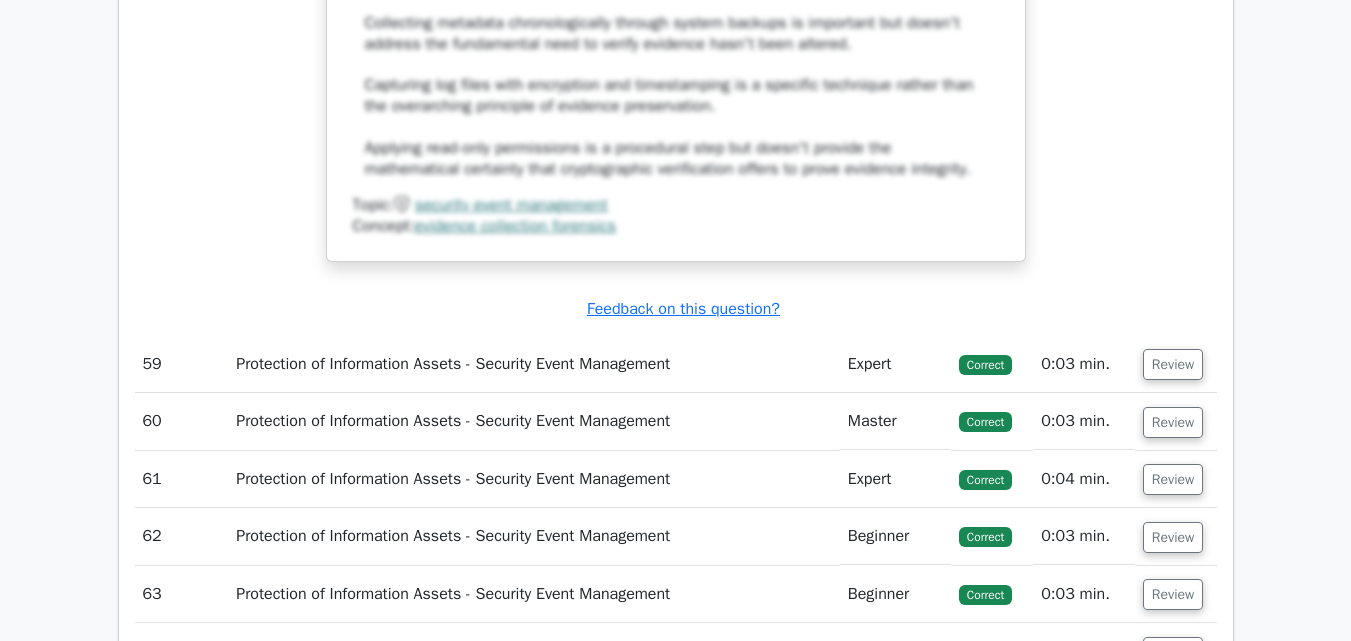 scroll, scrollTop: 65860, scrollLeft: 0, axis: vertical 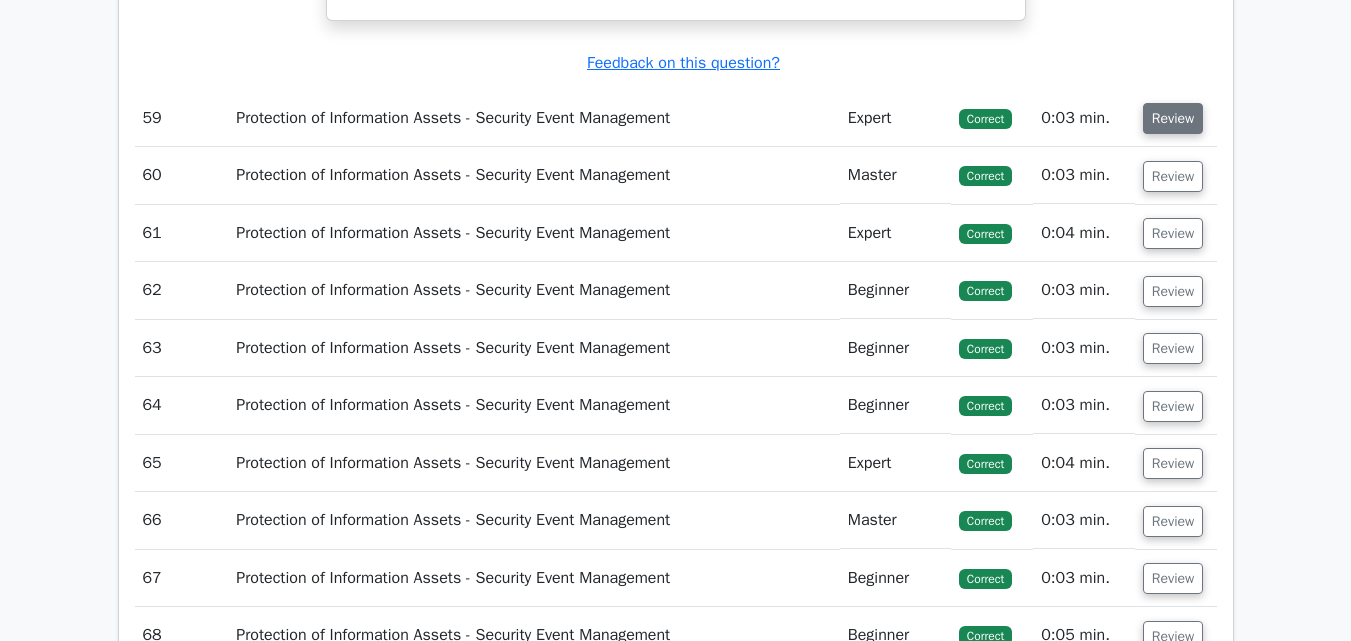 click on "Review" at bounding box center [1173, 118] 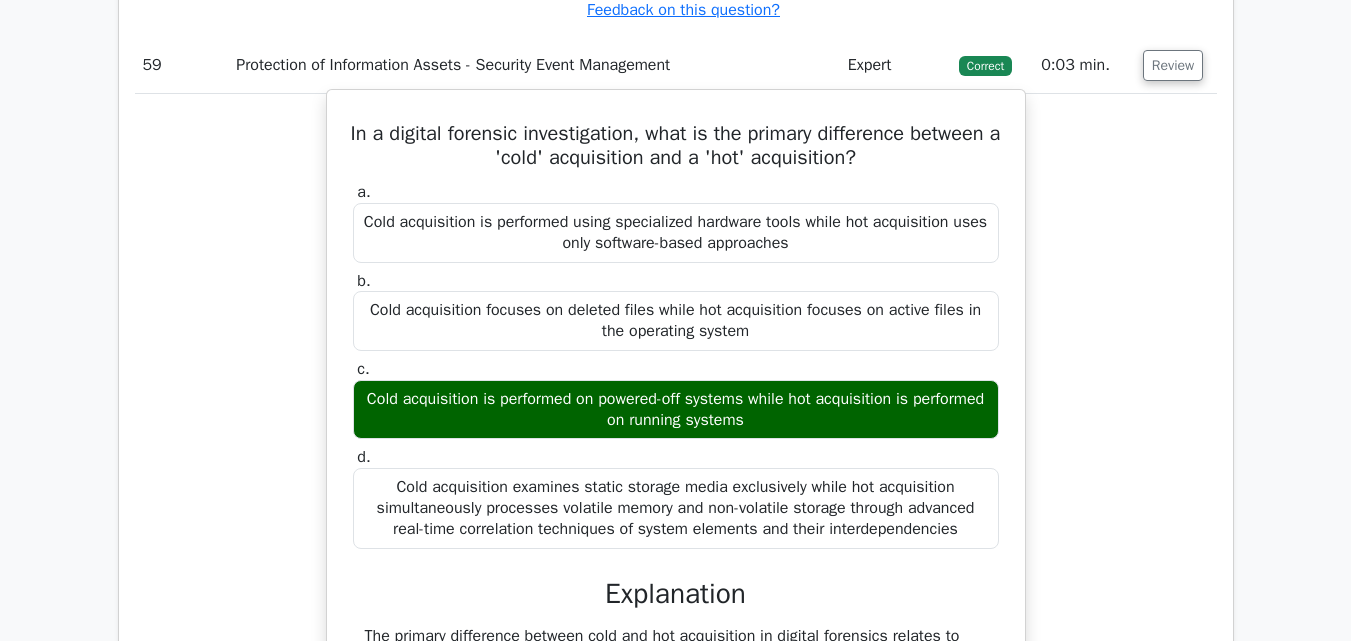 scroll, scrollTop: 65960, scrollLeft: 0, axis: vertical 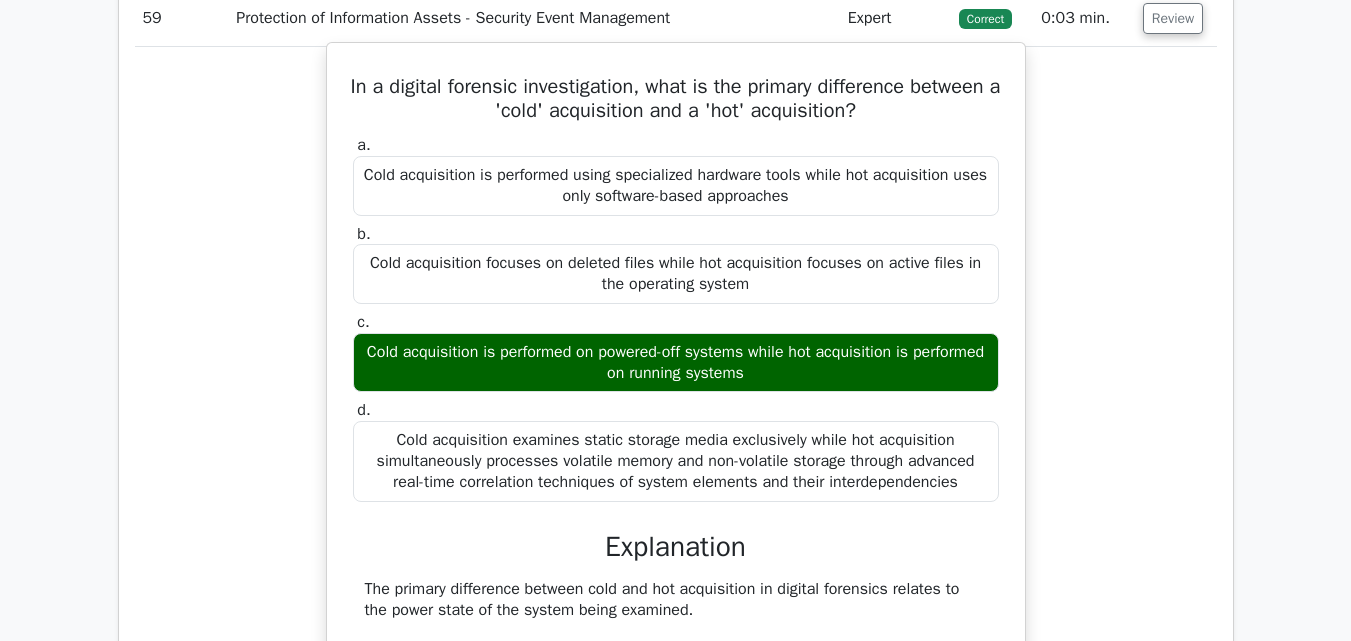 drag, startPoint x: 387, startPoint y: 240, endPoint x: 791, endPoint y: 527, distance: 495.56534 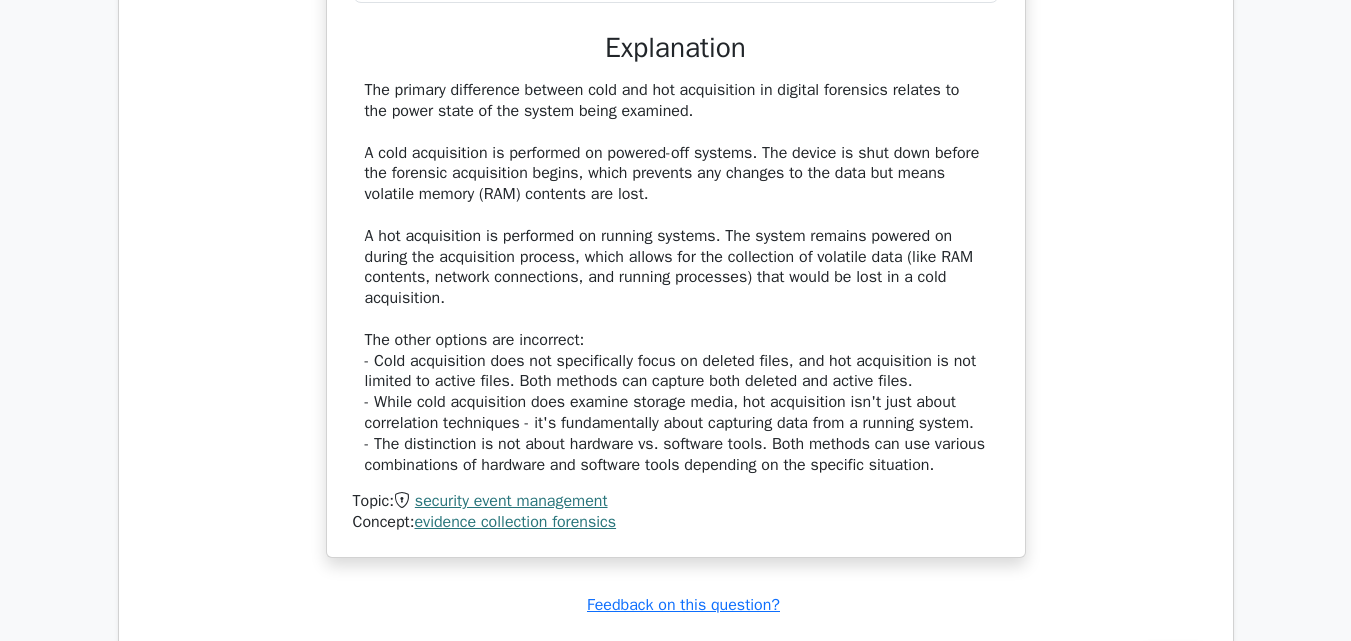 scroll, scrollTop: 66460, scrollLeft: 0, axis: vertical 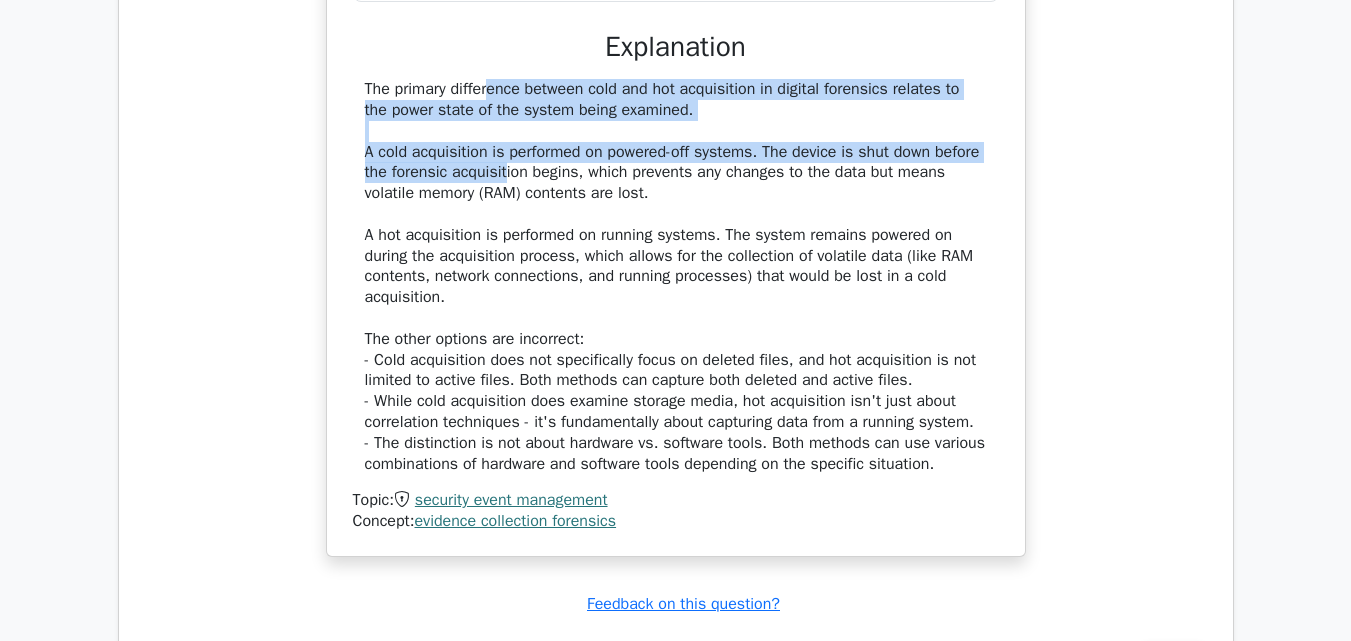 drag, startPoint x: 372, startPoint y: 240, endPoint x: 507, endPoint y: 333, distance: 163.9329 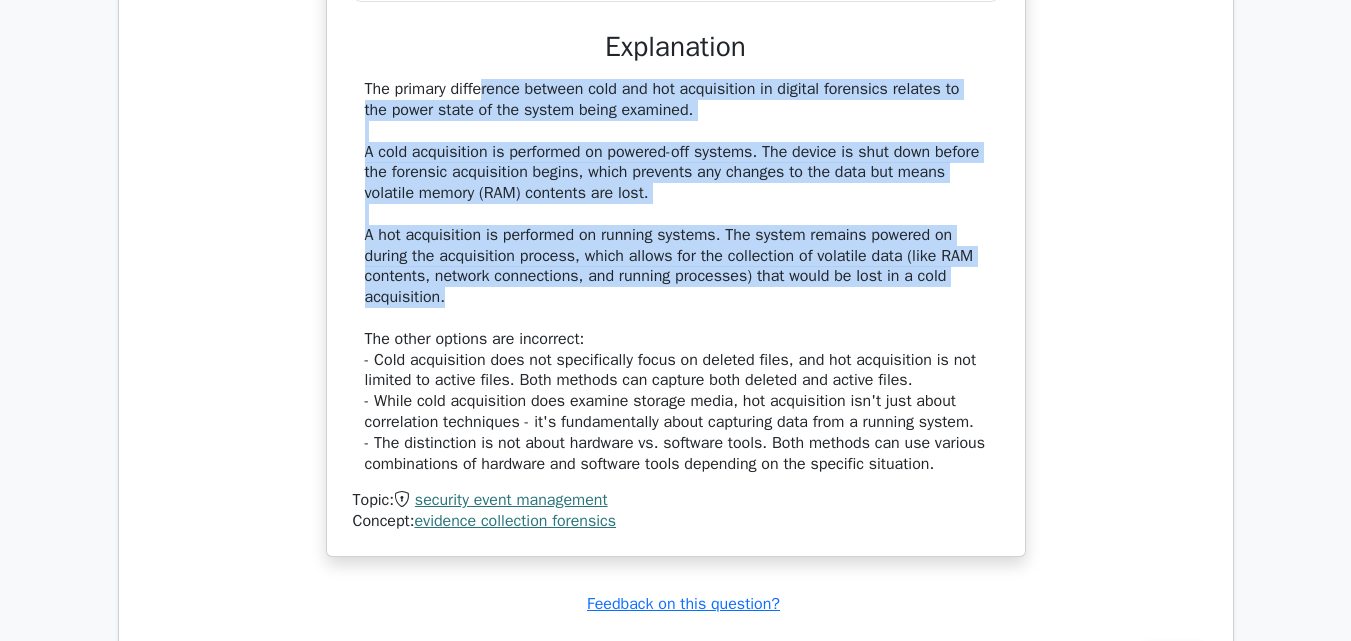 drag, startPoint x: 364, startPoint y: 243, endPoint x: 624, endPoint y: 447, distance: 330.47845 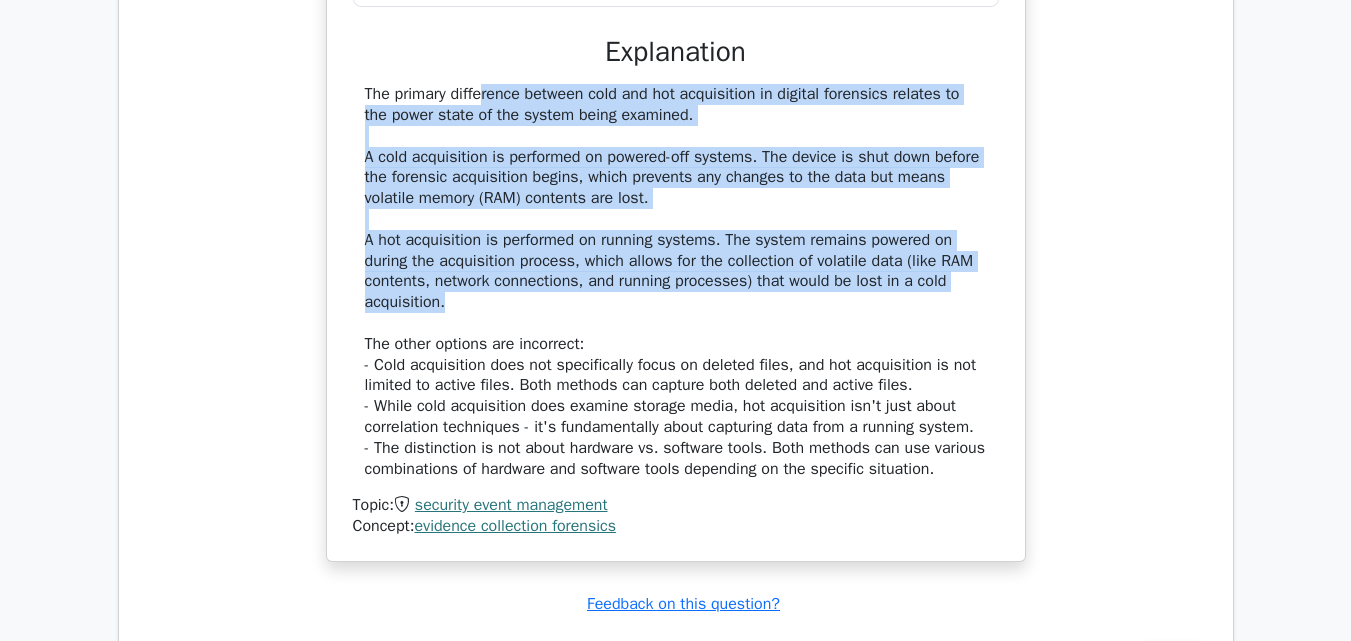 scroll, scrollTop: 66960, scrollLeft: 0, axis: vertical 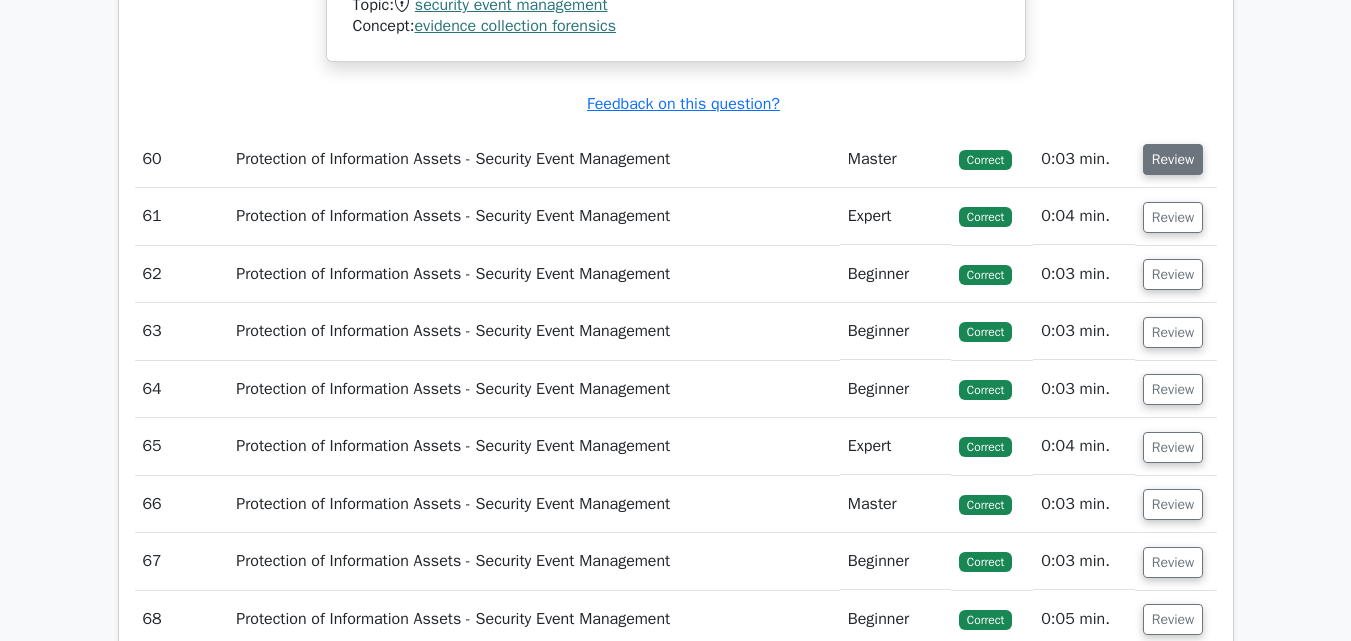 click on "Review" at bounding box center (1173, 159) 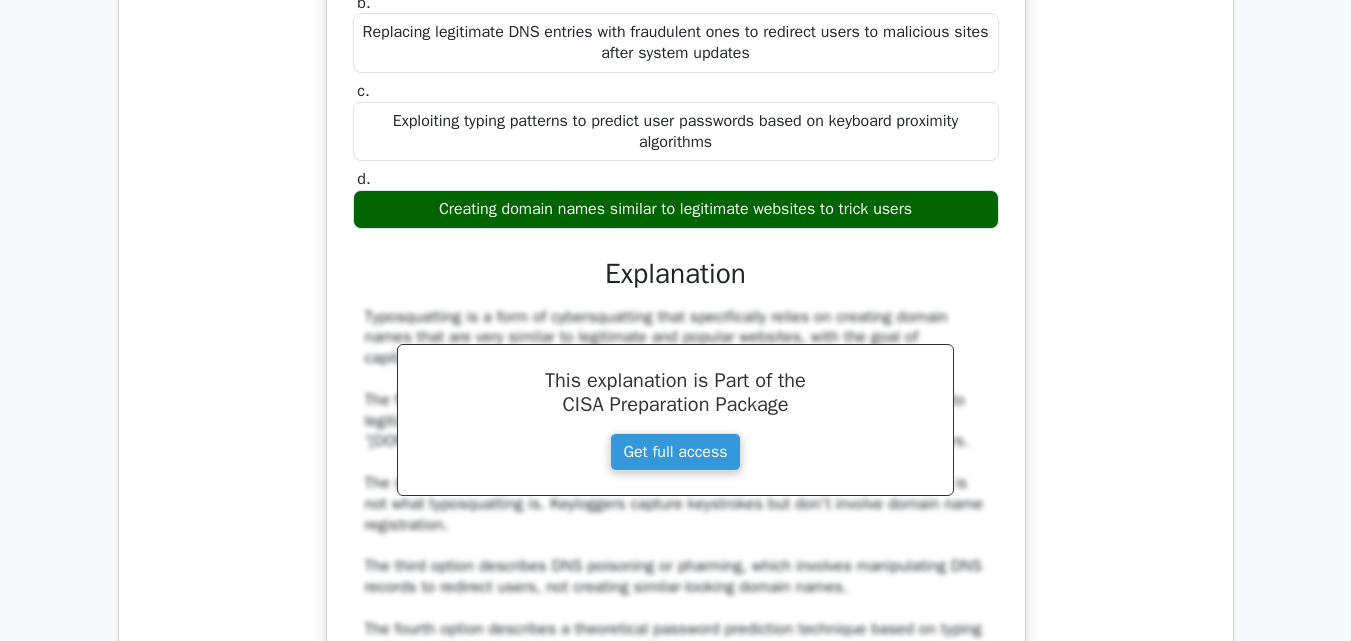 scroll, scrollTop: 67260, scrollLeft: 0, axis: vertical 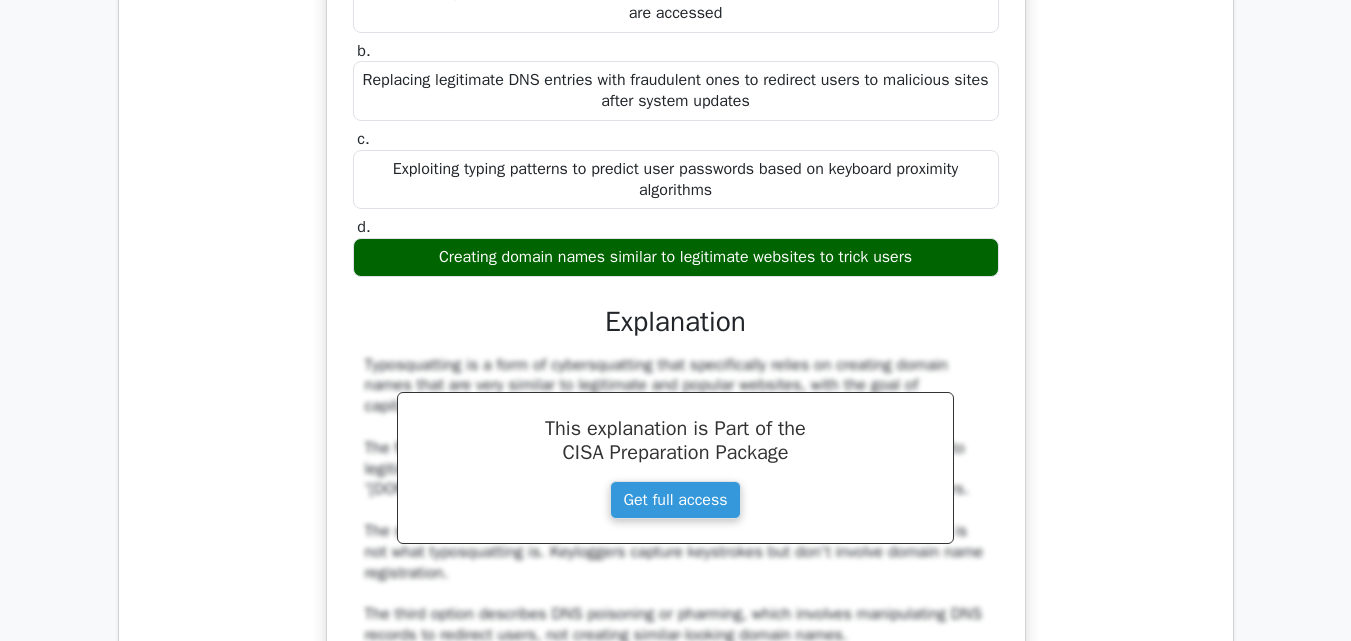 drag, startPoint x: 441, startPoint y: 85, endPoint x: 797, endPoint y: 290, distance: 410.8053 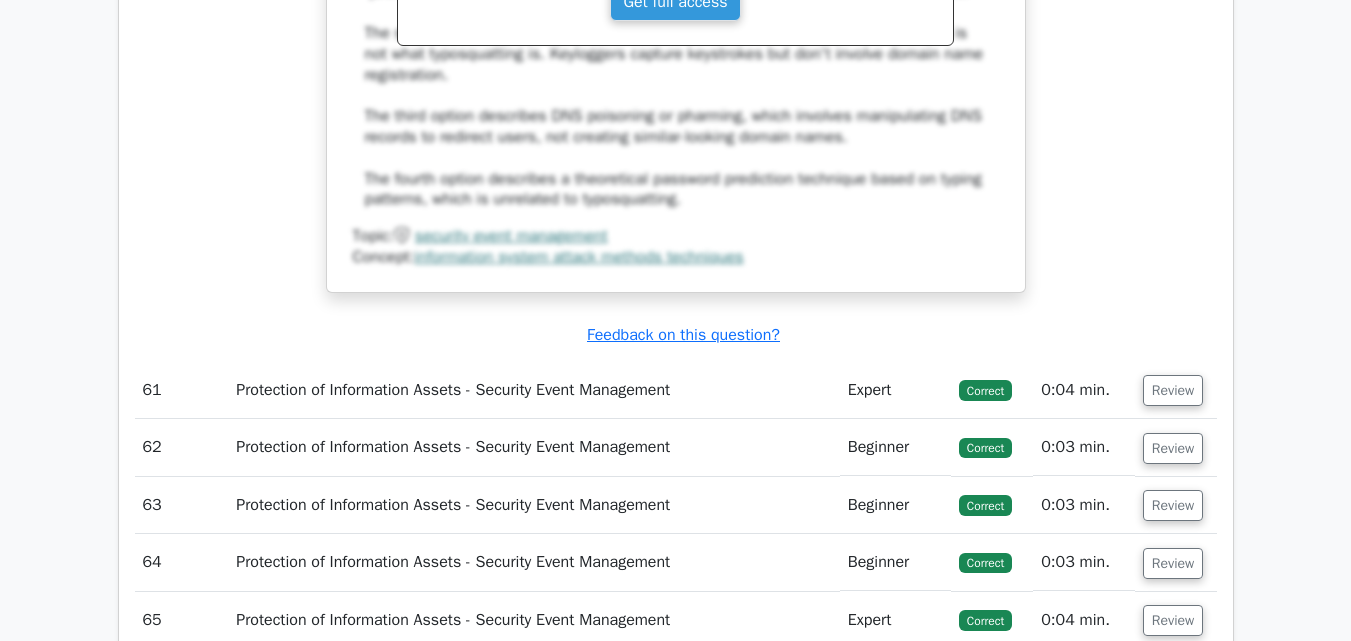 scroll, scrollTop: 68060, scrollLeft: 0, axis: vertical 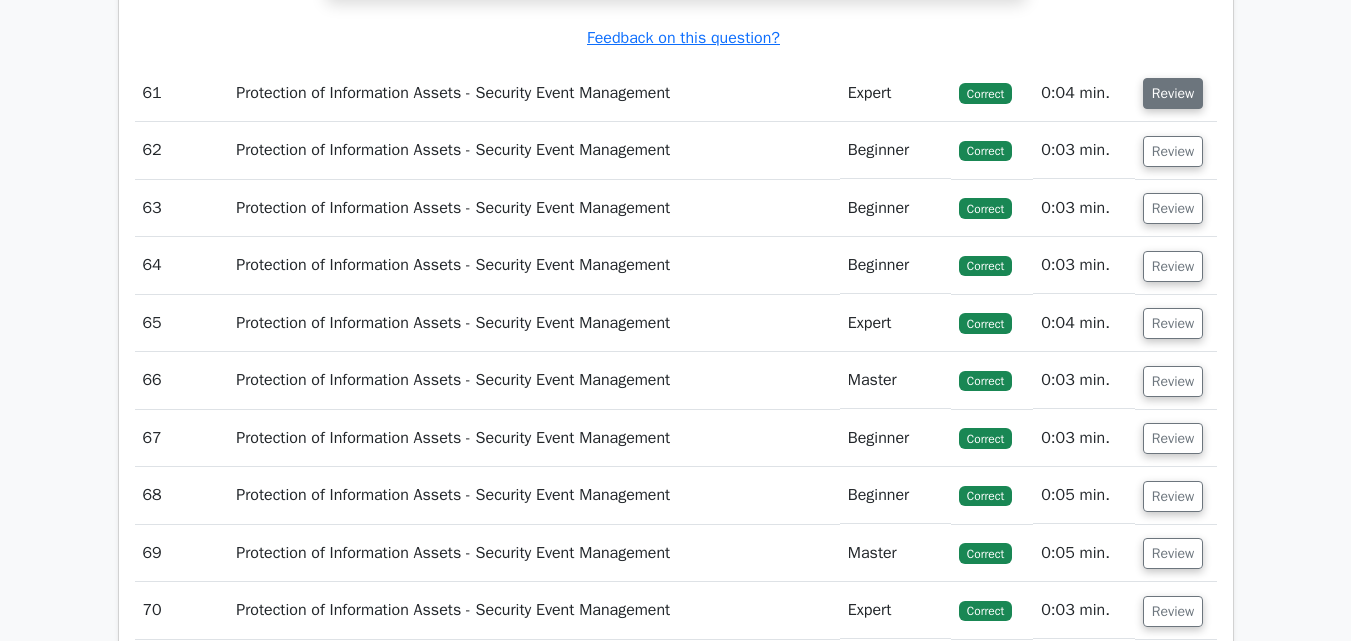 click on "Review" at bounding box center [1173, 93] 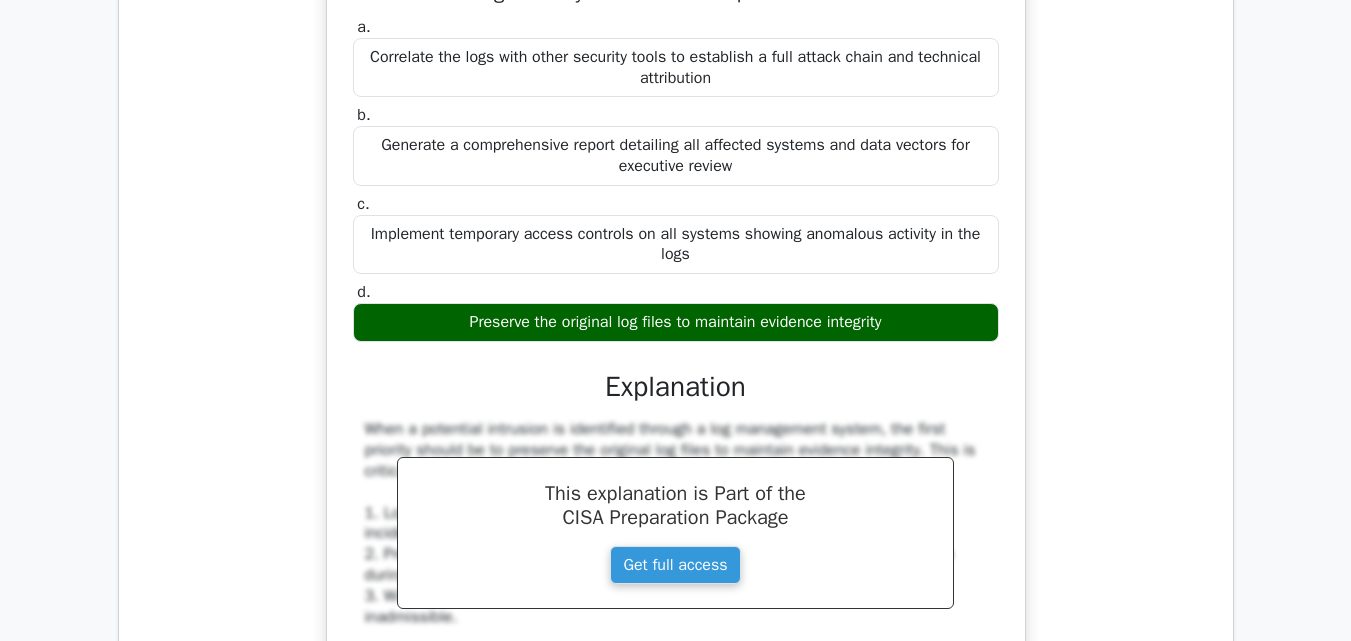 scroll, scrollTop: 68260, scrollLeft: 0, axis: vertical 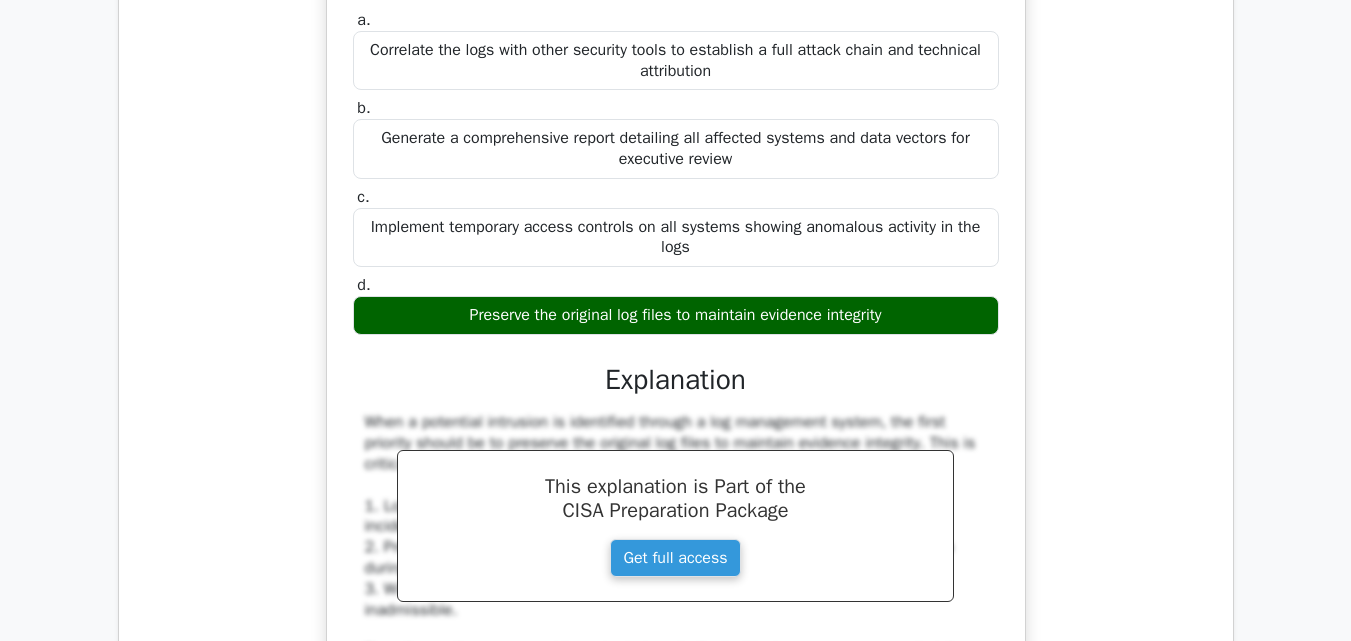 drag, startPoint x: 379, startPoint y: 111, endPoint x: 917, endPoint y: 469, distance: 646.22595 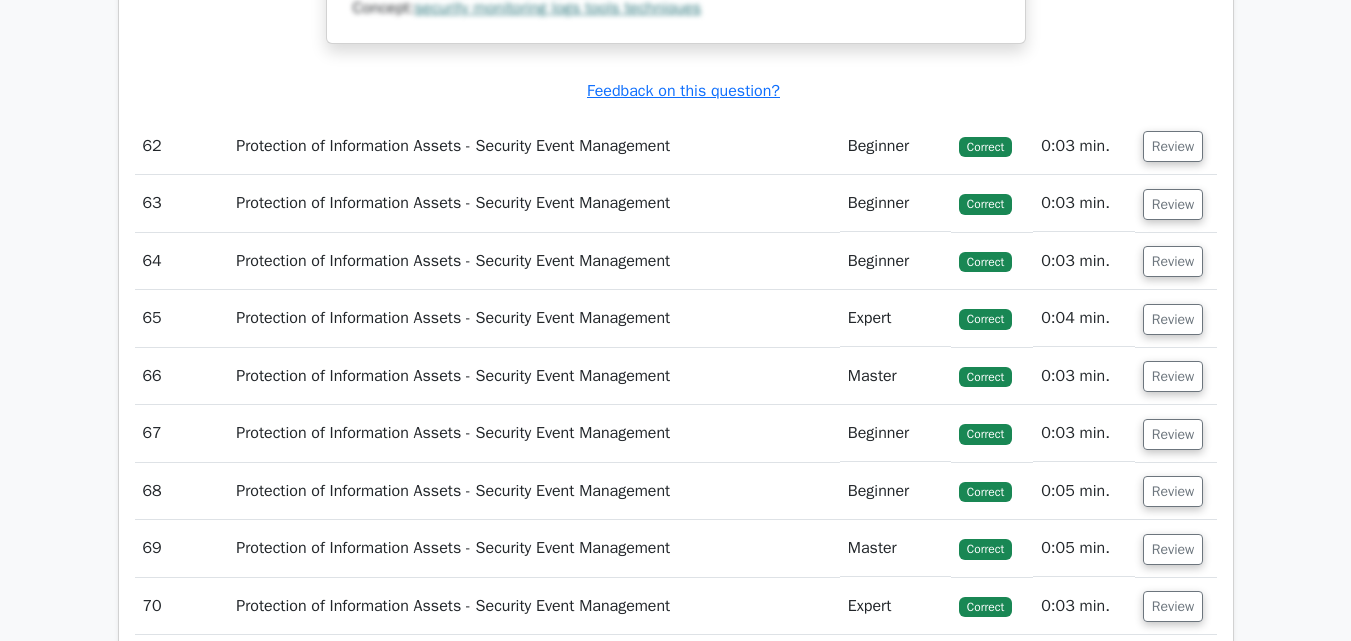 scroll, scrollTop: 69260, scrollLeft: 0, axis: vertical 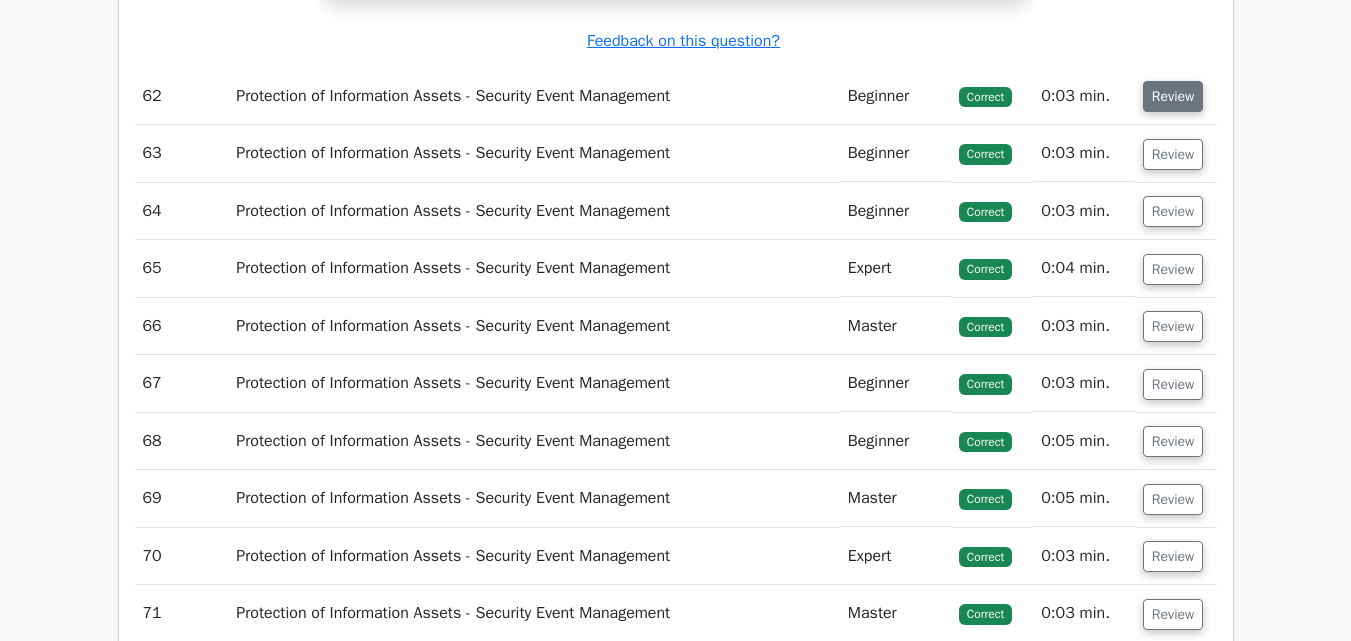 click on "Review" at bounding box center [1173, 96] 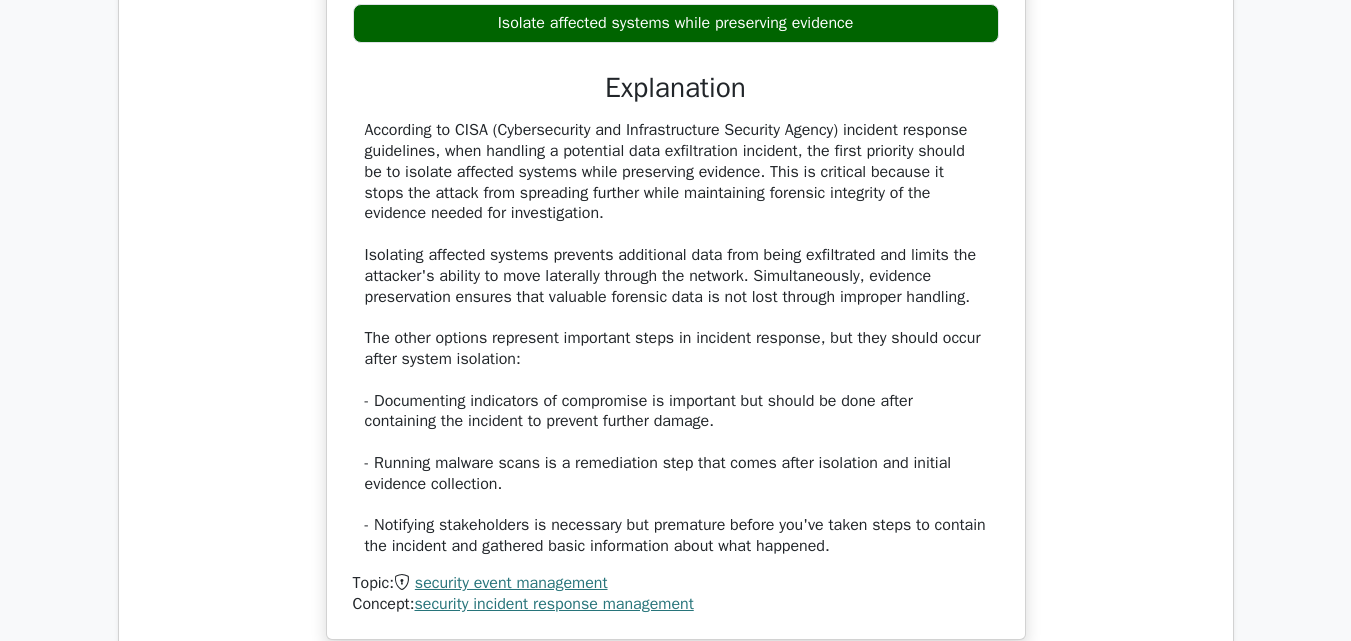 scroll, scrollTop: 69760, scrollLeft: 0, axis: vertical 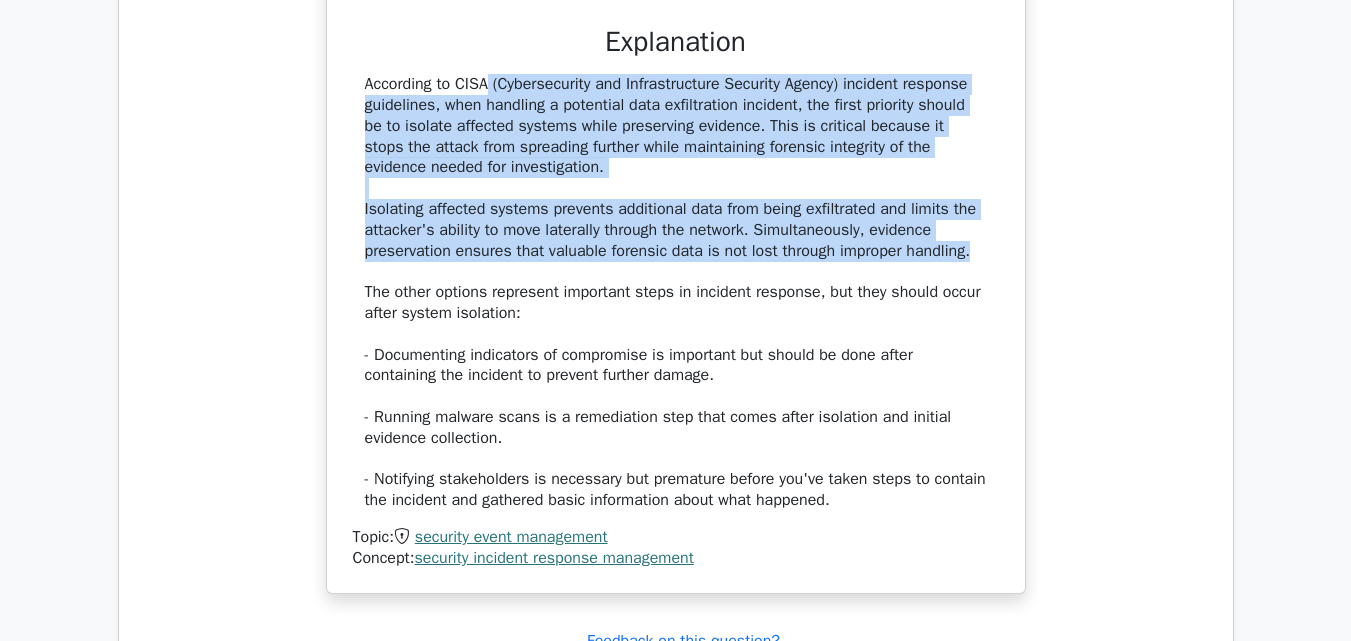 drag, startPoint x: 369, startPoint y: 207, endPoint x: 999, endPoint y: 381, distance: 653.58704 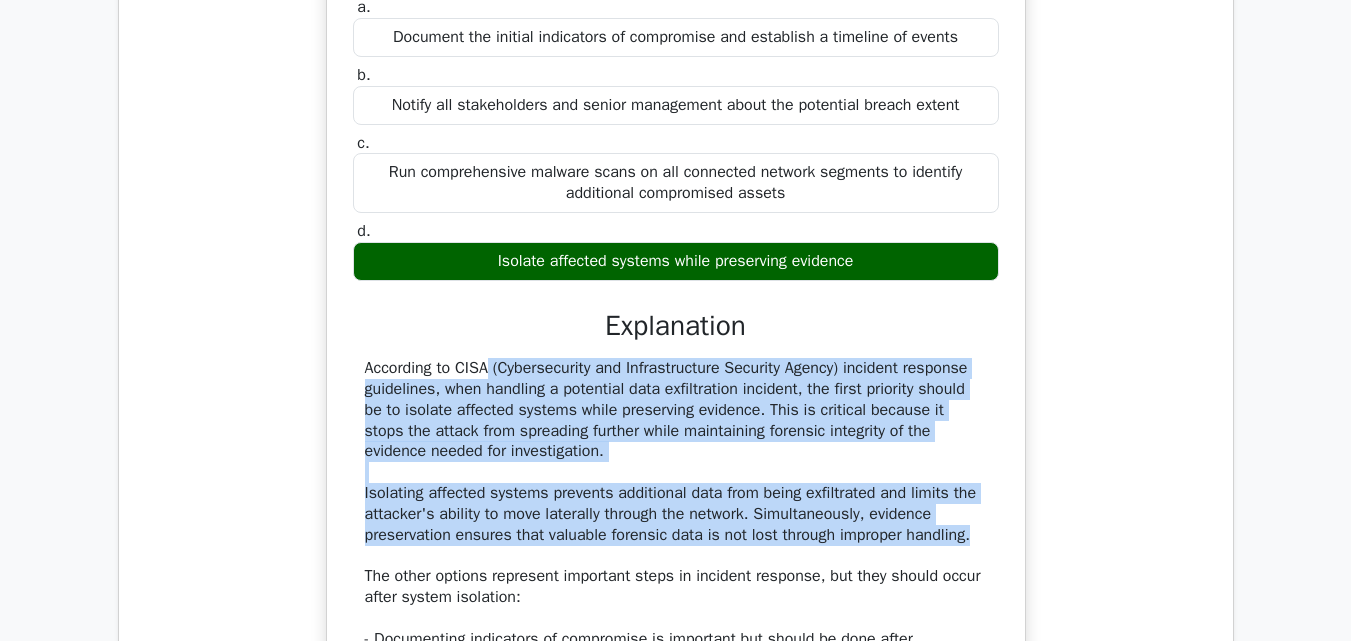 scroll, scrollTop: 69460, scrollLeft: 0, axis: vertical 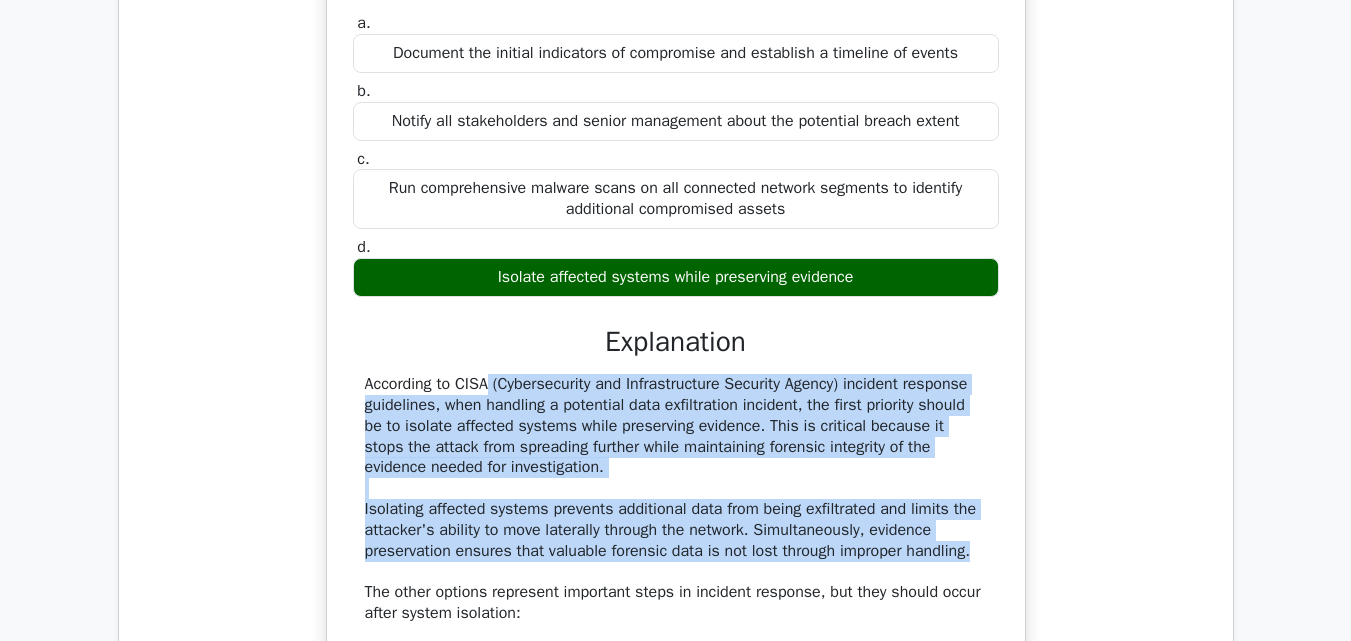 drag, startPoint x: 358, startPoint y: 97, endPoint x: 866, endPoint y: 409, distance: 596.1611 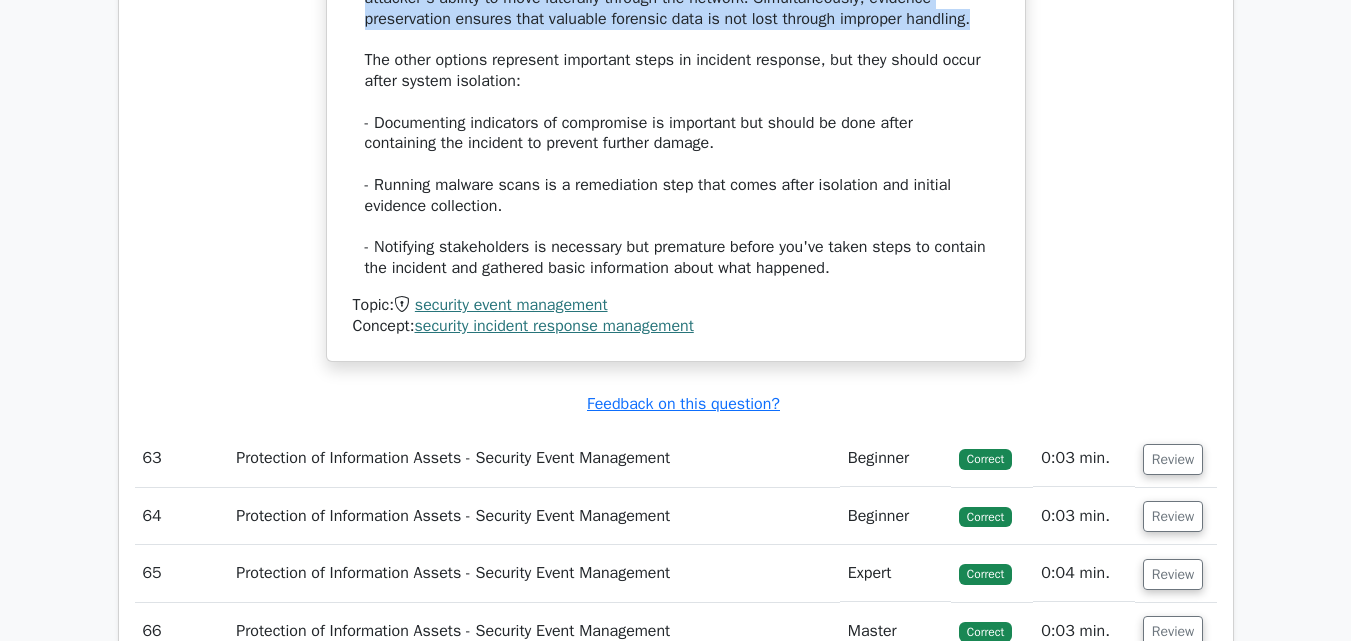 scroll, scrollTop: 70060, scrollLeft: 0, axis: vertical 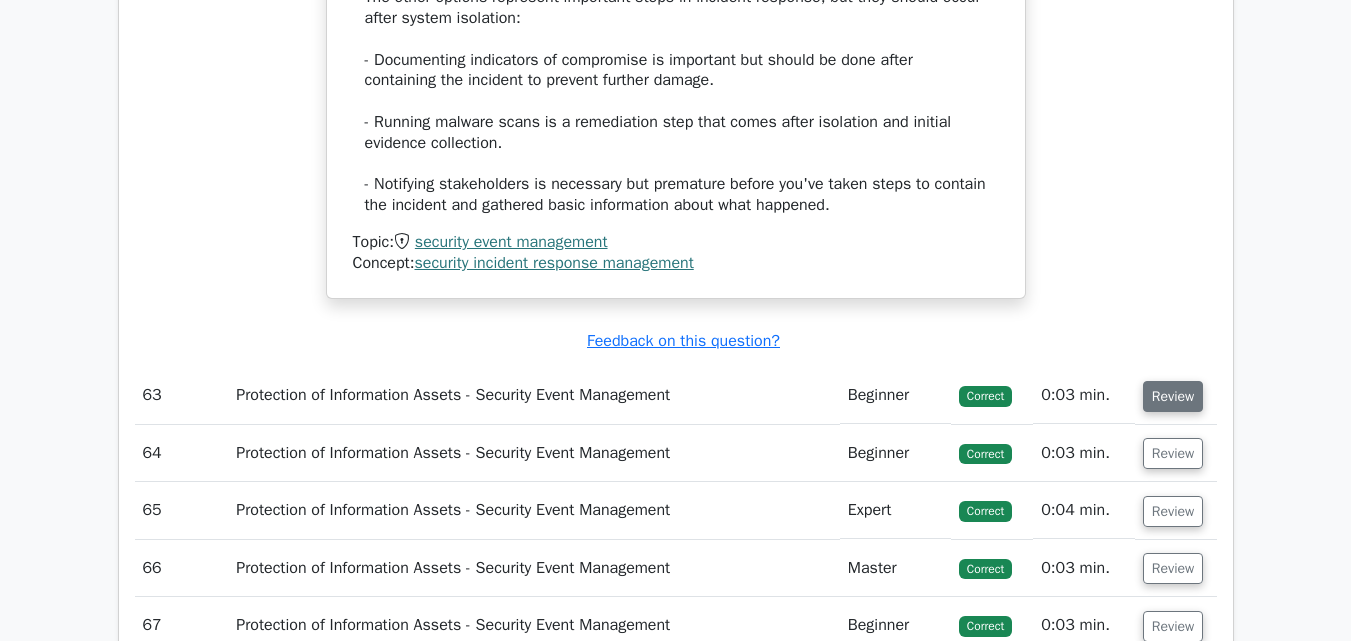 click on "Review" at bounding box center (1173, 396) 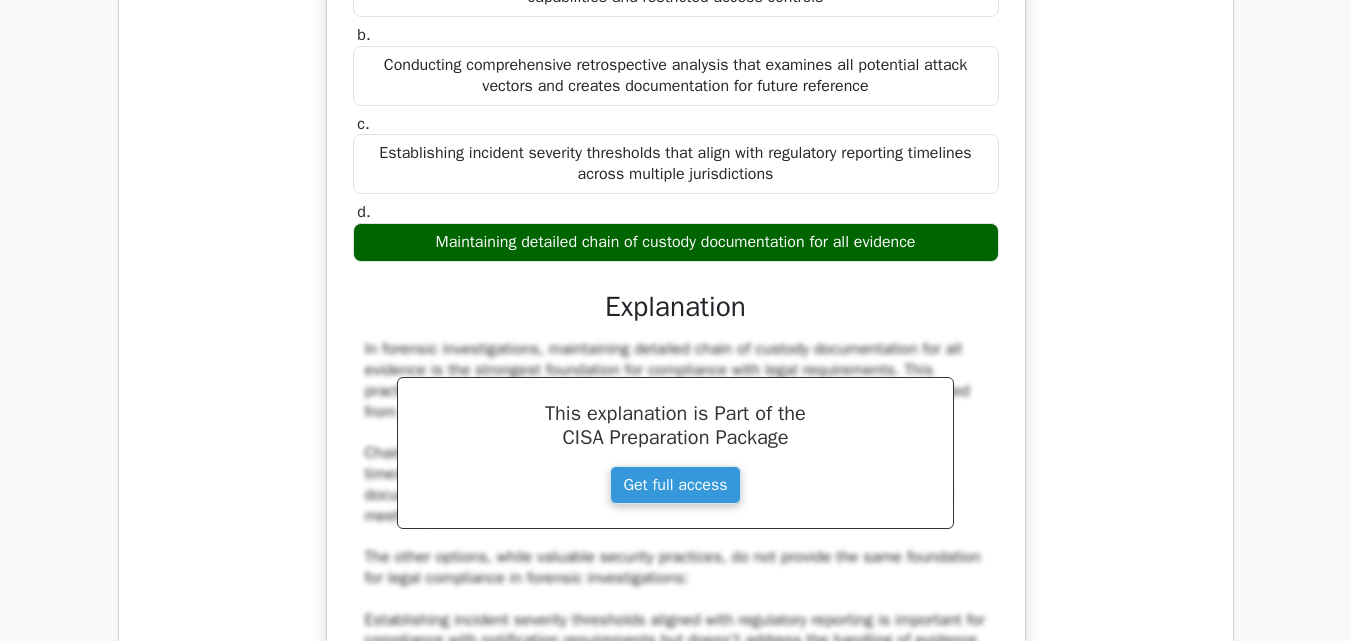 scroll, scrollTop: 70460, scrollLeft: 0, axis: vertical 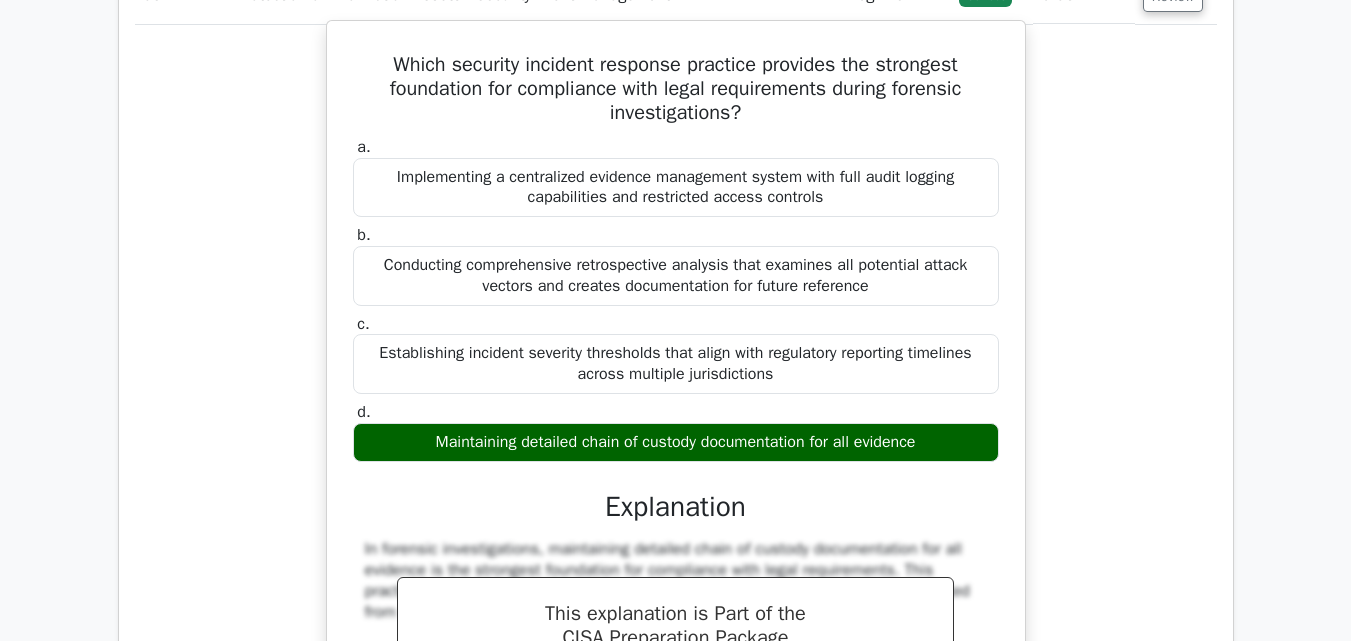 drag, startPoint x: 385, startPoint y: 189, endPoint x: 940, endPoint y: 577, distance: 677.17725 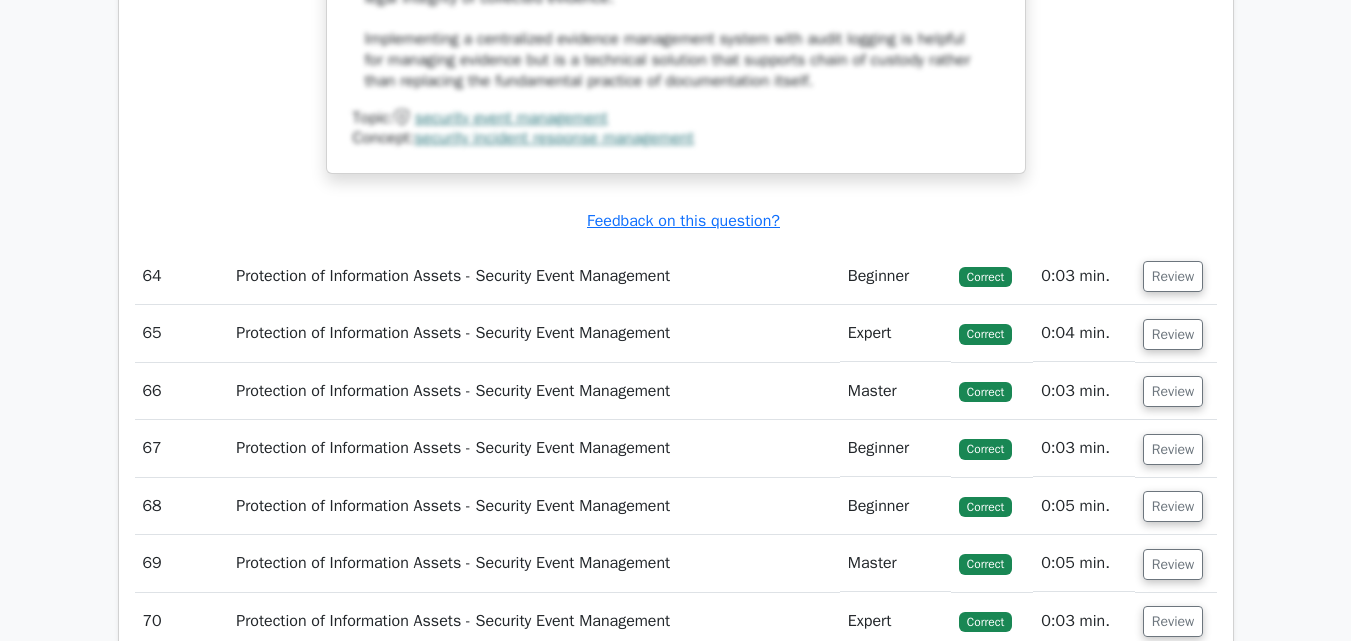 scroll, scrollTop: 71560, scrollLeft: 0, axis: vertical 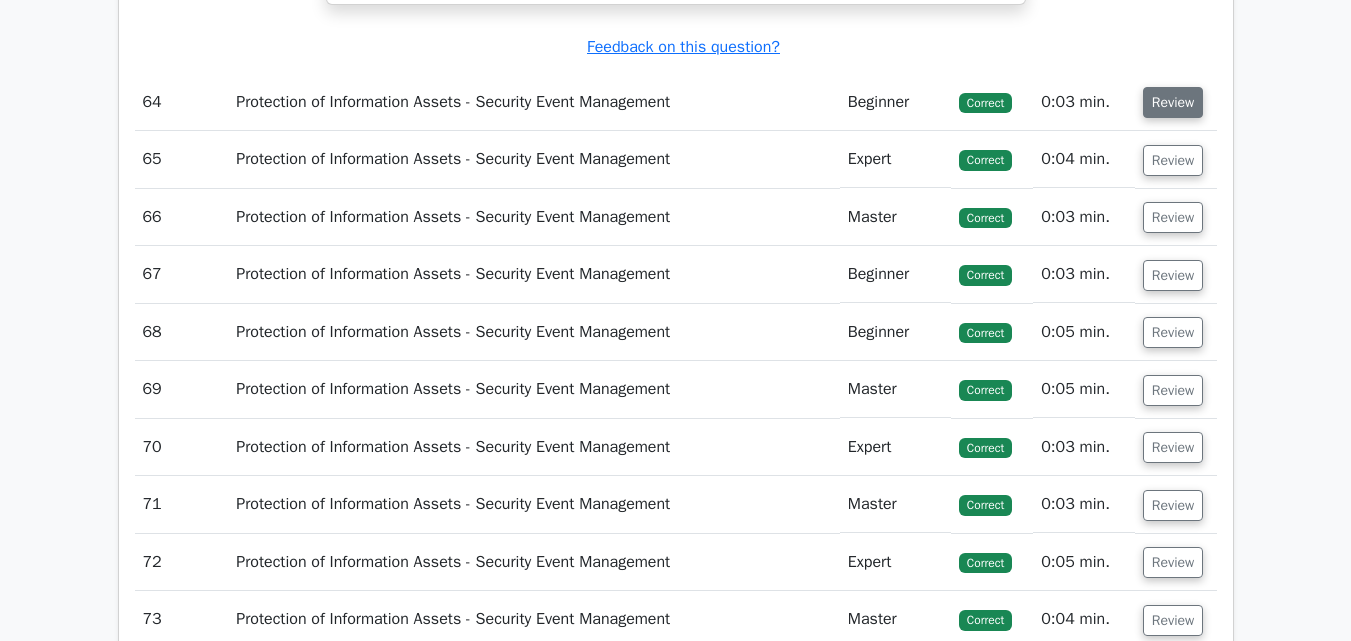 click on "Review" at bounding box center [1173, 102] 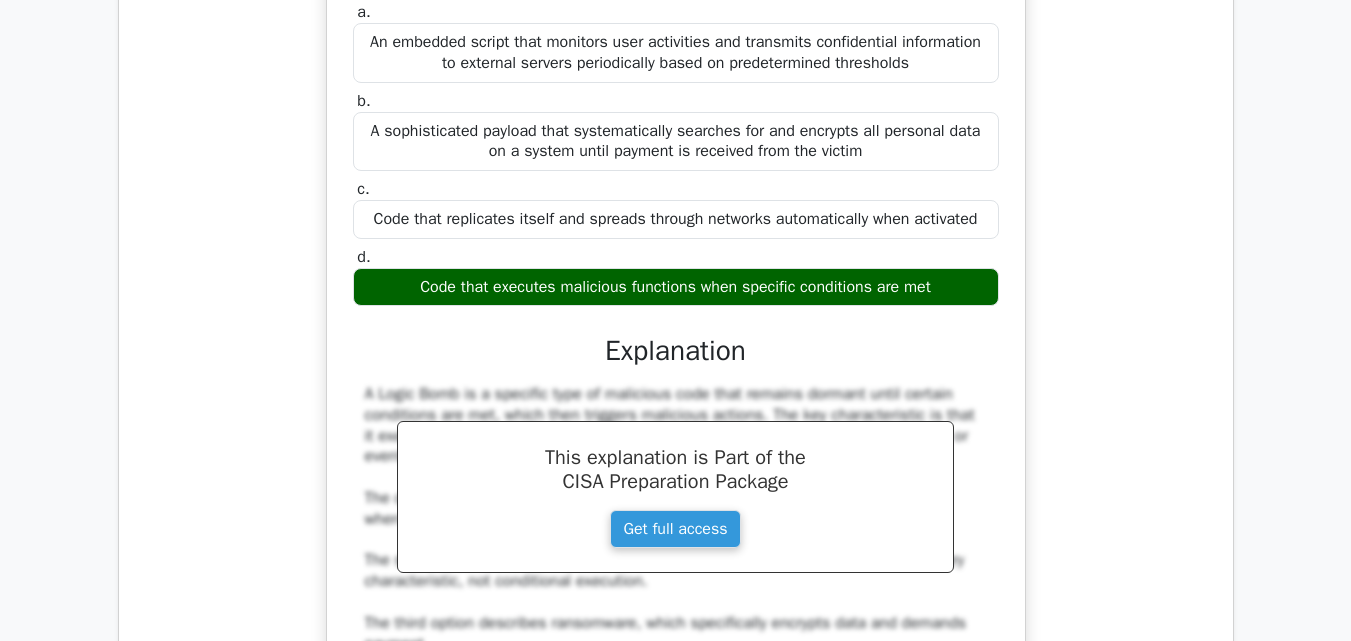 scroll, scrollTop: 71760, scrollLeft: 0, axis: vertical 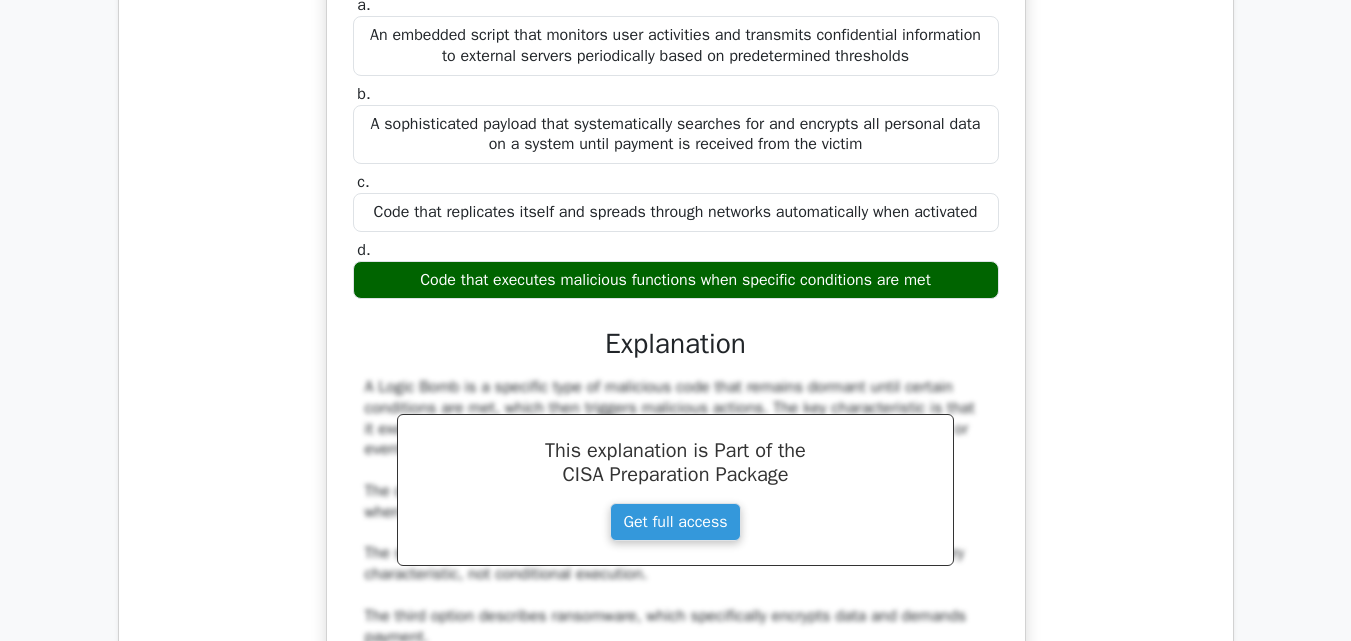 drag, startPoint x: 400, startPoint y: 101, endPoint x: 955, endPoint y: 412, distance: 636.19653 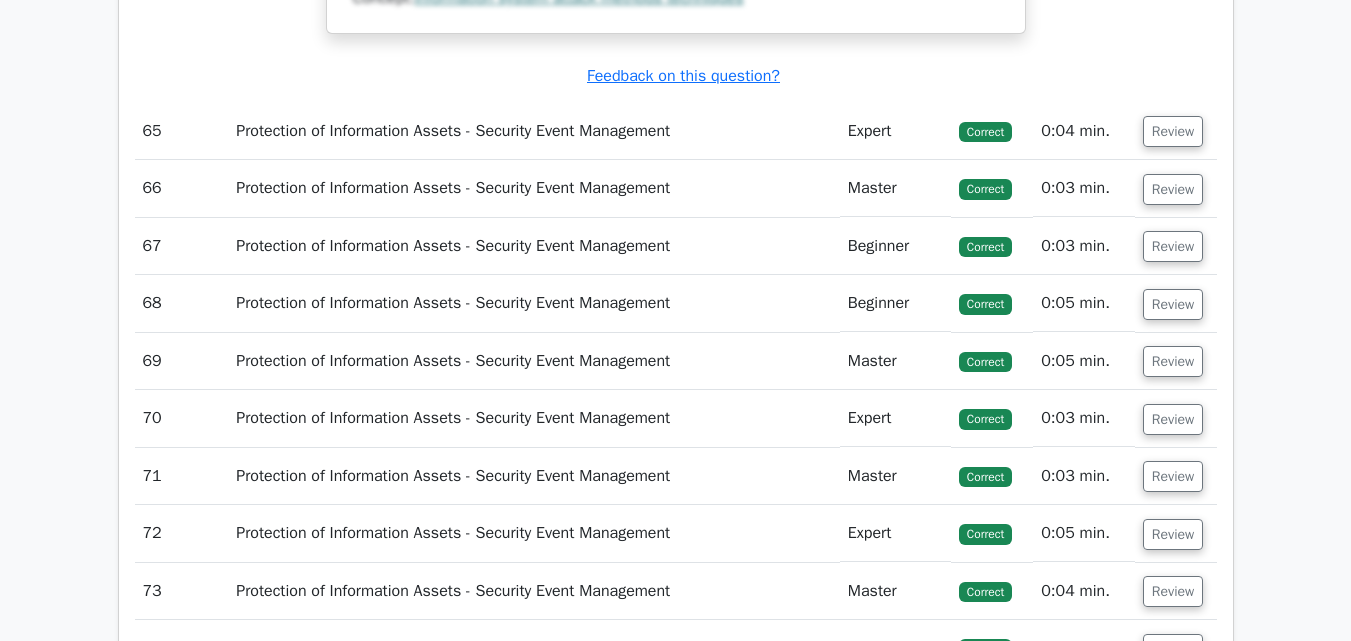 scroll, scrollTop: 72560, scrollLeft: 0, axis: vertical 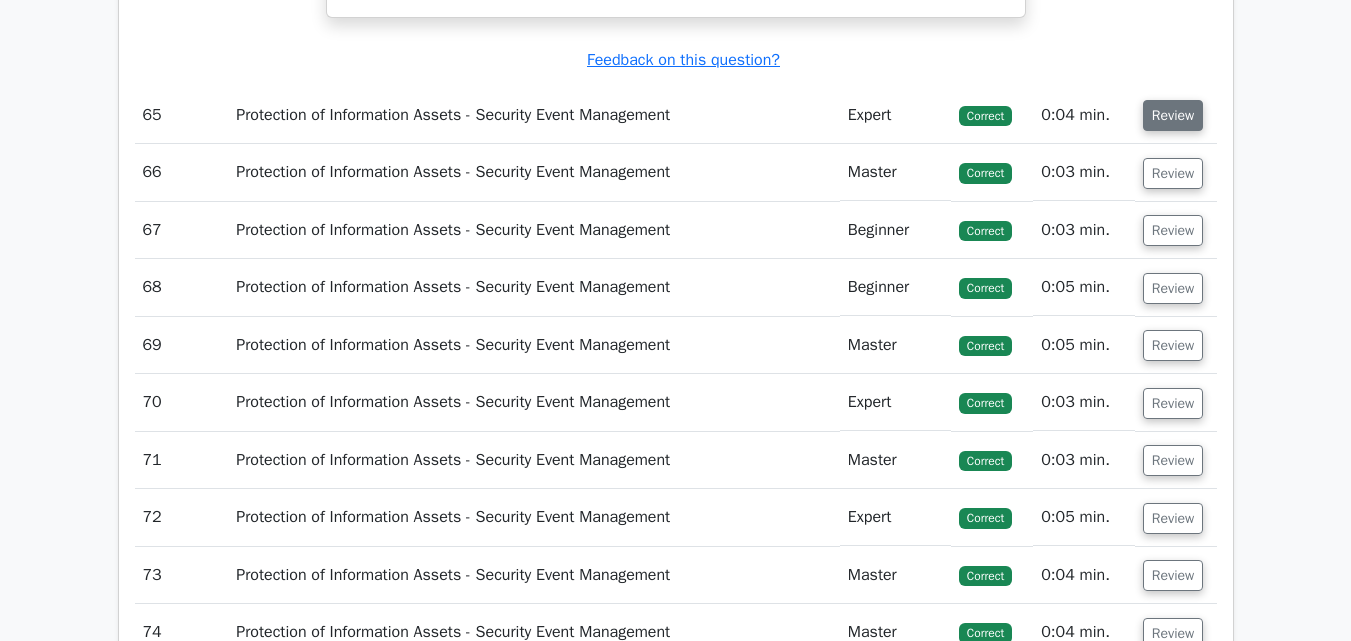 click on "Review" at bounding box center (1173, 115) 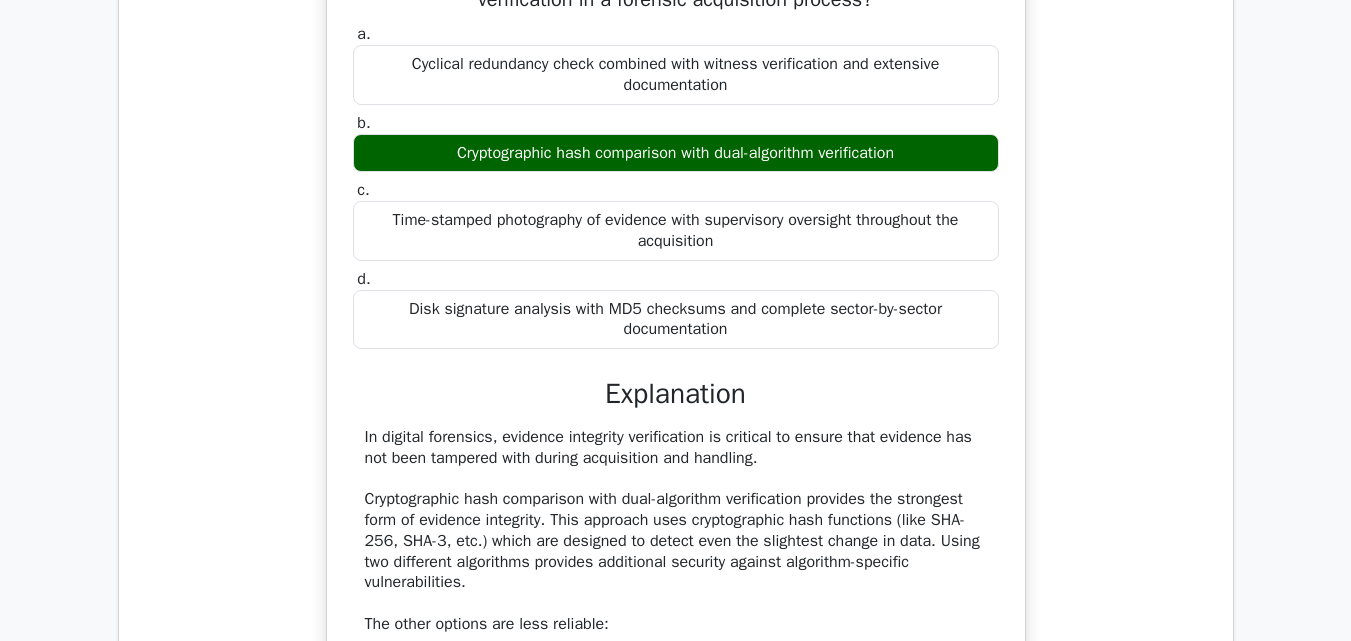 scroll, scrollTop: 72760, scrollLeft: 0, axis: vertical 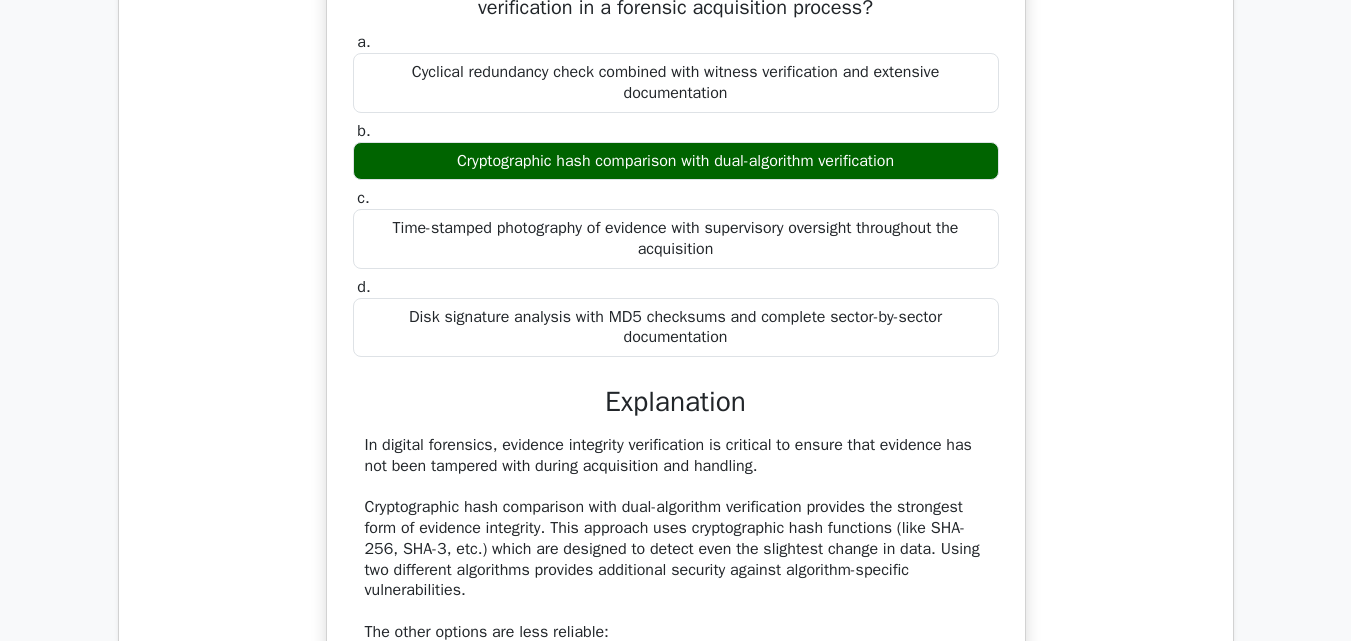 drag, startPoint x: 382, startPoint y: 115, endPoint x: 925, endPoint y: 298, distance: 573.0079 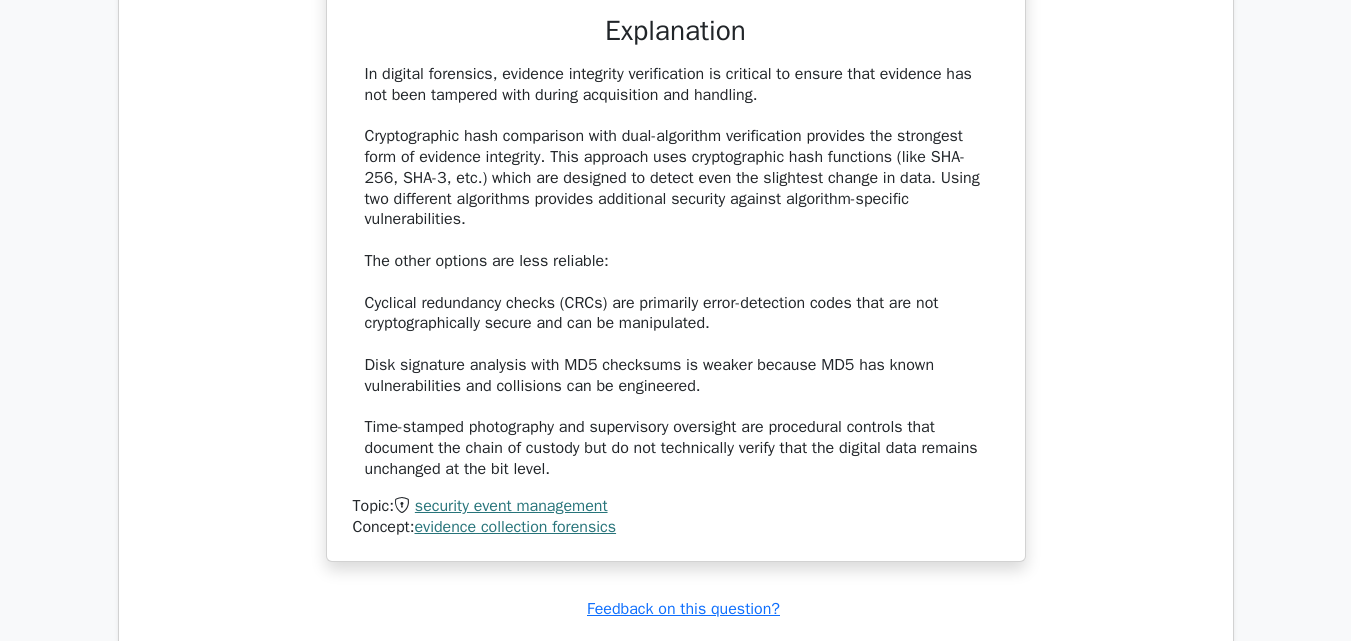 scroll, scrollTop: 73160, scrollLeft: 0, axis: vertical 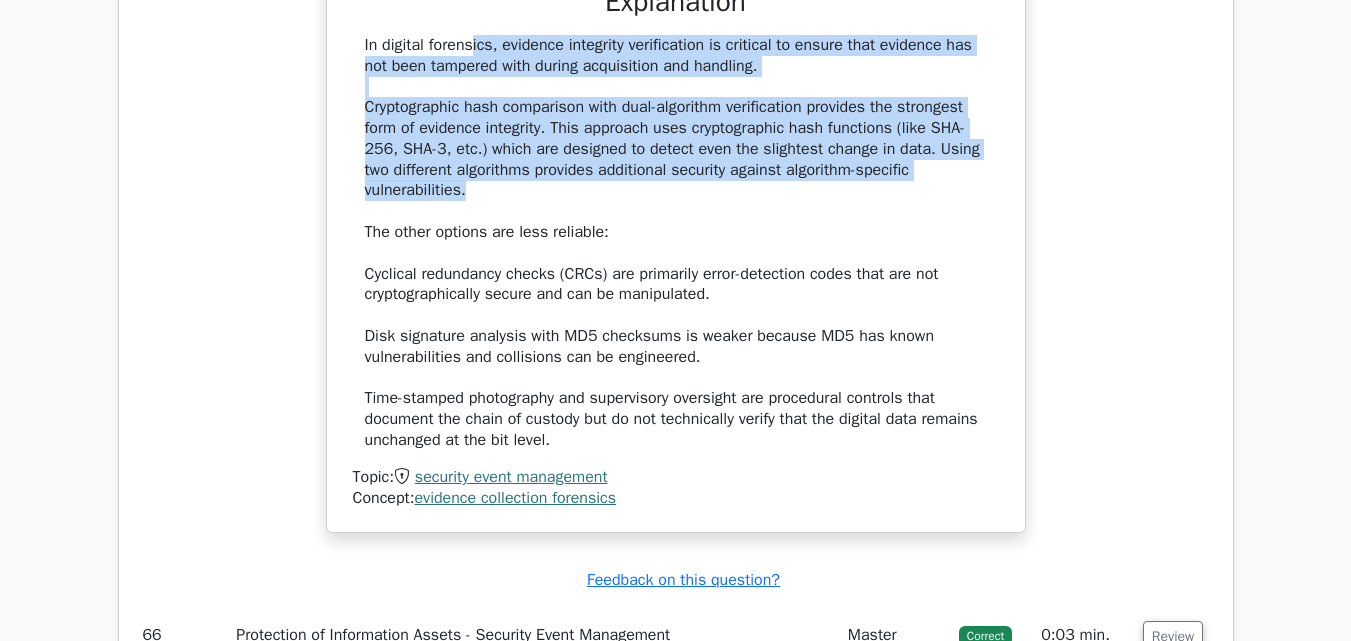 drag, startPoint x: 364, startPoint y: 180, endPoint x: 481, endPoint y: 332, distance: 191.81502 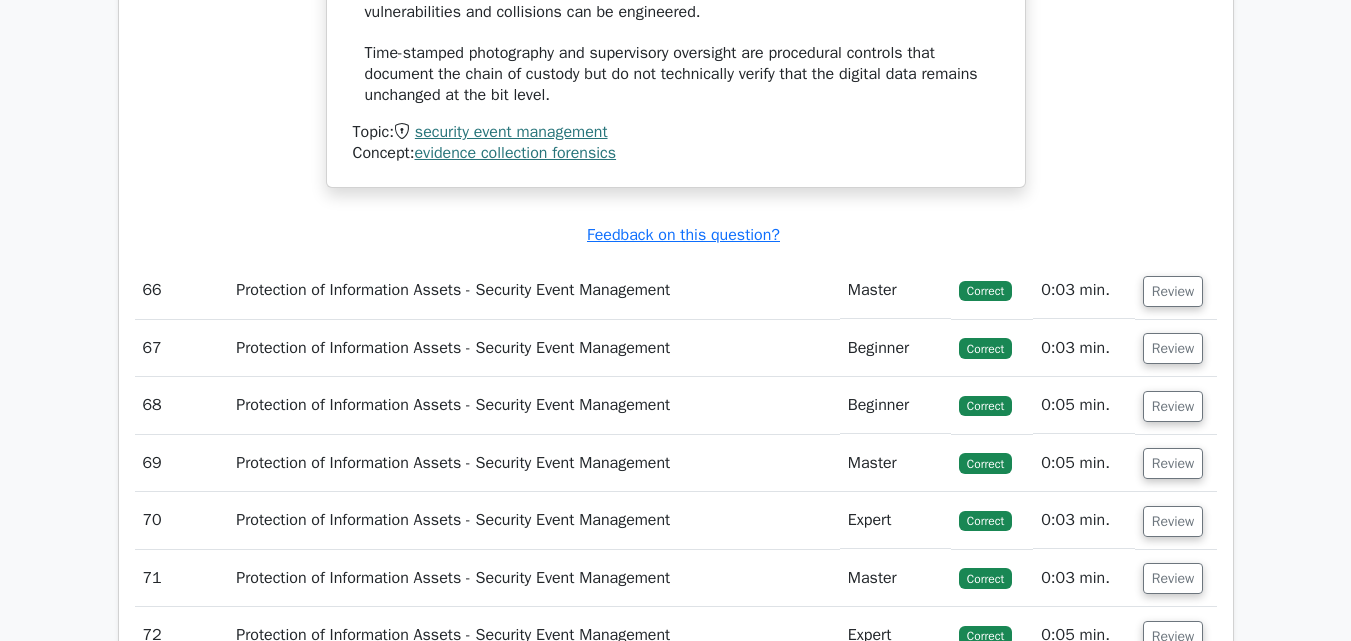 scroll, scrollTop: 73660, scrollLeft: 0, axis: vertical 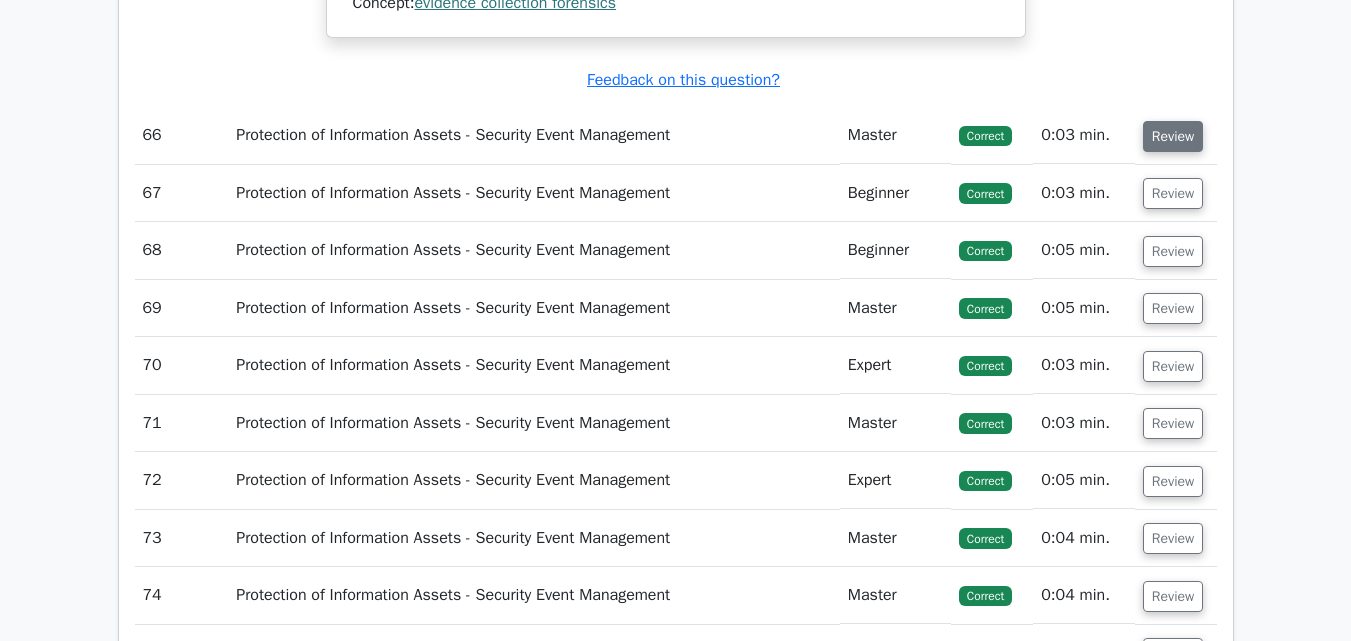 click on "Review" at bounding box center [1173, 136] 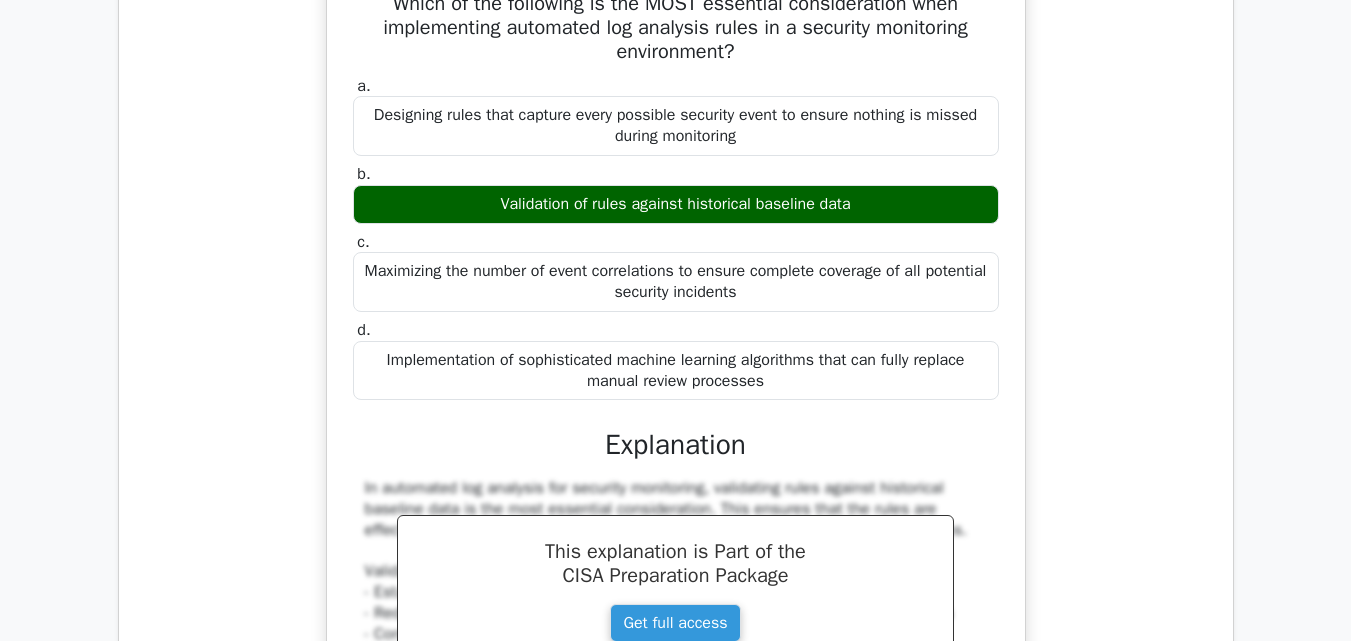 scroll, scrollTop: 73860, scrollLeft: 0, axis: vertical 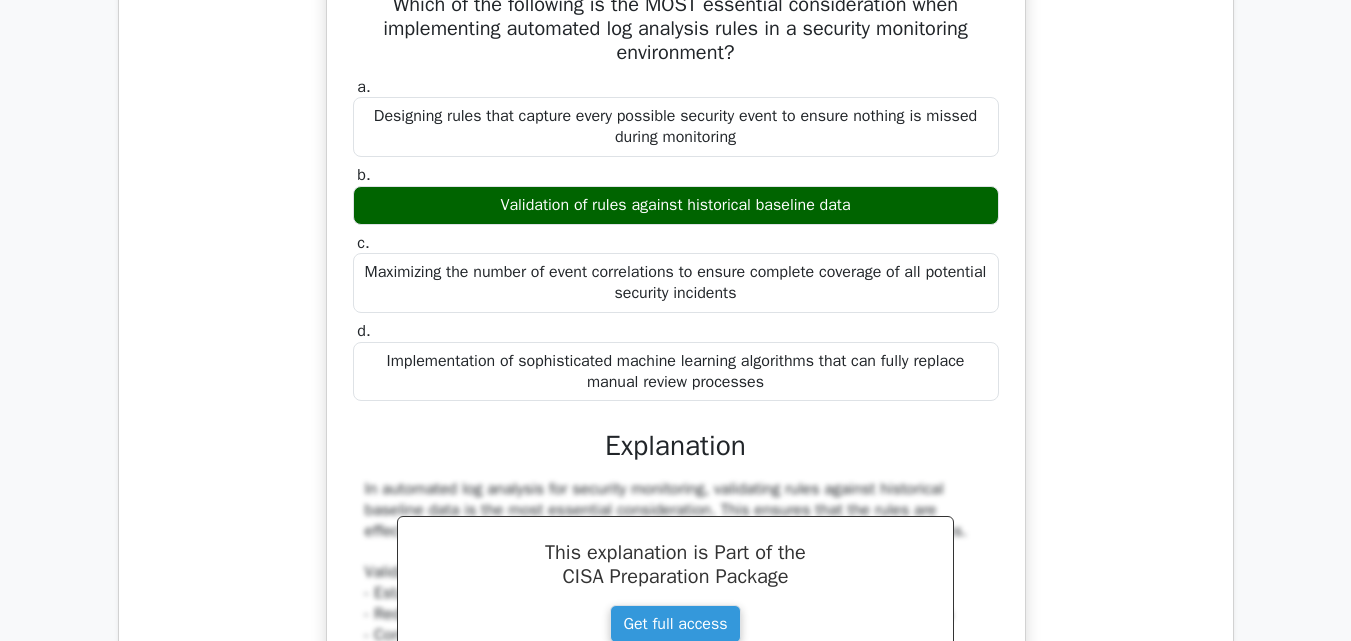 drag, startPoint x: 384, startPoint y: 131, endPoint x: 894, endPoint y: 340, distance: 551.1633 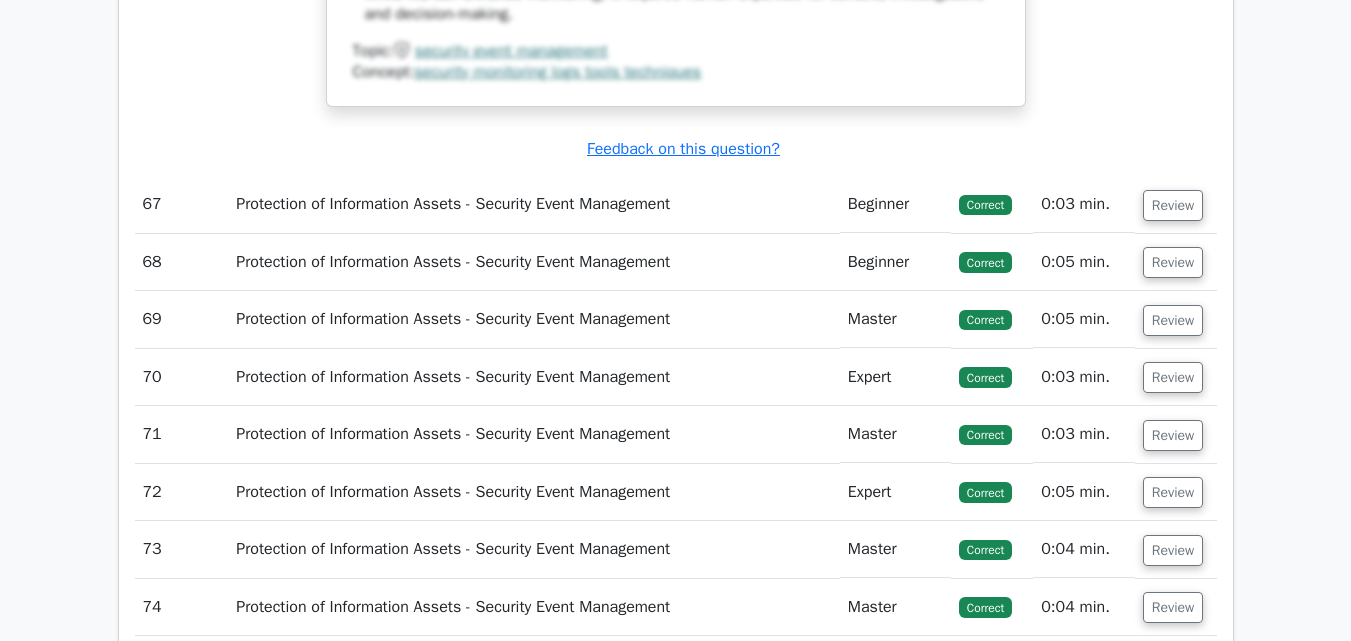 scroll, scrollTop: 74760, scrollLeft: 0, axis: vertical 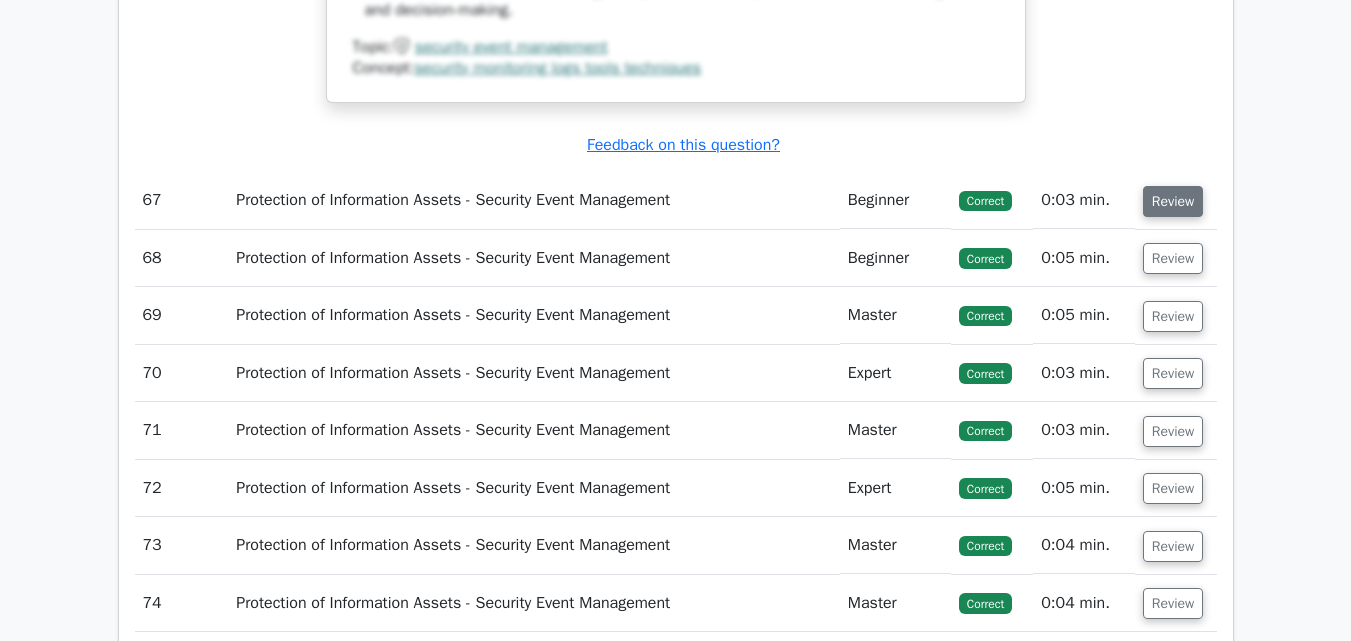 click on "Review" at bounding box center [1173, 201] 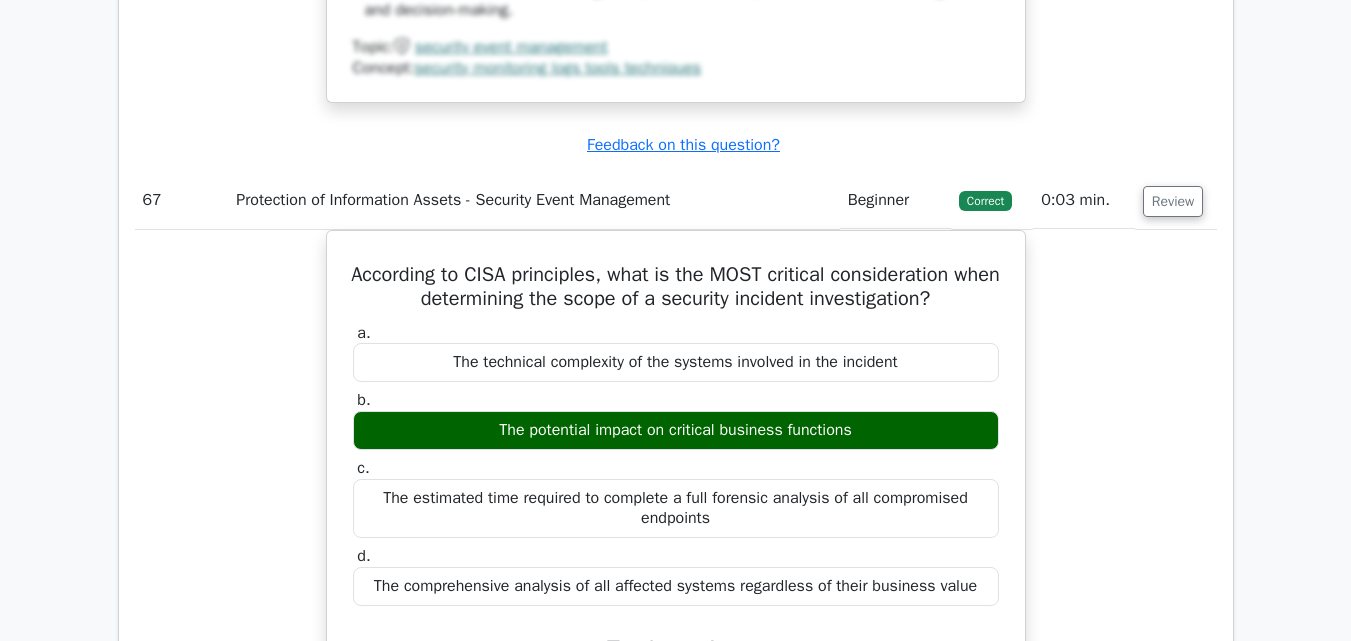 scroll, scrollTop: 74960, scrollLeft: 0, axis: vertical 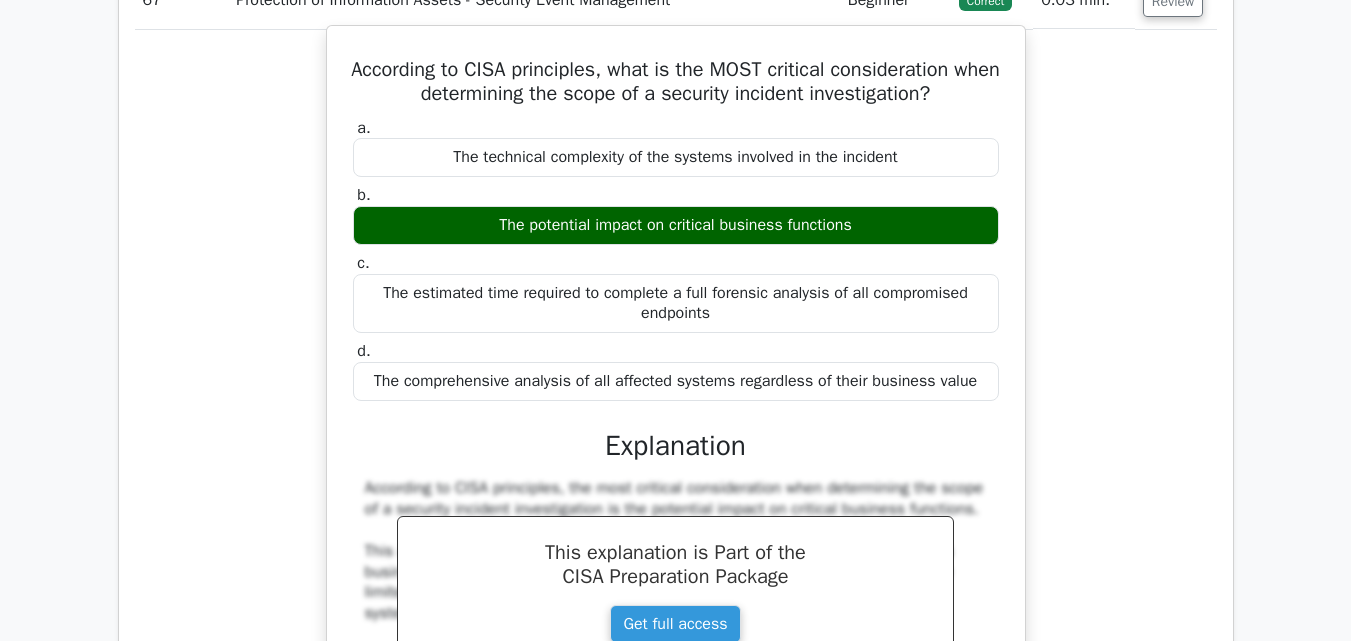 drag, startPoint x: 372, startPoint y: 201, endPoint x: 827, endPoint y: 361, distance: 482.31213 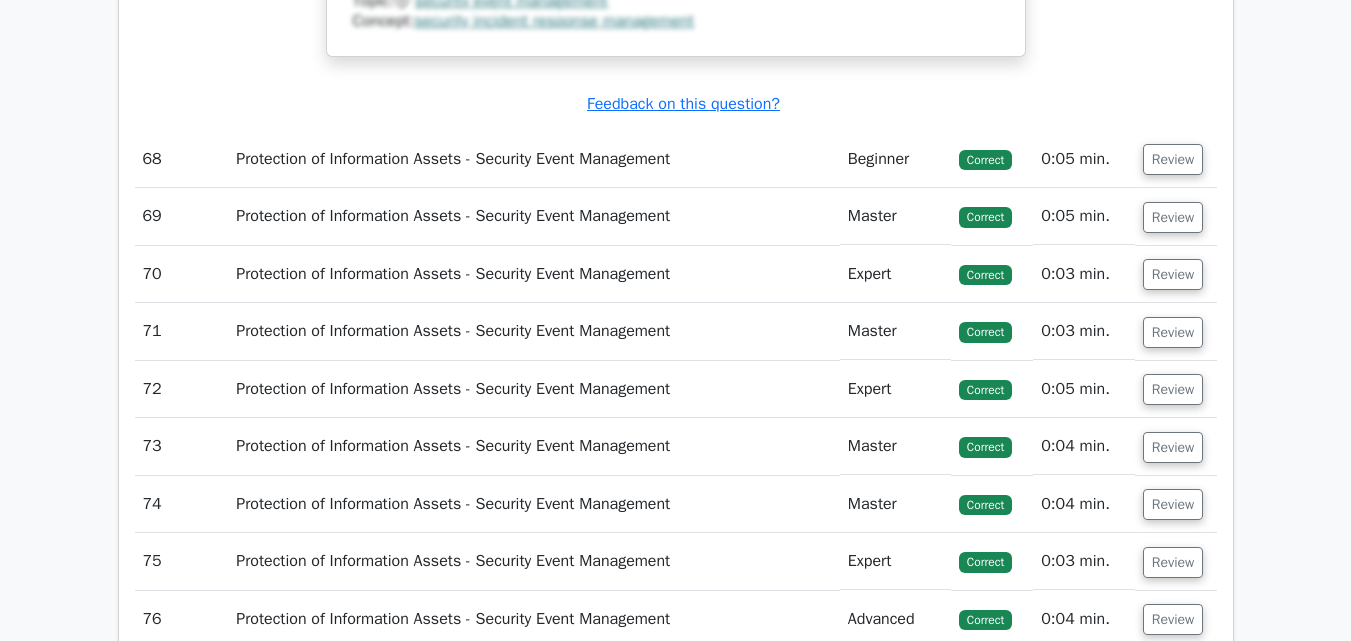 scroll, scrollTop: 75860, scrollLeft: 0, axis: vertical 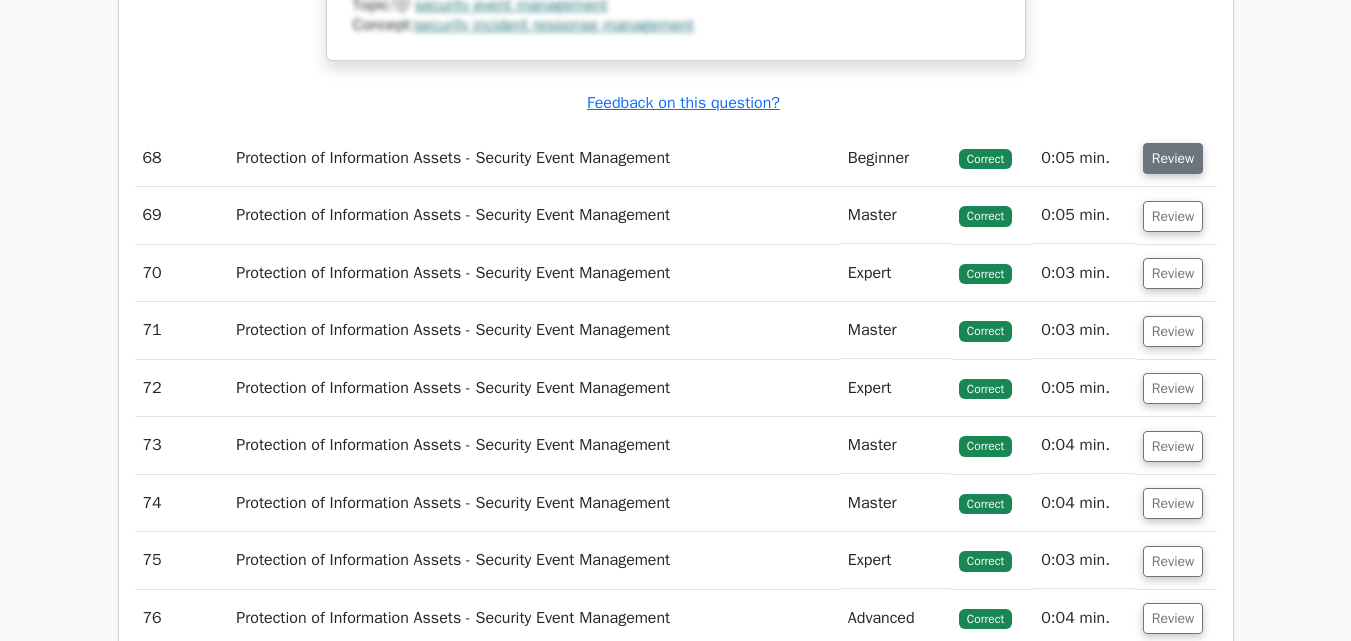 click on "Review" at bounding box center (1173, 158) 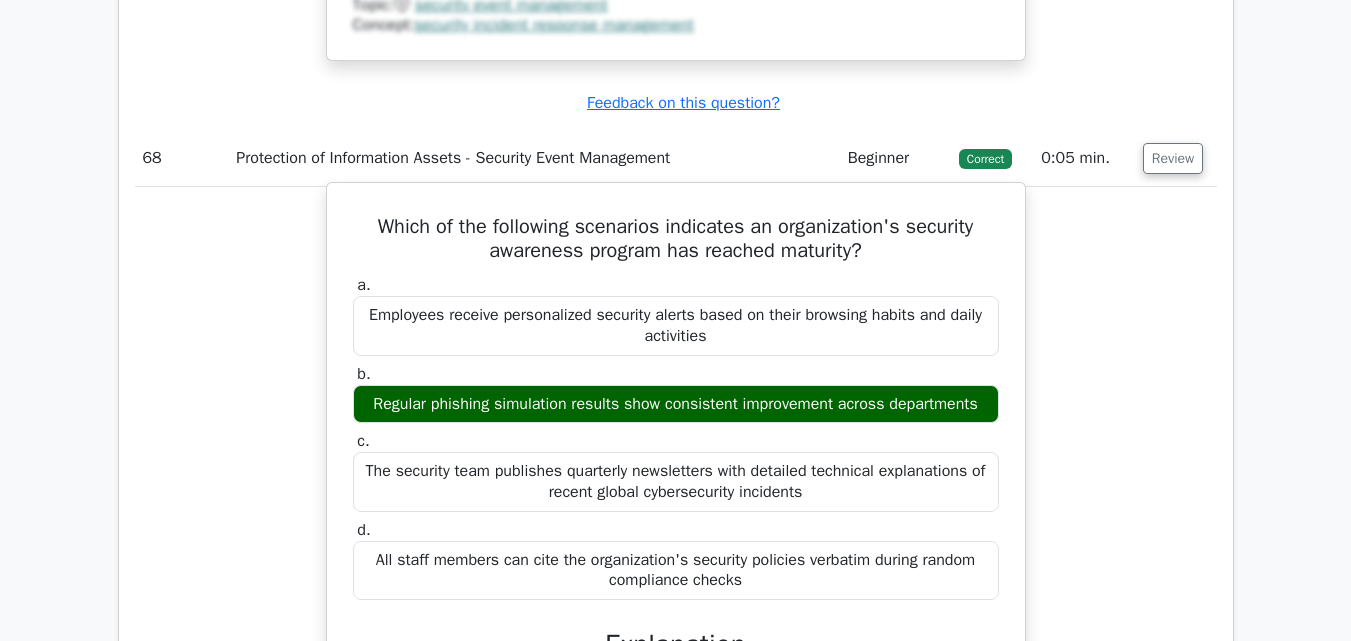 scroll, scrollTop: 76060, scrollLeft: 0, axis: vertical 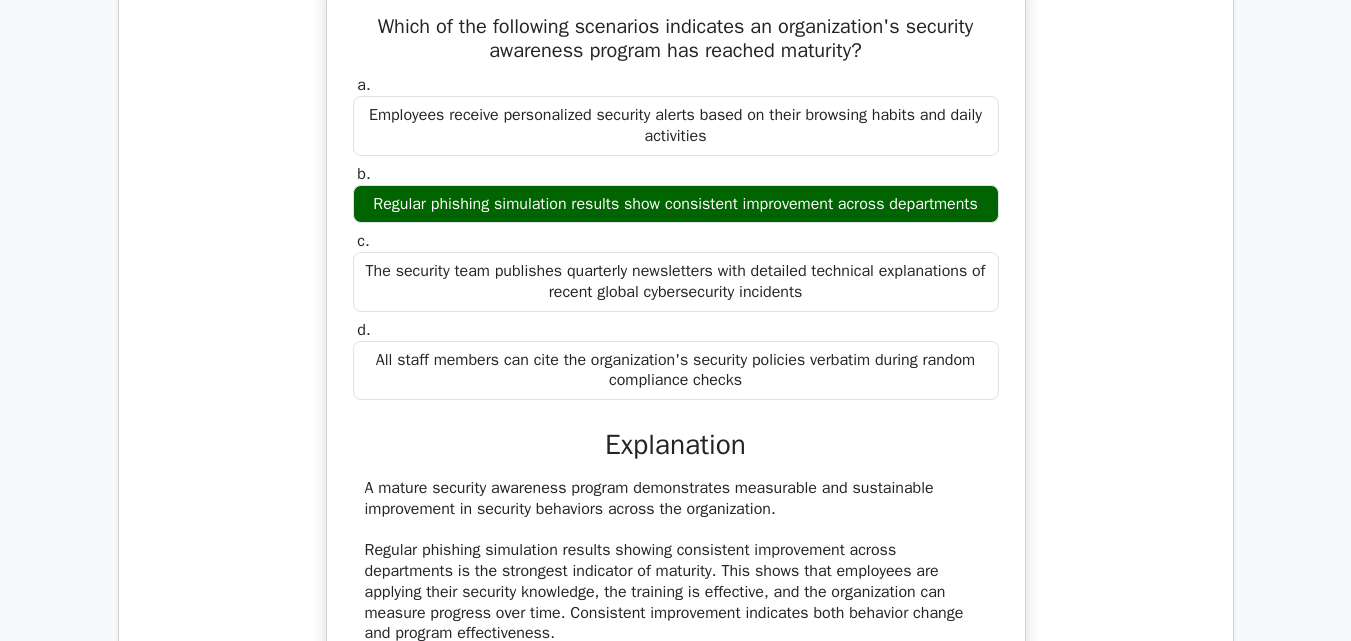 drag, startPoint x: 373, startPoint y: 180, endPoint x: 994, endPoint y: 365, distance: 647.9707 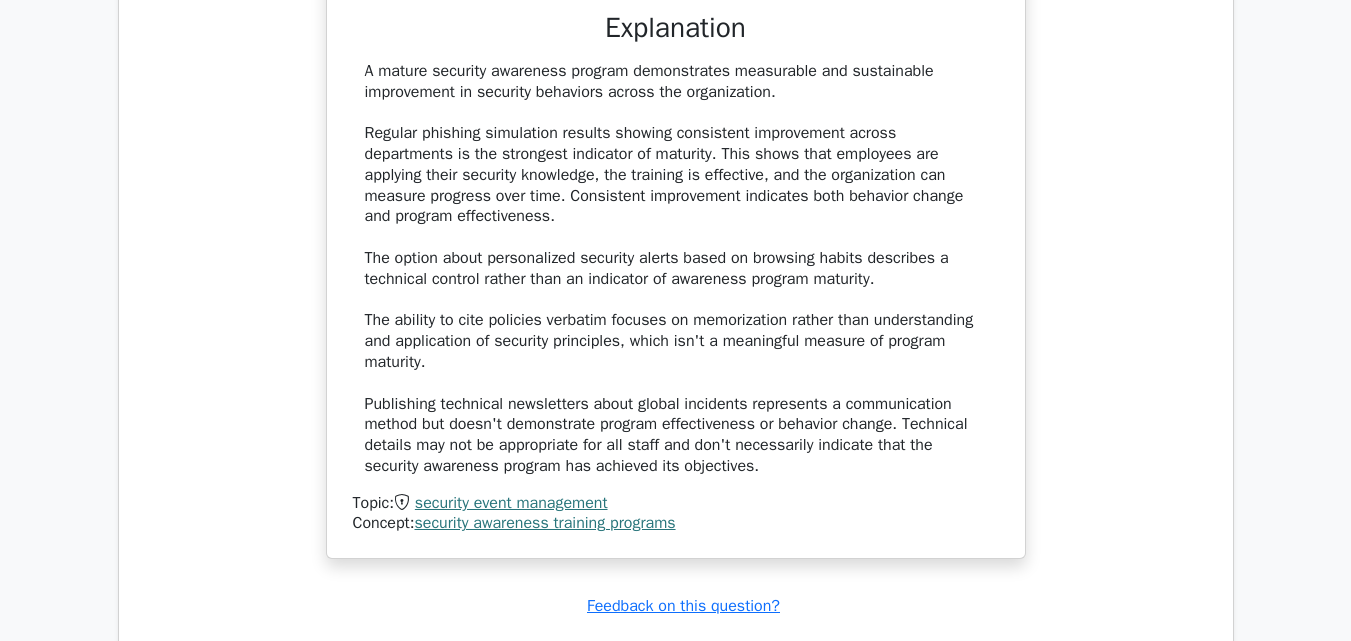 scroll, scrollTop: 76560, scrollLeft: 0, axis: vertical 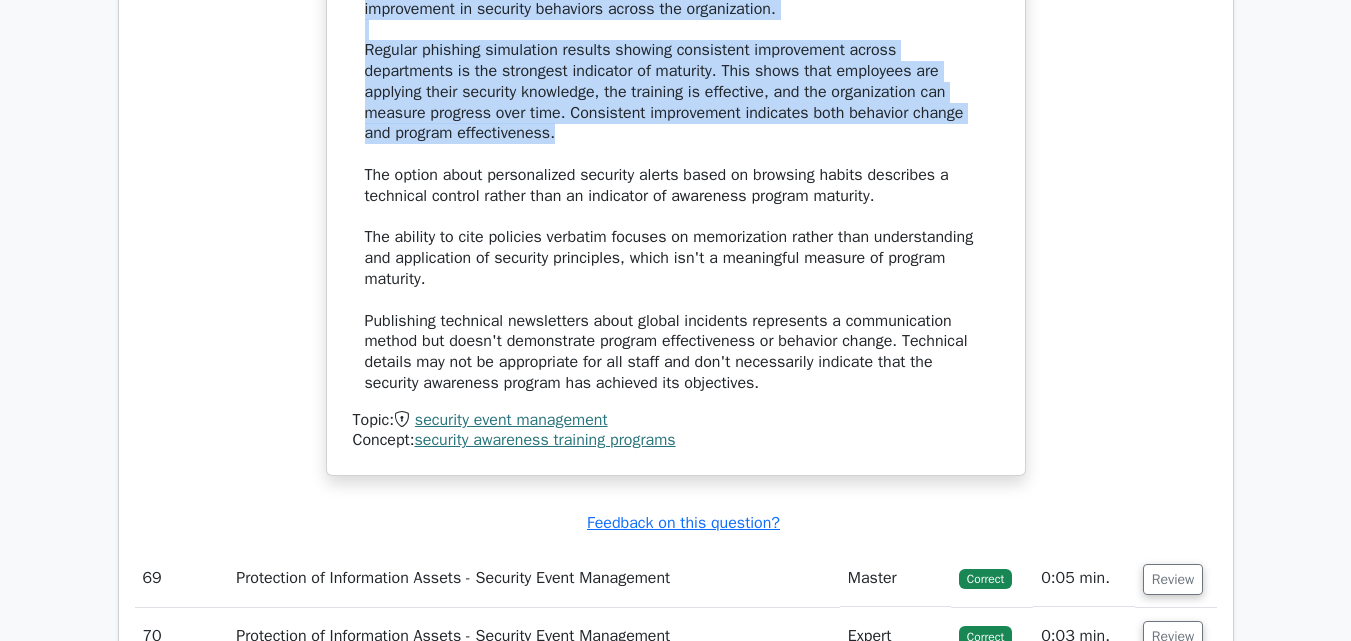 drag, startPoint x: 365, startPoint y: 137, endPoint x: 570, endPoint y: 290, distance: 255.8007 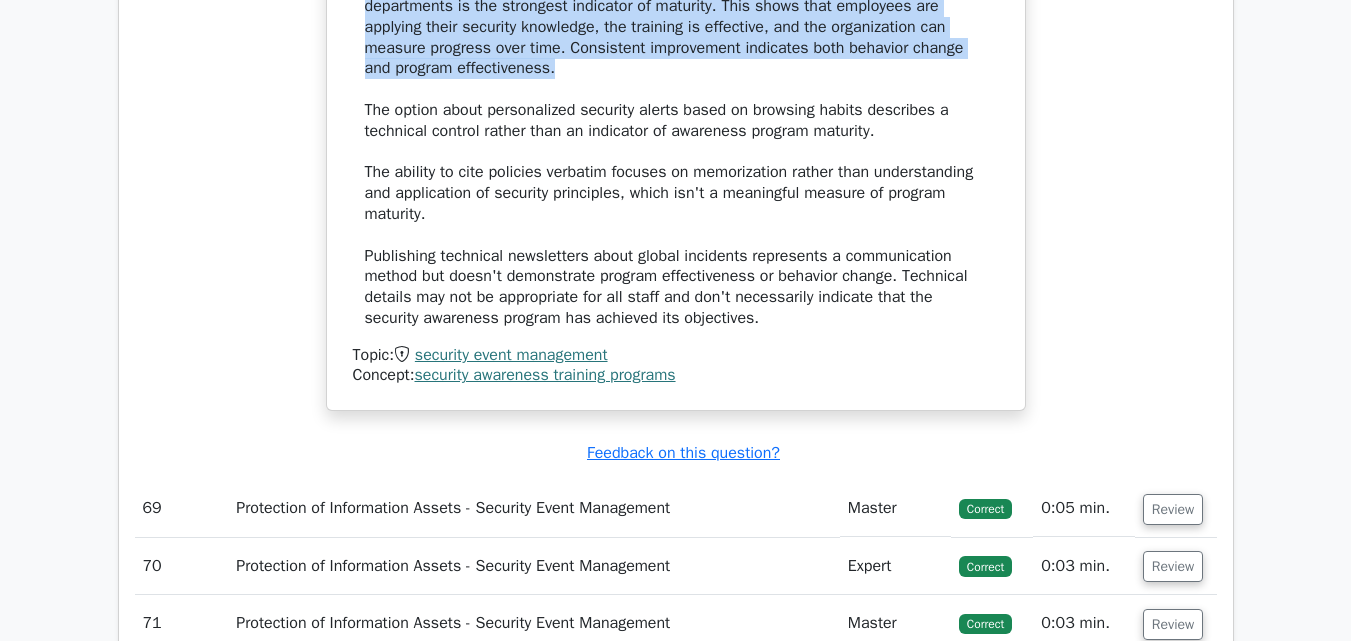 scroll, scrollTop: 77060, scrollLeft: 0, axis: vertical 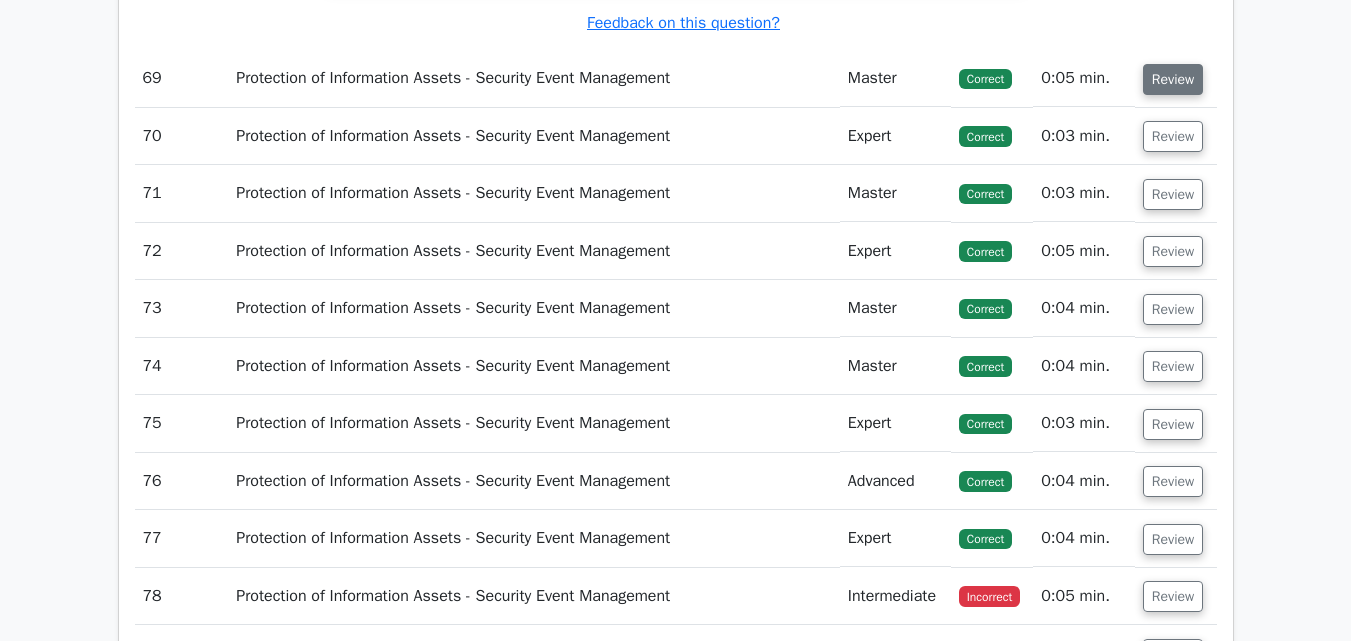 click on "Review" at bounding box center (1173, 79) 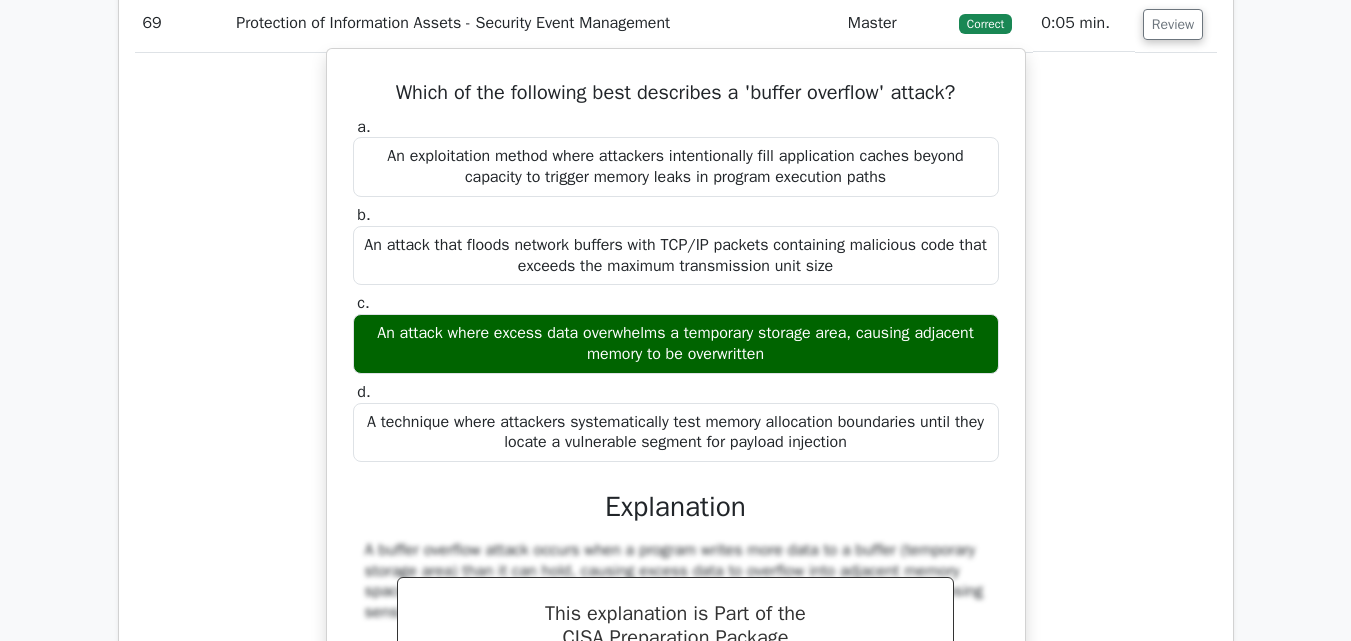 scroll, scrollTop: 77160, scrollLeft: 0, axis: vertical 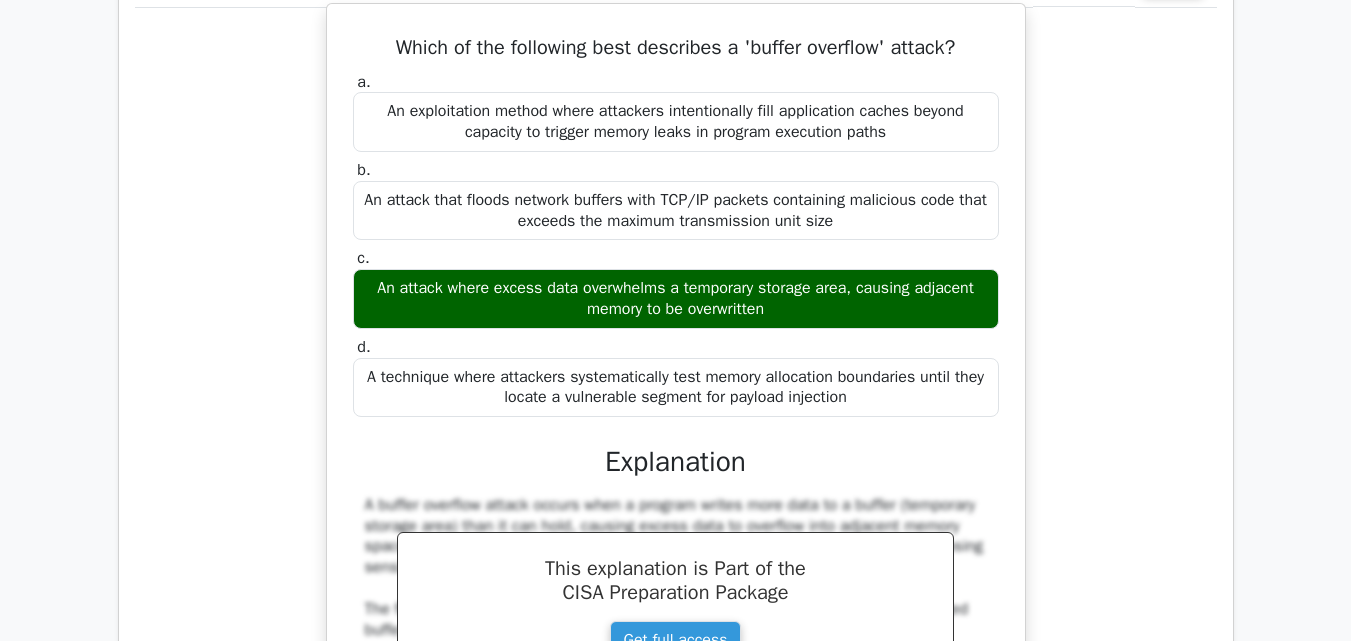 drag, startPoint x: 387, startPoint y: 199, endPoint x: 782, endPoint y: 467, distance: 477.33533 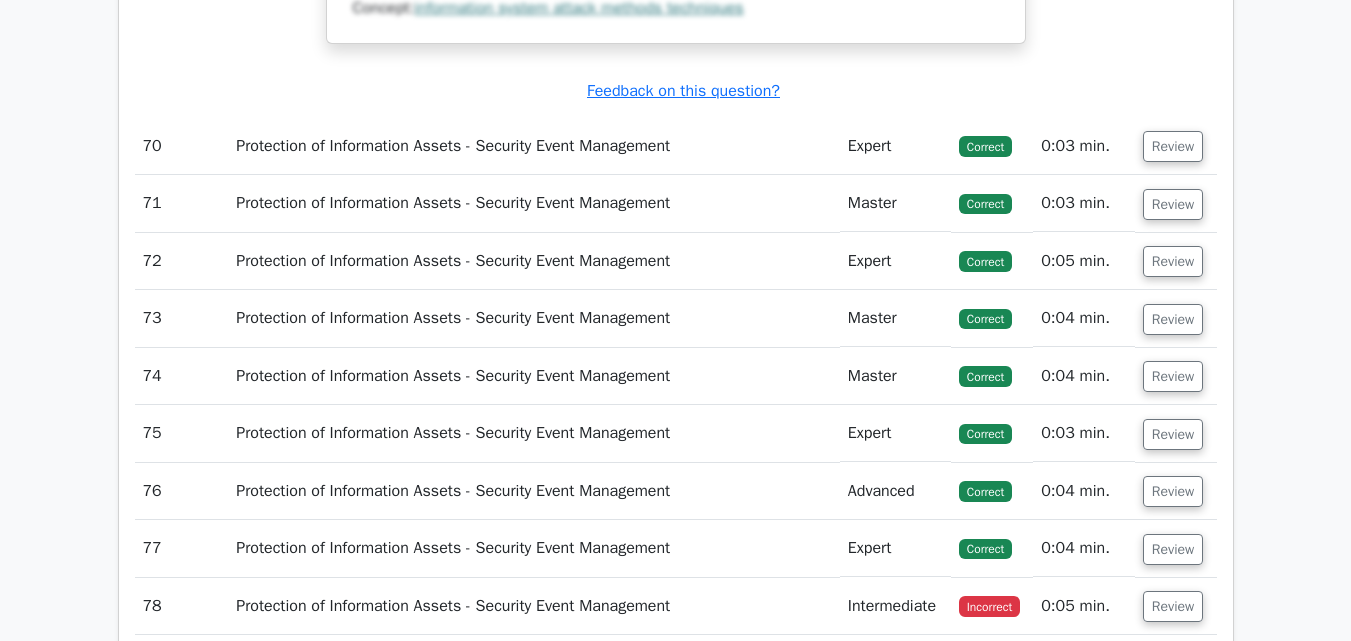 scroll, scrollTop: 78060, scrollLeft: 0, axis: vertical 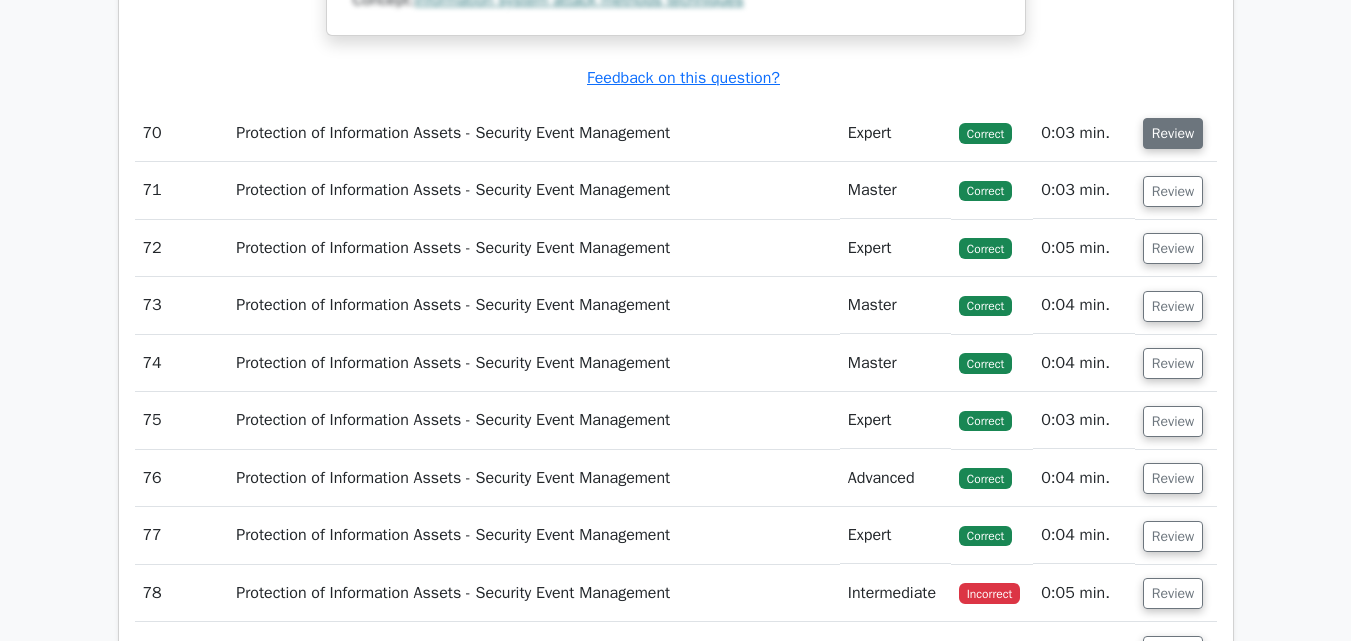 click on "Review" at bounding box center (1173, 133) 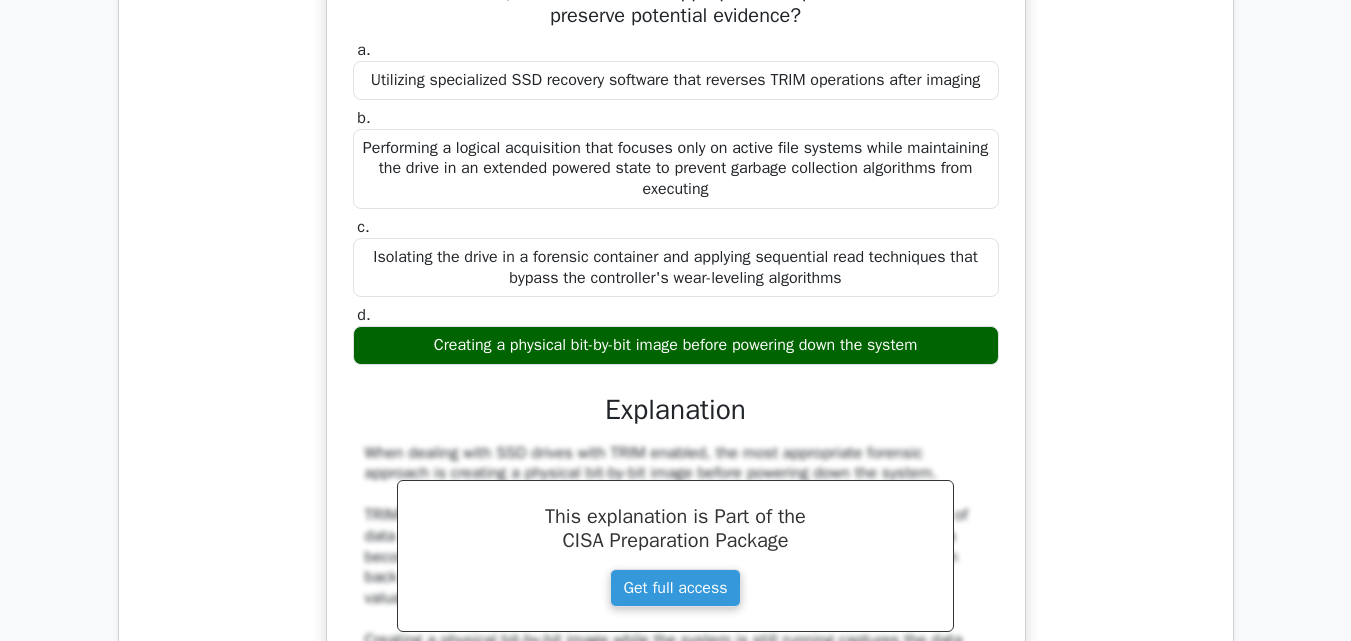 scroll, scrollTop: 78260, scrollLeft: 0, axis: vertical 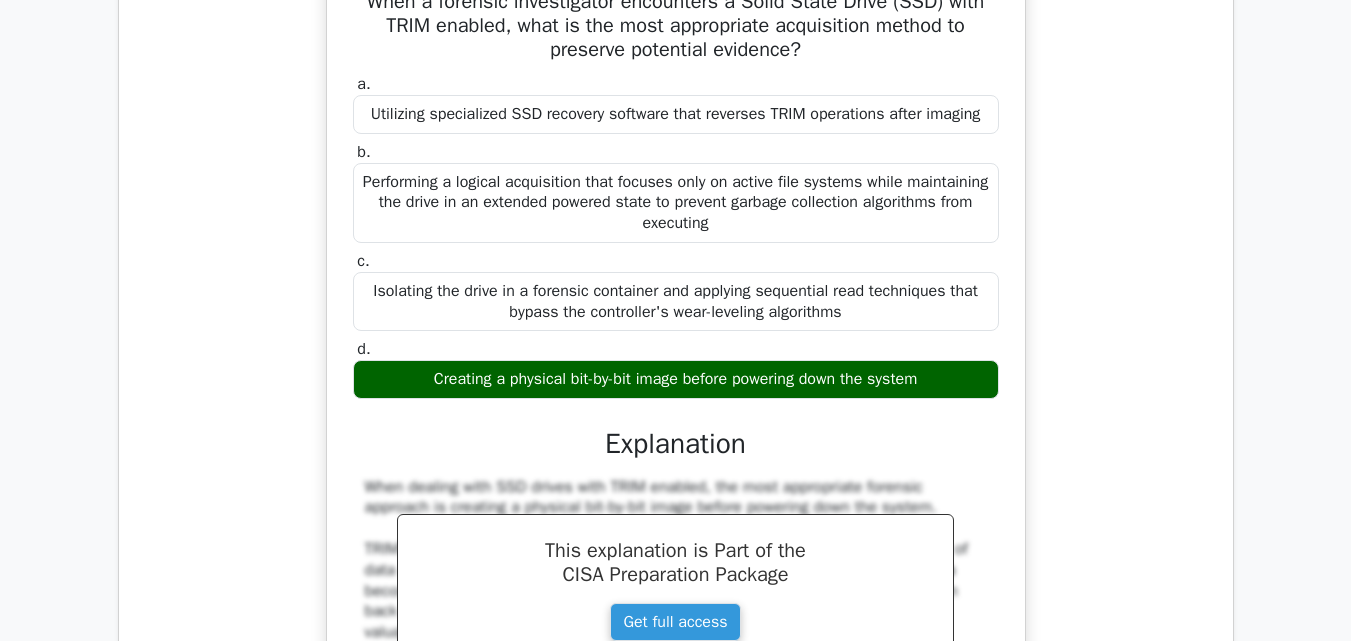 drag, startPoint x: 361, startPoint y: 155, endPoint x: 840, endPoint y: 311, distance: 503.76285 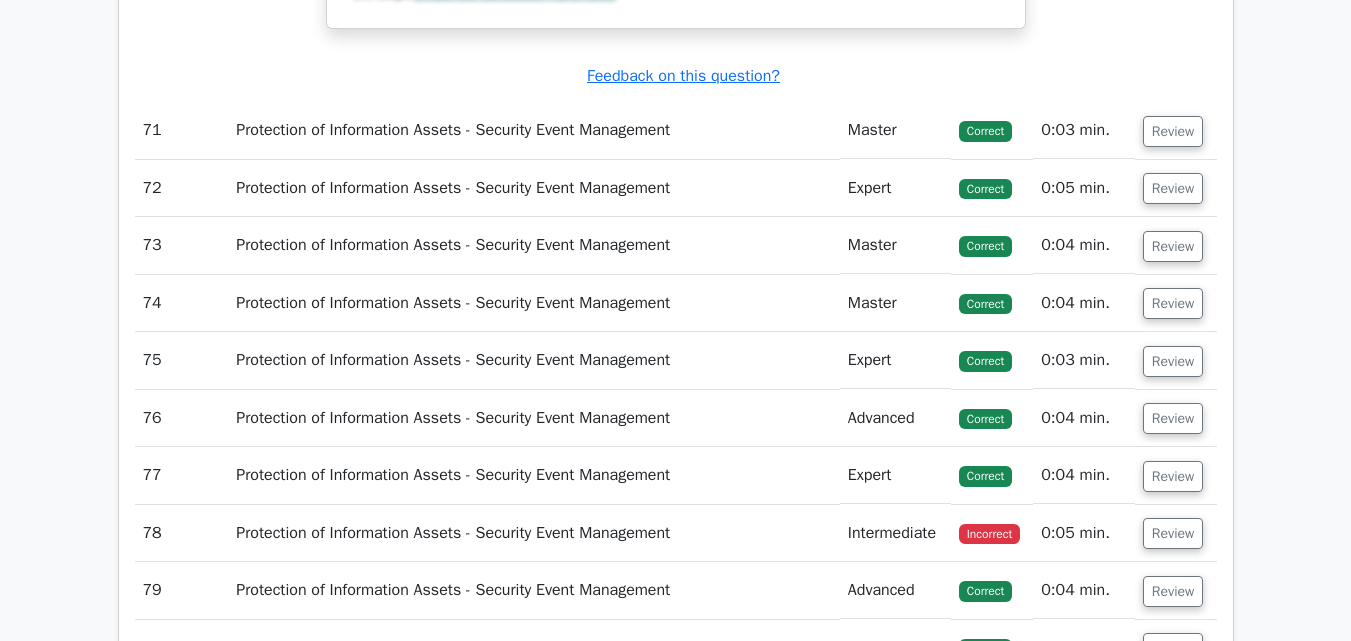 scroll, scrollTop: 79260, scrollLeft: 0, axis: vertical 